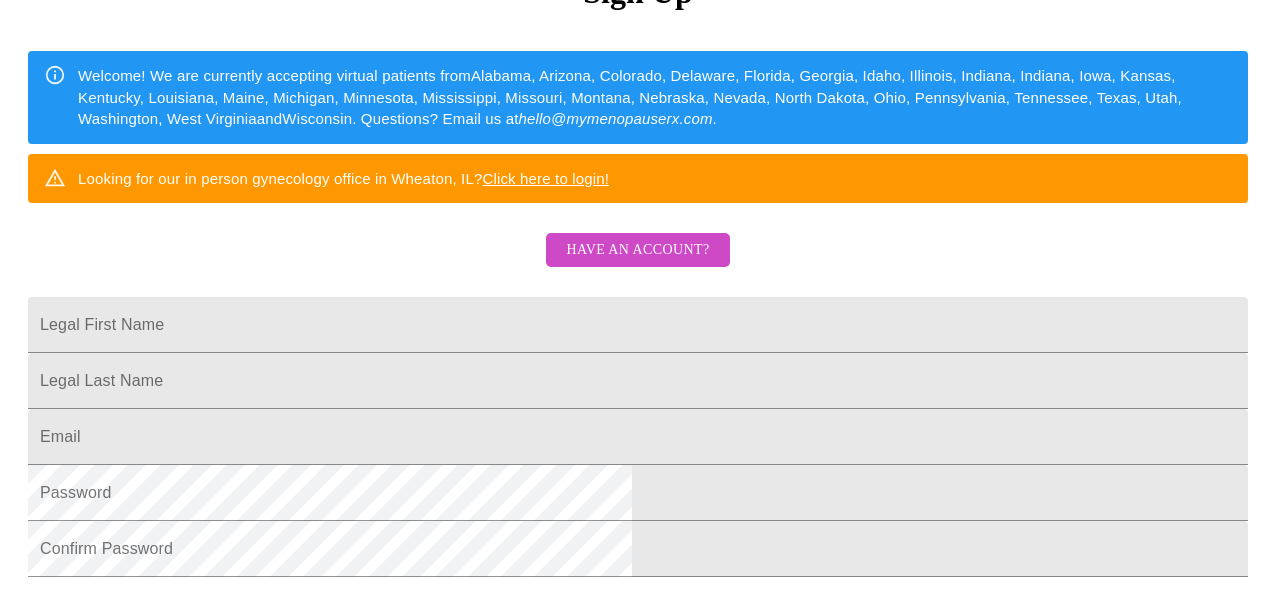 scroll, scrollTop: 261, scrollLeft: 0, axis: vertical 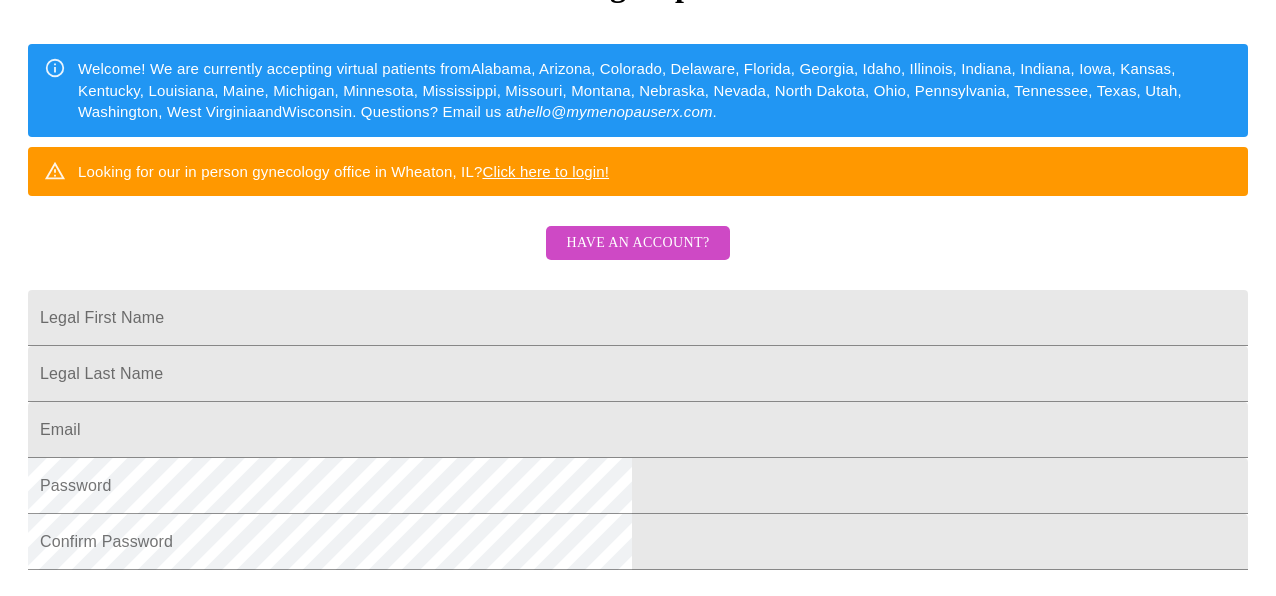 click on "Have an account?" at bounding box center [637, 243] 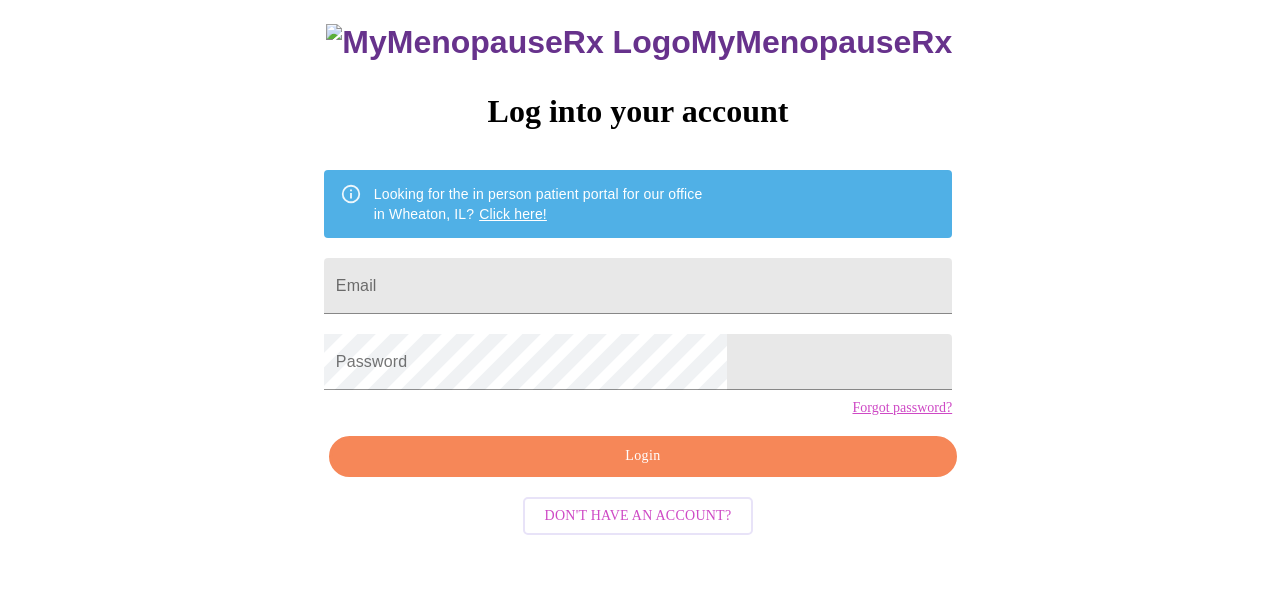 scroll, scrollTop: 116, scrollLeft: 0, axis: vertical 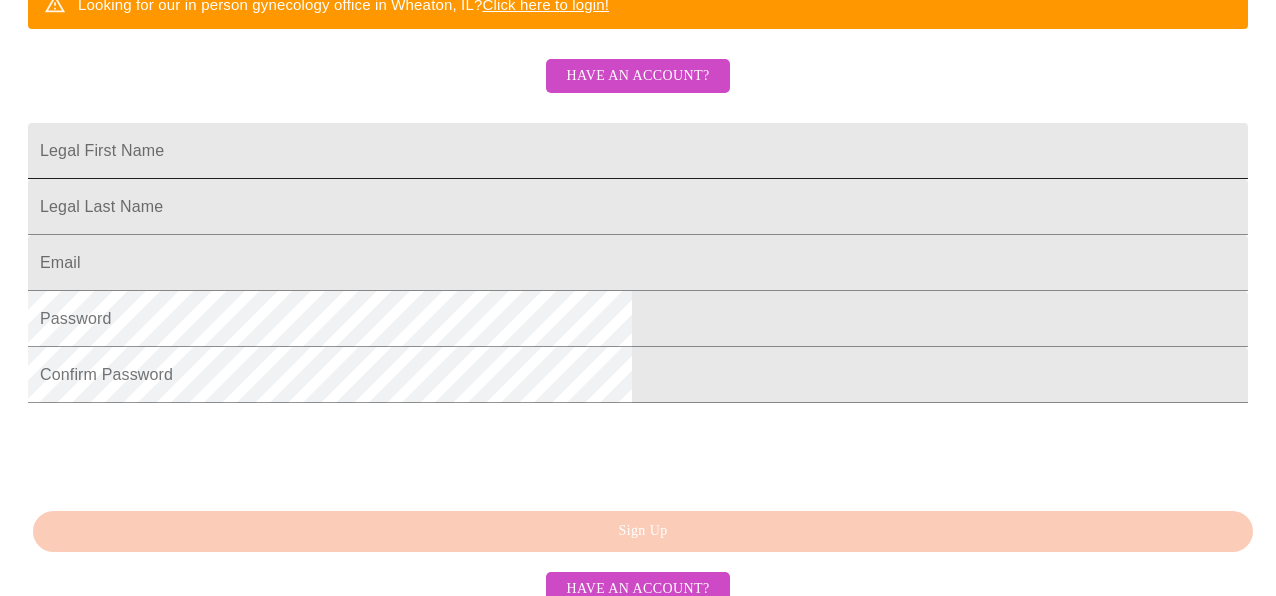 click on "Legal First Name" at bounding box center (638, 151) 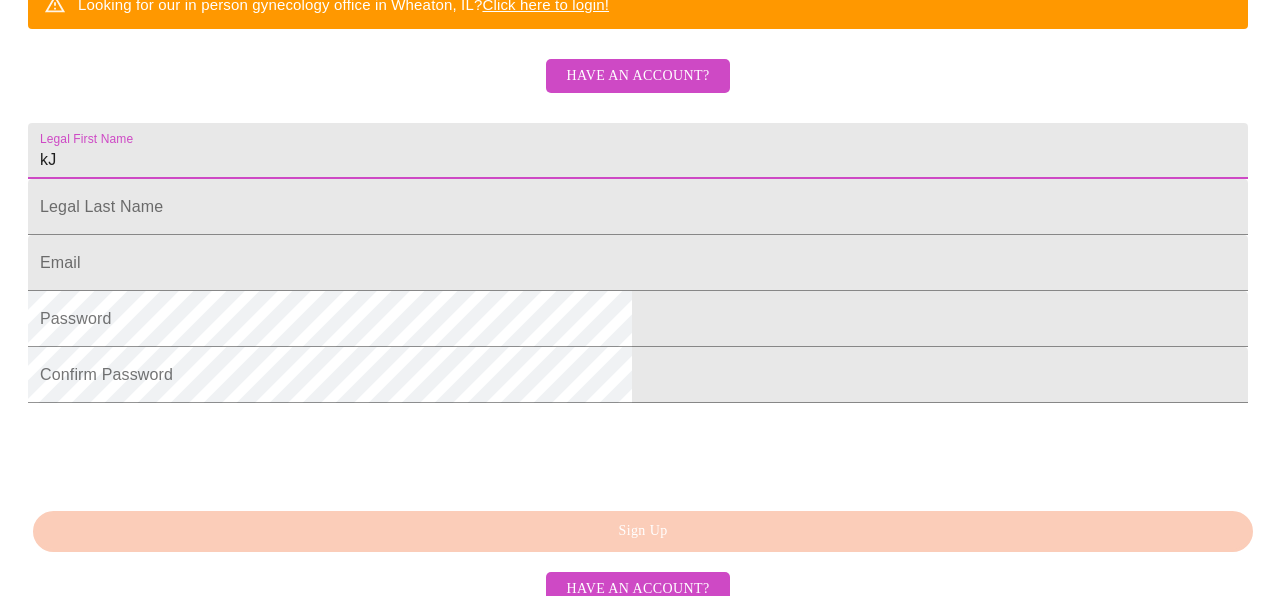 type on "k" 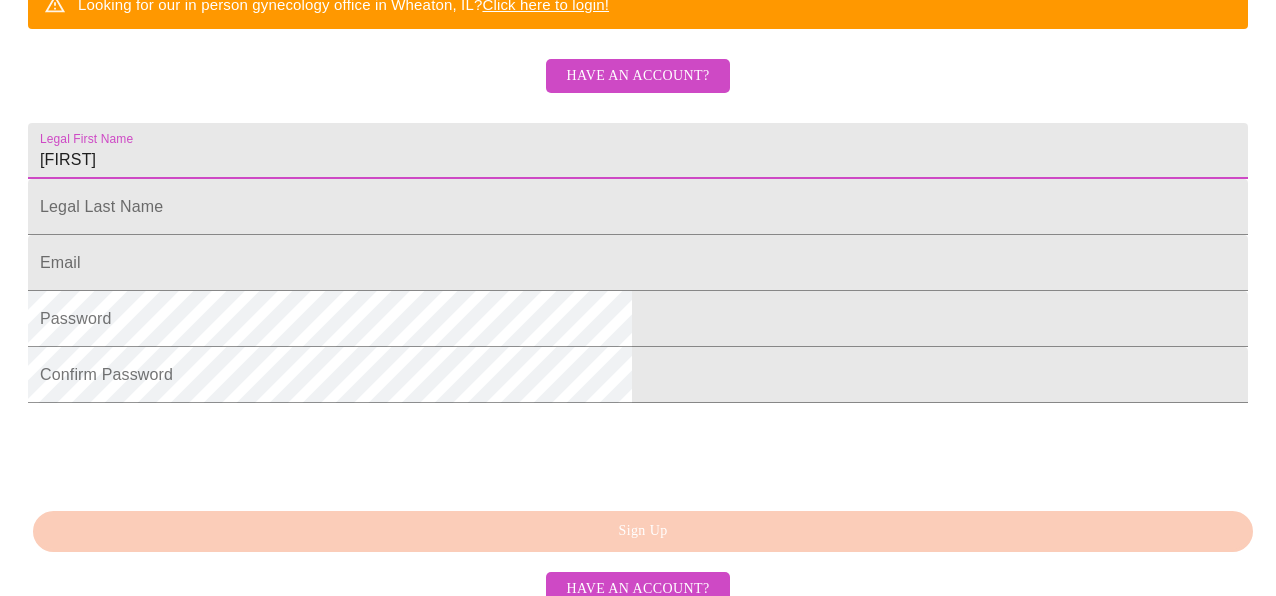 type on "j" 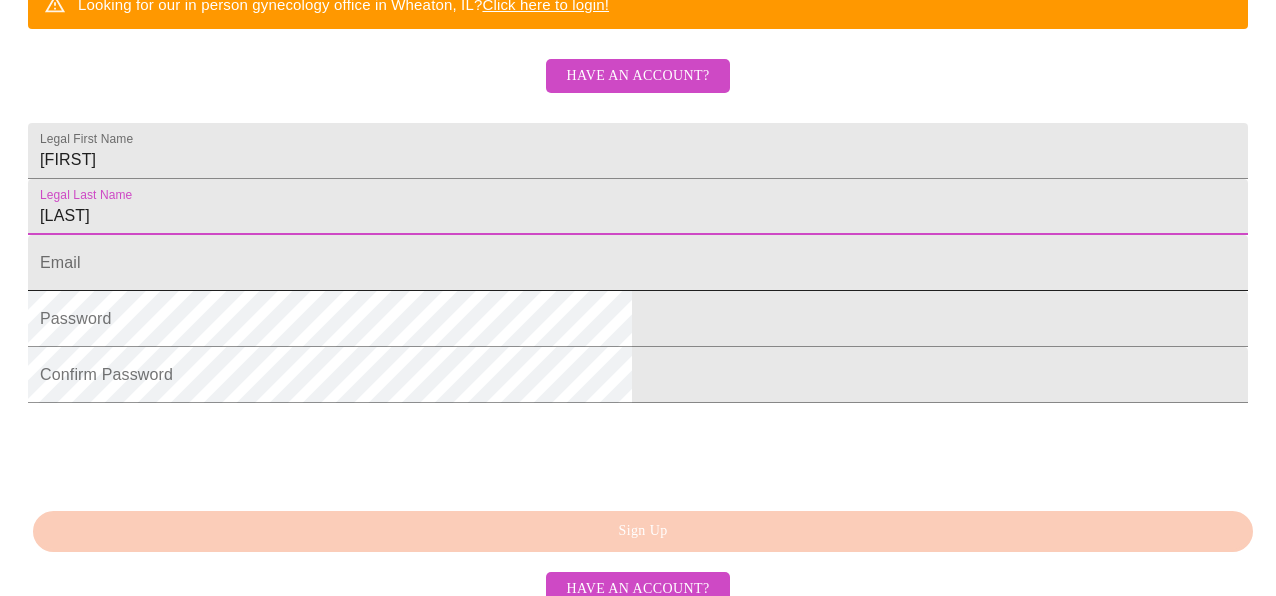 type on "[LAST]" 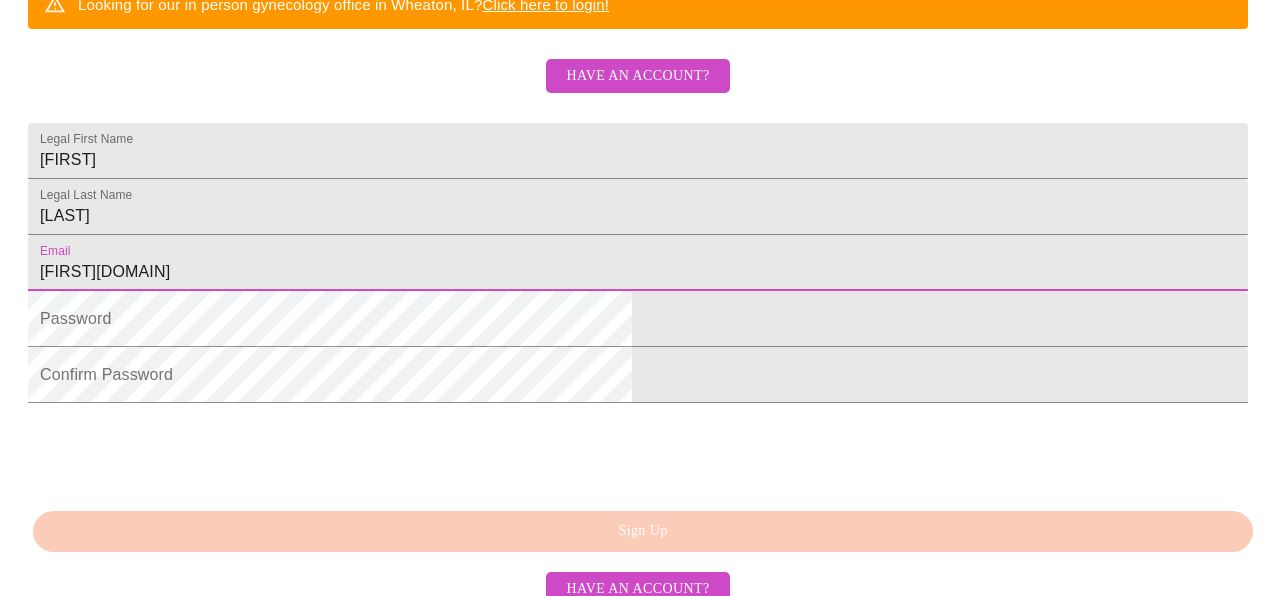 type on "[FIRST][DOMAIN]" 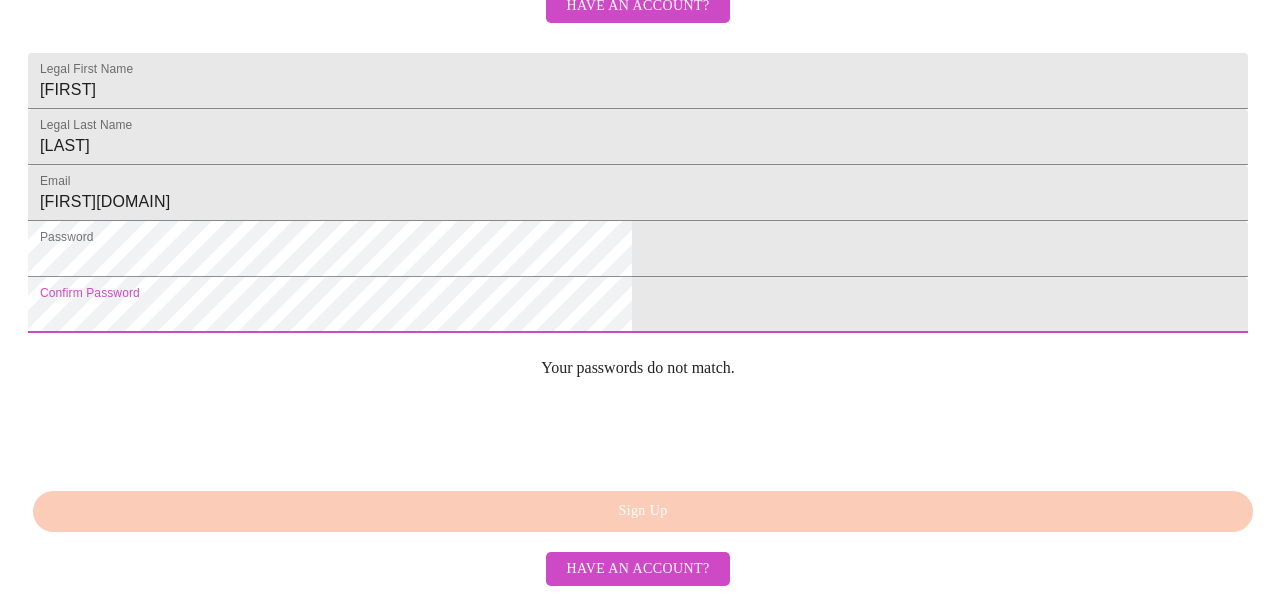 scroll, scrollTop: 641, scrollLeft: 0, axis: vertical 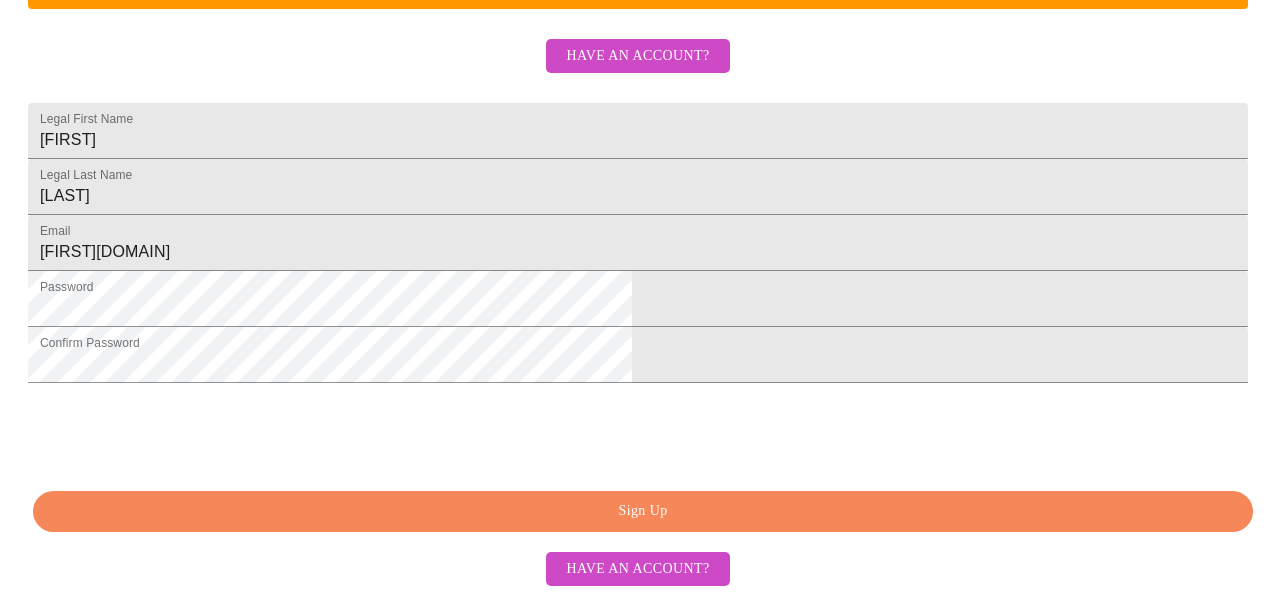 click on "Sign Up" at bounding box center [643, 511] 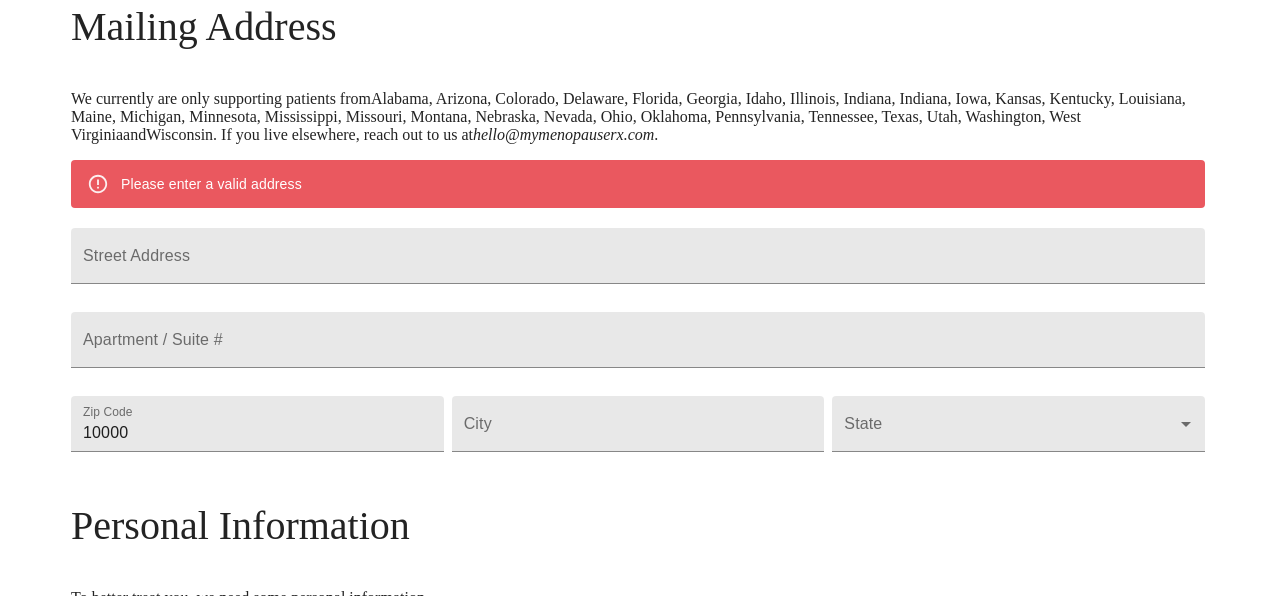 scroll, scrollTop: 330, scrollLeft: 0, axis: vertical 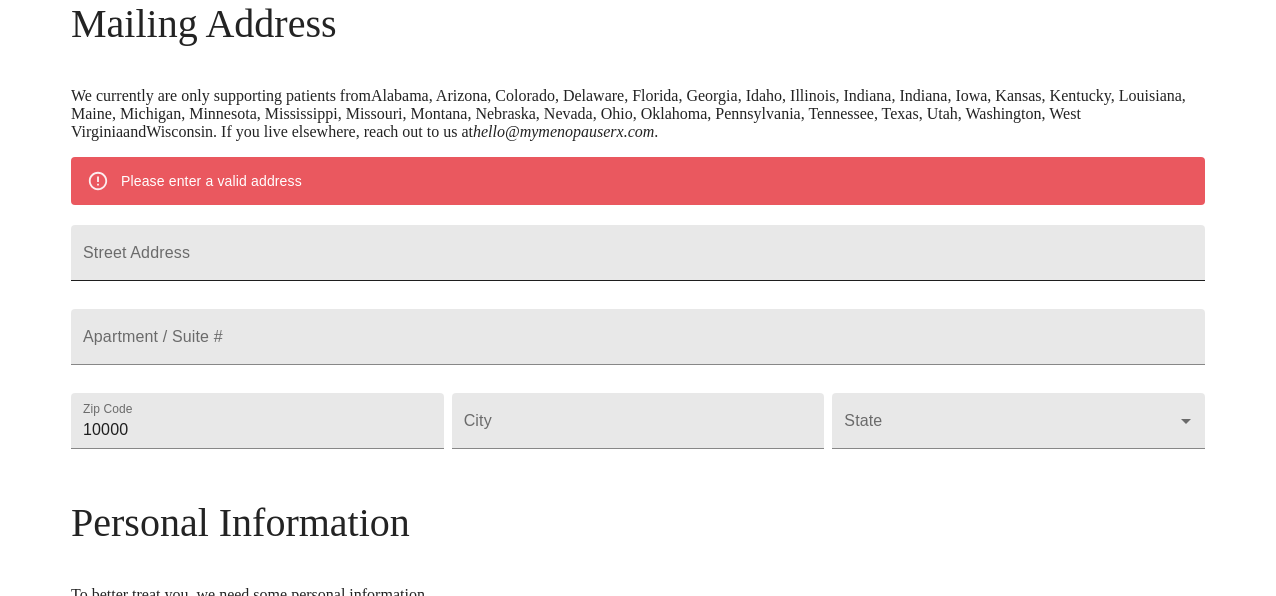 click on "Street Address" at bounding box center [638, 253] 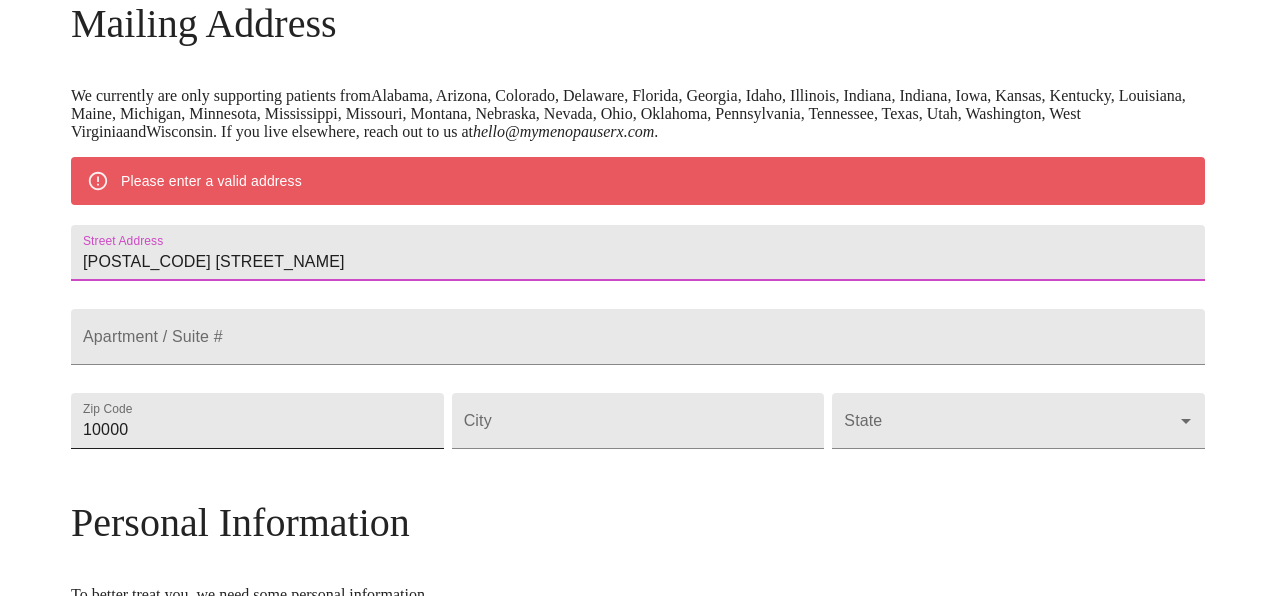 type on "[POSTAL_CODE] [STREET_NAME]" 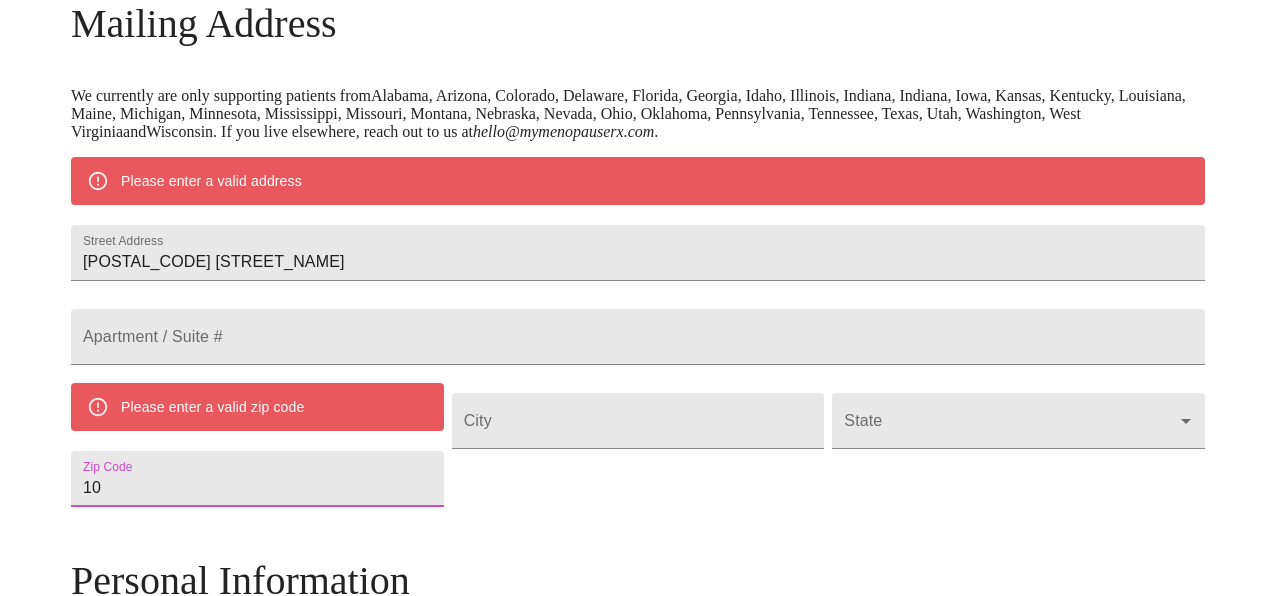type on "1" 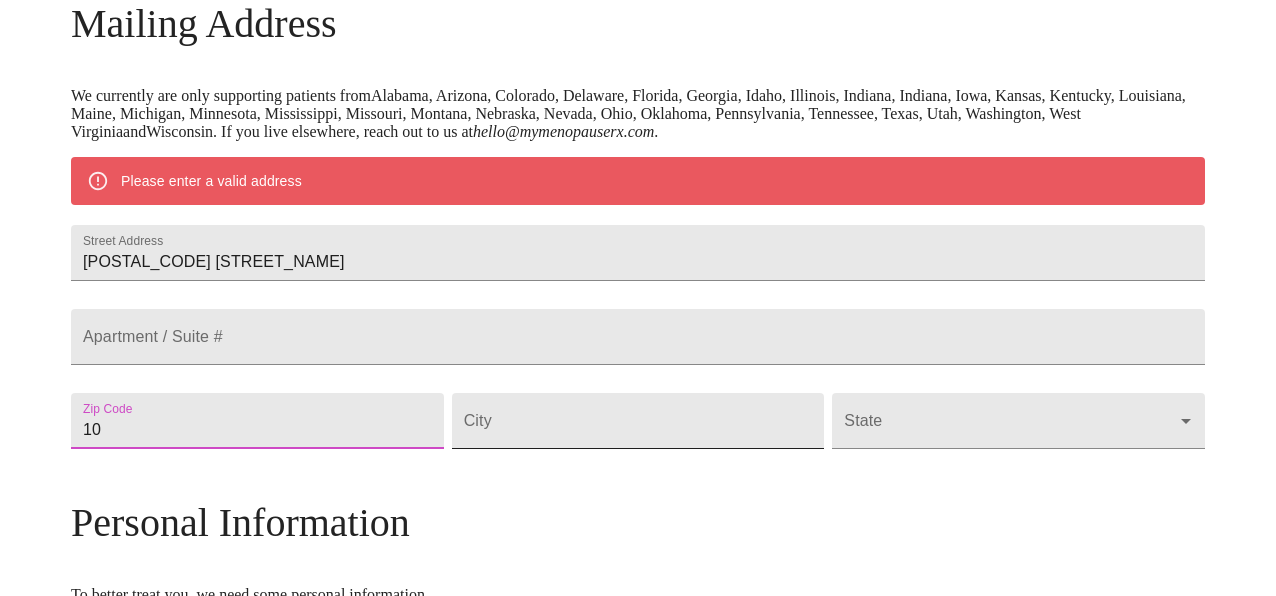 type on "[ZIP_CODE]" 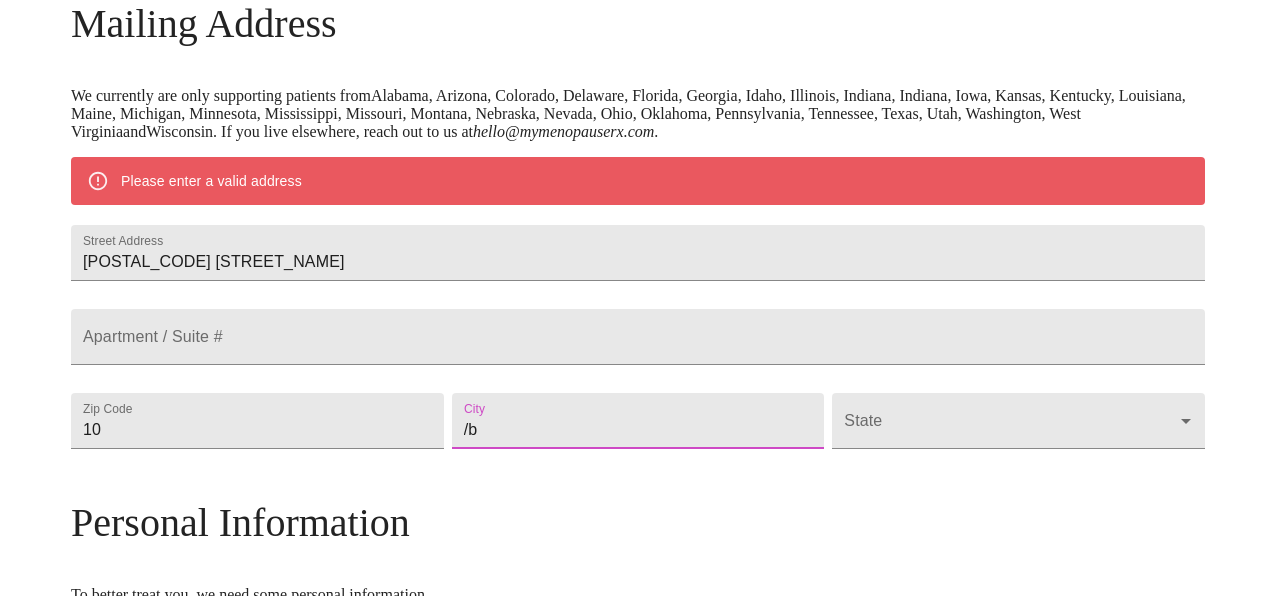 type on "/" 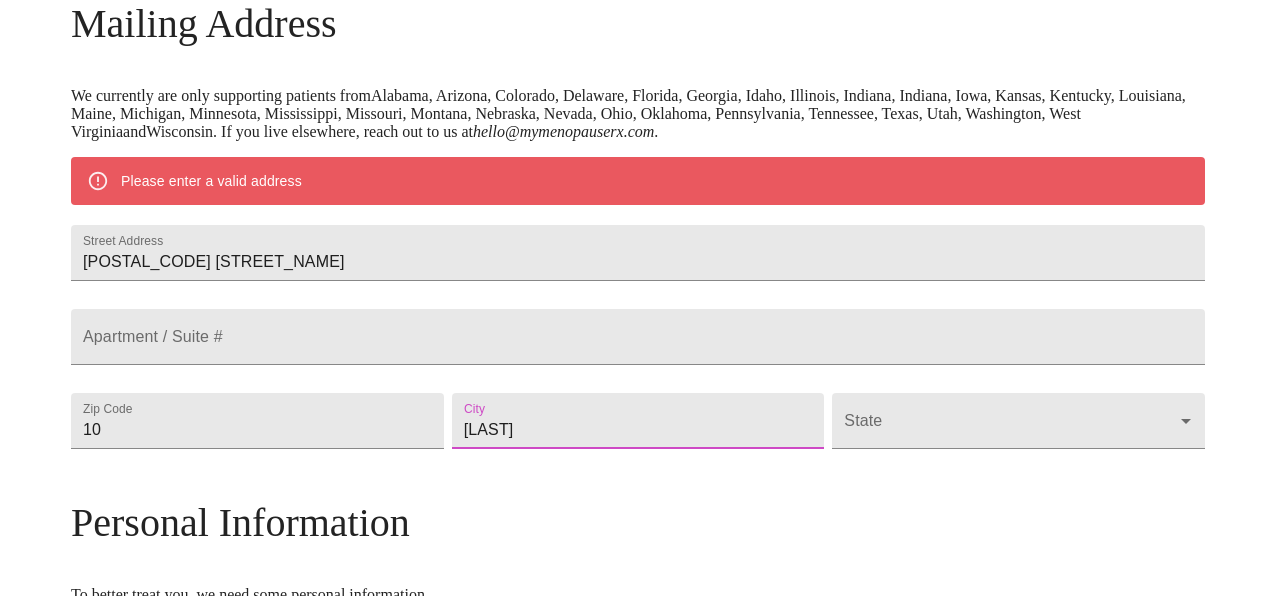 type on "[LAST]" 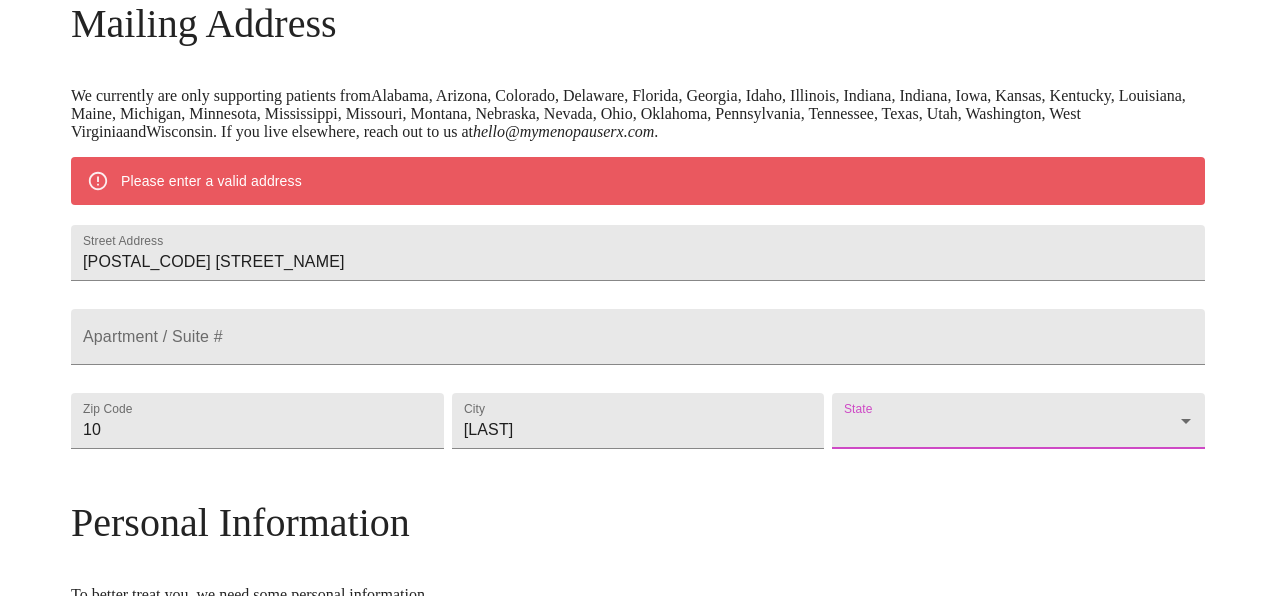 click on "We currently are only supporting patients from  Alabama, Arizona, Colorado, Delaware, Florida, Georgia, Idaho, Illinois, Indiana, Indiana, Iowa, Kansas, Kentucky, Louisiana, Maine, Michigan, Minnesota, Mississippi, Missouri, Montana, Nebraska, Nevada, Ohio, Oklahoma, Pennsylvania, Tennessee, Texas, Utah, Washington, West Virginia  and  Wisconsin . If you live elsewhere, reach out to us at  hello@[DOMAIN] . Please enter a valid address Street Address [POSTAL_CODE] [STREET_NAME] Apartment / Suite # Zip Code [ZIP_CODE] City [CITY] State ​ Personal Information To better treat you, we need some personal information. We are currently only treating patients aged 38 and over Date of birth [MONTH]/[DAY]/[YEAR] Sex Female Female Phone Number (###) ###- Receive Text Message Notifications Terms of Service & Privacy Policy By  Continuing  and our" at bounding box center [638, 457] 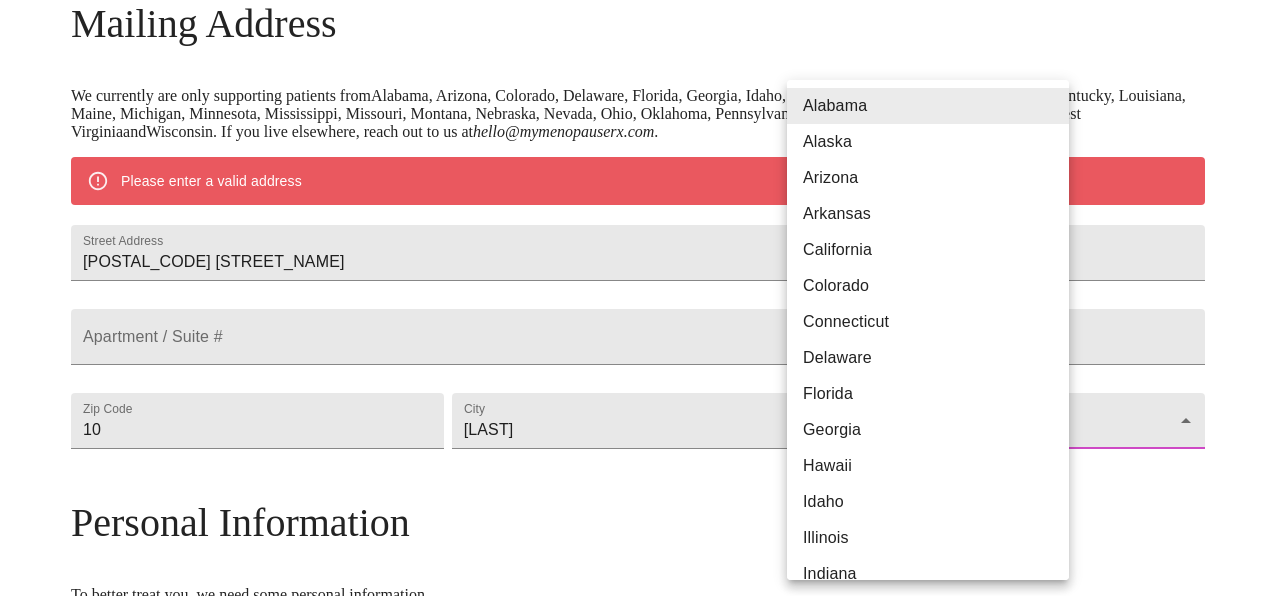 click on "Illinois" at bounding box center (928, 538) 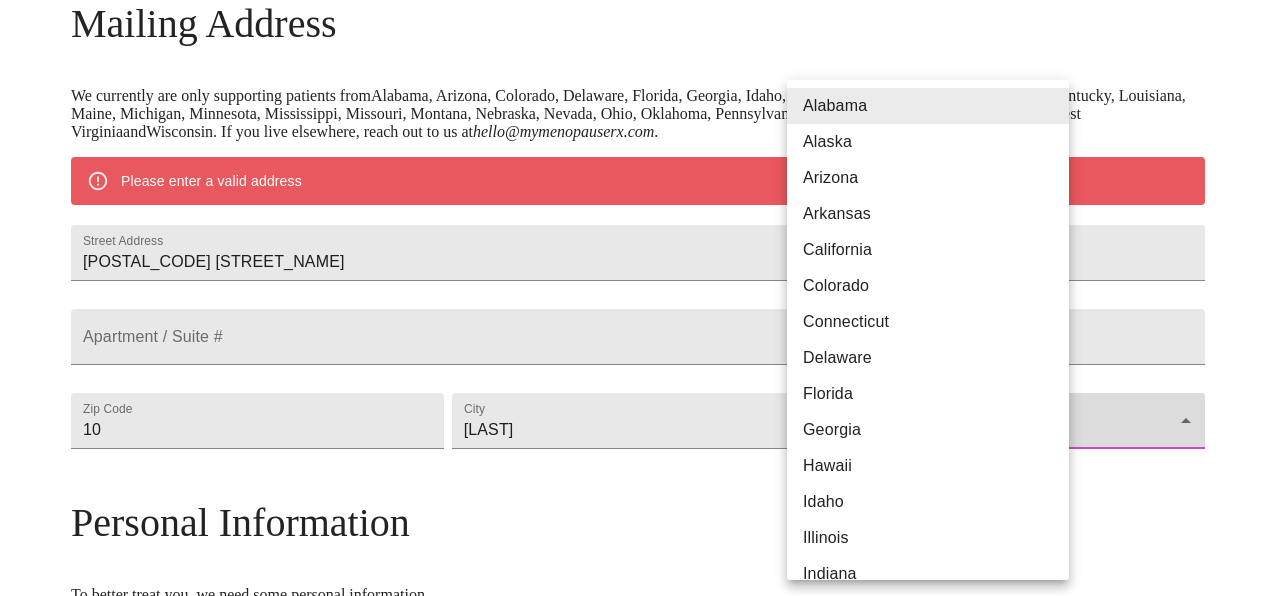 type on "Illinois" 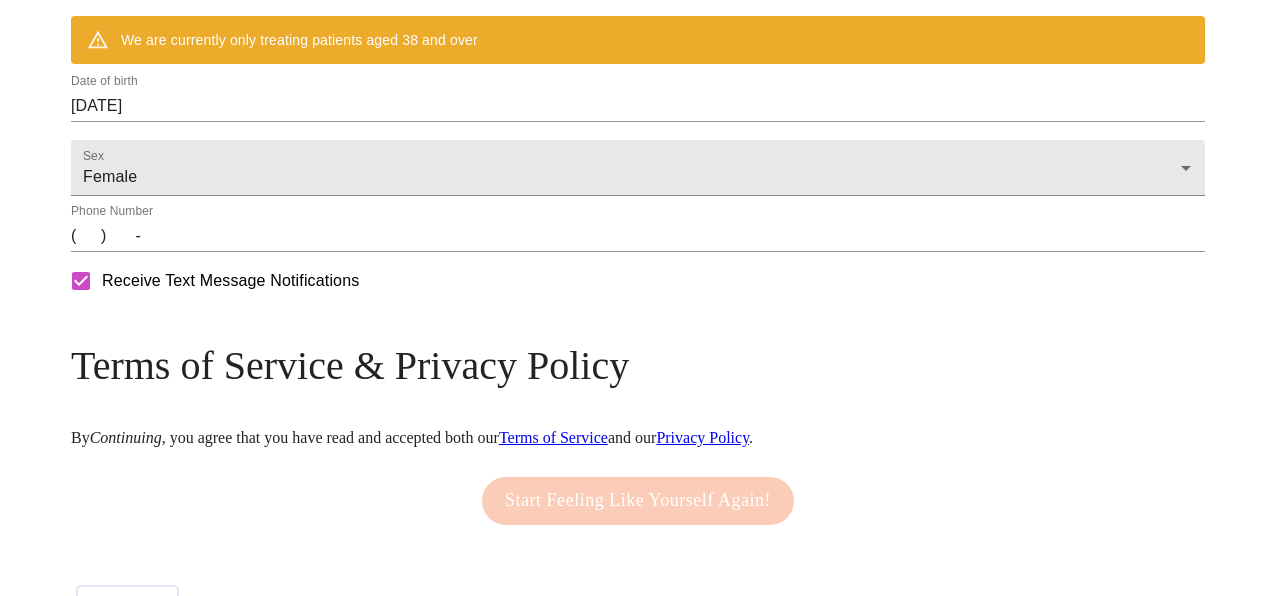 scroll, scrollTop: 899, scrollLeft: 0, axis: vertical 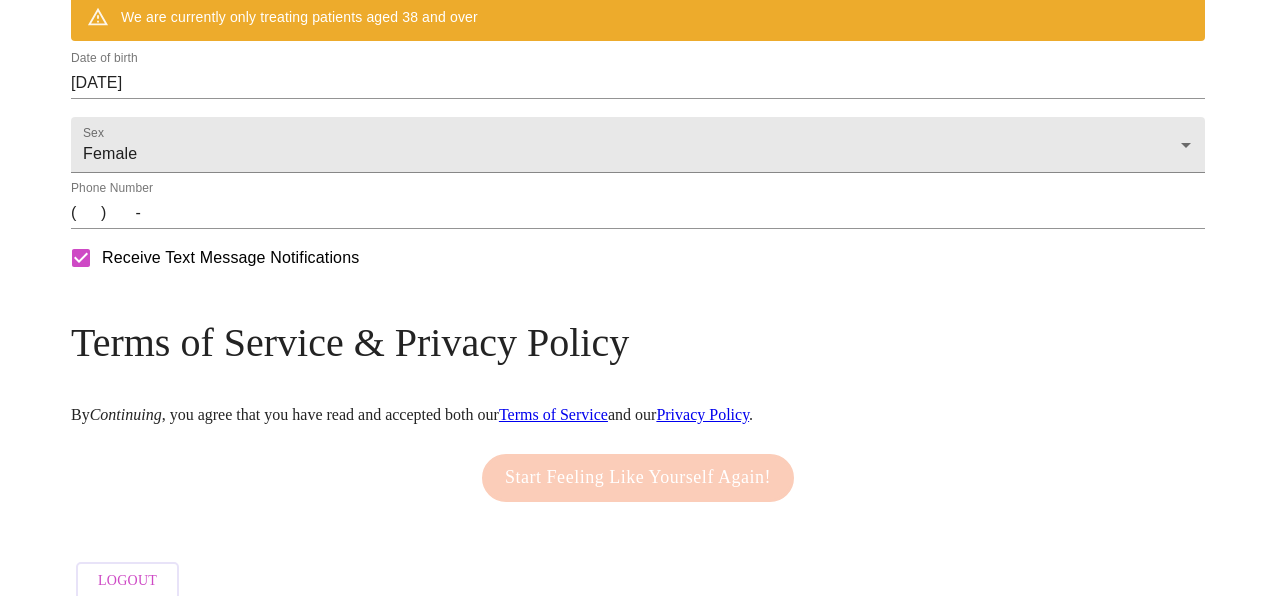 click on "[DATE]" at bounding box center [638, 83] 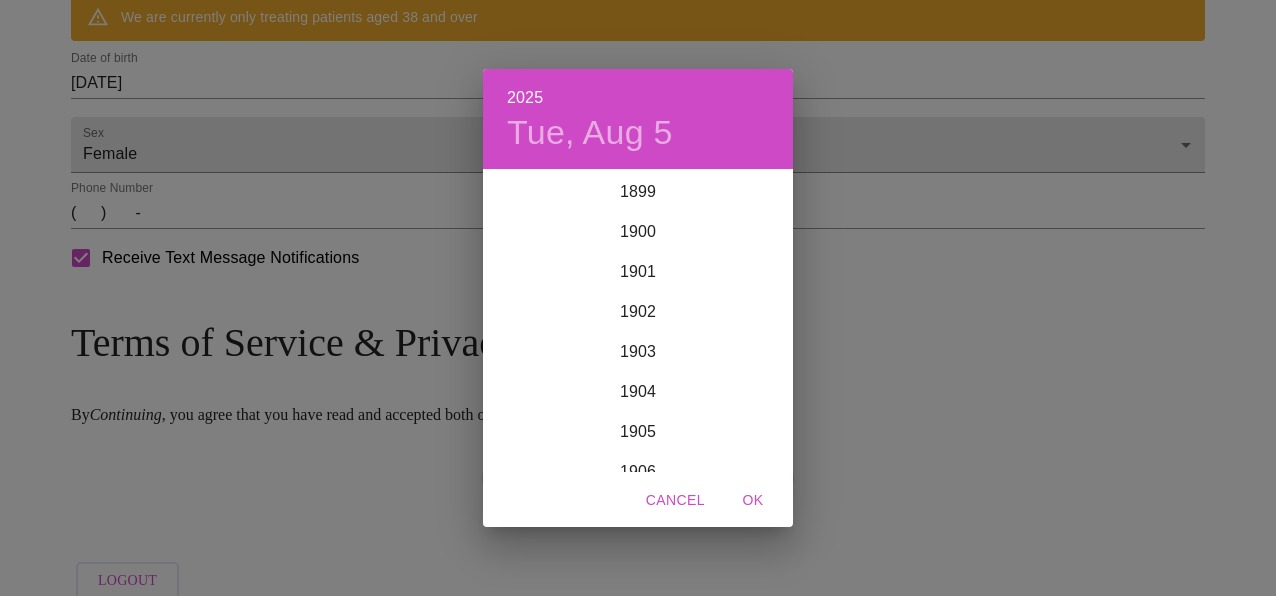 click on "2025 Tue, Aug 5 1899 1900 1901 1902 1903 1904 1905 1906 1907 1908 1909 1910 1911 1912 1913 1914 1915 1916 1917 1918 1919 1920 1921 1922 1923 1924 1925 1926 1927 1928 1929 1930 1931 1932 1933 1934 1935 1936 1937 1938 1939 1940 1941 1942 1943 1944 1945 1946 1947 1948 1949 1950 1951 1952 1953 1954 1955 1956 1957 1958 1959 1960 1961 1962 1963 1964 1965 1966 1967 1968 1969 1970 1971 1972 1973 1974 1975 1976 1977 1978 1979 1980 1981 1982 1983 1984 1985 1986 1987 1988 1989 1990 1991 1992 1993 1994 1995 1996 1997 1998 1999 2000 2001 2002 2003 2004 2005 2006 2007 2008 2009 2010 2011 2012 2013 2014 2015 2016 2017 2018 2019 2020 2021 2022 2023 2024 2025 2026 2027 2028 2029 2030 2031 2032 2033 2034 2035 2036 2037 2038 2039 2040 2041 2042 2043 2044 2045 2046 2047 2048 2049 2050 2051 2052 2053 2054 2055 2056 2057 2058 2059 2060 2061 2062 2063 2064 2065 2066 2067 2068 2069 2070 2071 2072 2073 2074 2075 2076 2077 2078 2079 2080 2081 2082 2083 2084 2085 2086 2087 2088 2089 2090 2091 2092 2093 2094 2095 2096 2097 2098 2099 OK" at bounding box center [638, 298] 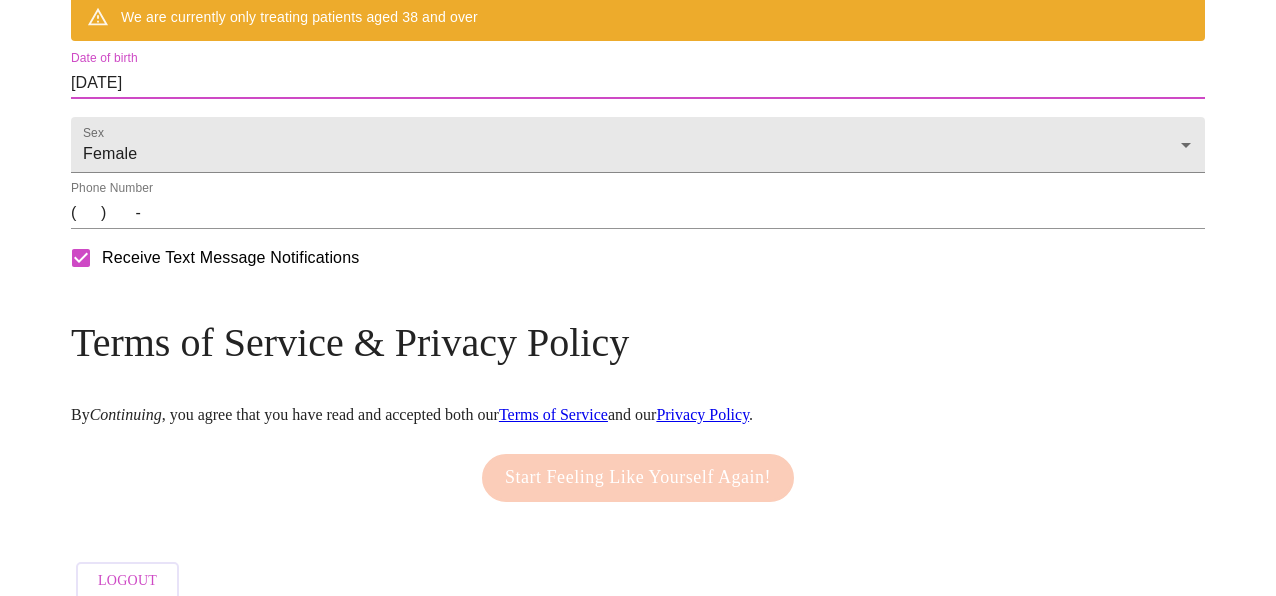 click on "[DATE]" at bounding box center (638, 83) 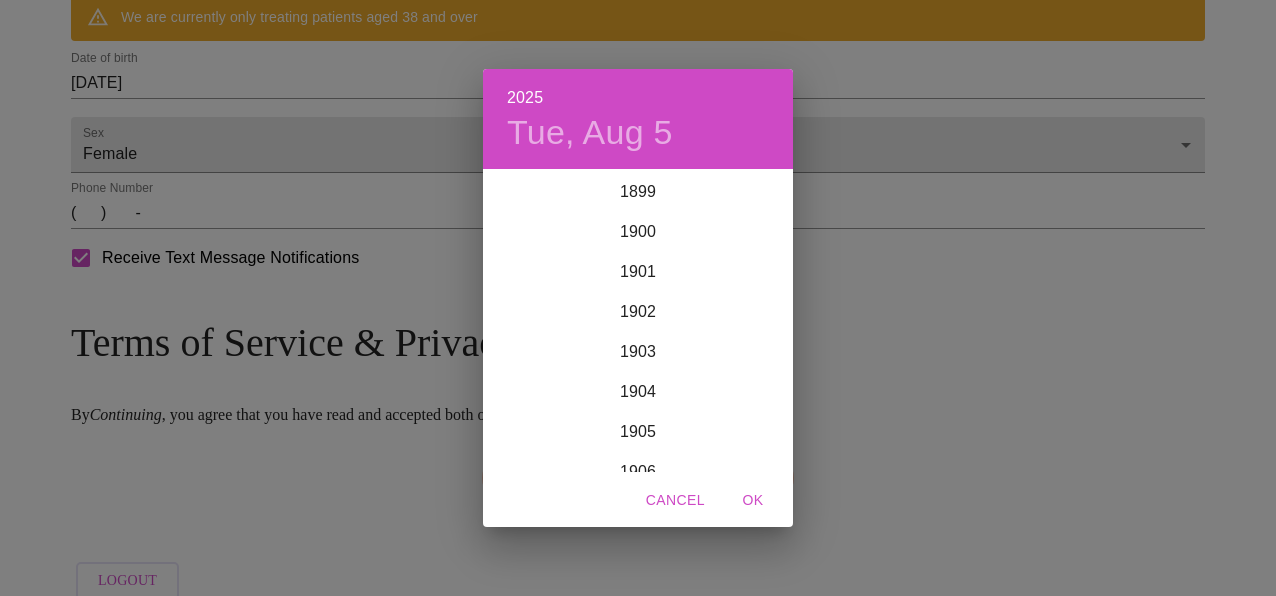 scroll, scrollTop: 4920, scrollLeft: 0, axis: vertical 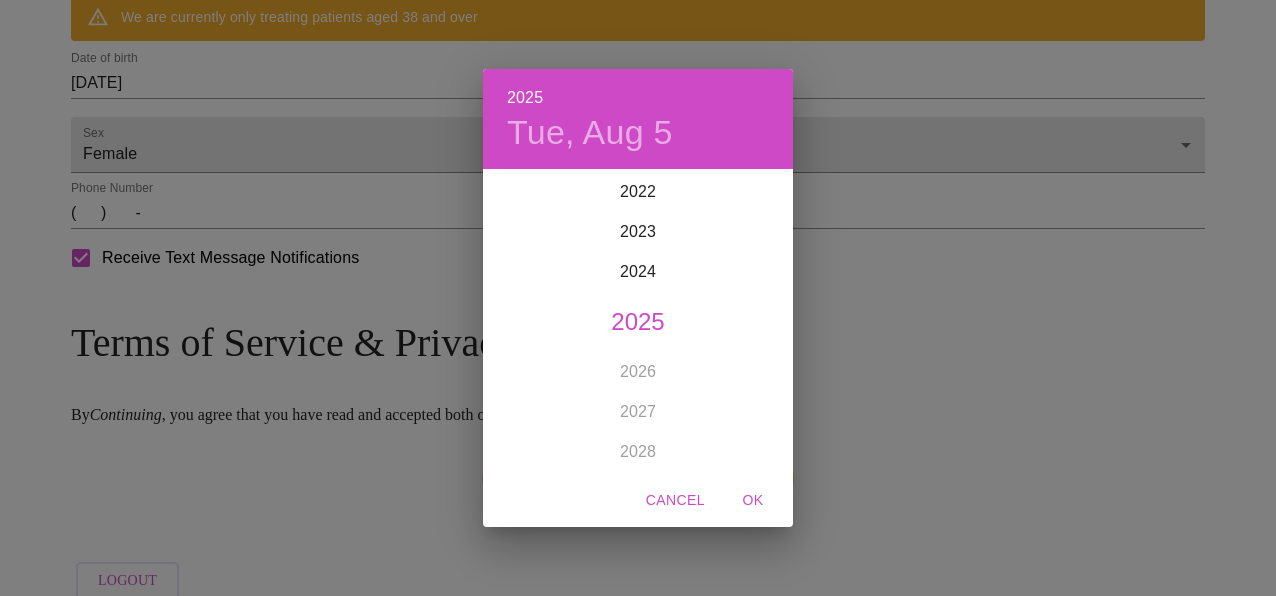 click on "2025 Tue, Aug 5 1899 1900 1901 1902 1903 1904 1905 1906 1907 1908 1909 1910 1911 1912 1913 1914 1915 1916 1917 1918 1919 1920 1921 1922 1923 1924 1925 1926 1927 1928 1929 1930 1931 1932 1933 1934 1935 1936 1937 1938 1939 1940 1941 1942 1943 1944 1945 1946 1947 1948 1949 1950 1951 1952 1953 1954 1955 1956 1957 1958 1959 1960 1961 1962 1963 1964 1965 1966 1967 1968 1969 1970 1971 1972 1973 1974 1975 1976 1977 1978 1979 1980 1981 1982 1983 1984 1985 1986 1987 1988 1989 1990 1991 1992 1993 1994 1995 1996 1997 1998 1999 2000 2001 2002 2003 2004 2005 2006 2007 2008 2009 2010 2011 2012 2013 2014 2015 2016 2017 2018 2019 2020 2021 2022 2023 2024 2025 2026 2027 2028 2029 2030 2031 2032 2033 2034 2035 2036 2037 2038 2039 2040 2041 2042 2043 2044 2045 2046 2047 2048 2049 2050 2051 2052 2053 2054 2055 2056 2057 2058 2059 2060 2061 2062 2063 2064 2065 2066 2067 2068 2069 2070 2071 2072 2073 2074 2075 2076 2077 2078 2079 2080 2081 2082 2083 2084 2085 2086 2087 2088 2089 2090 2091 2092 2093 2094 2095 2096 2097 2098 2099 OK" at bounding box center [638, 298] 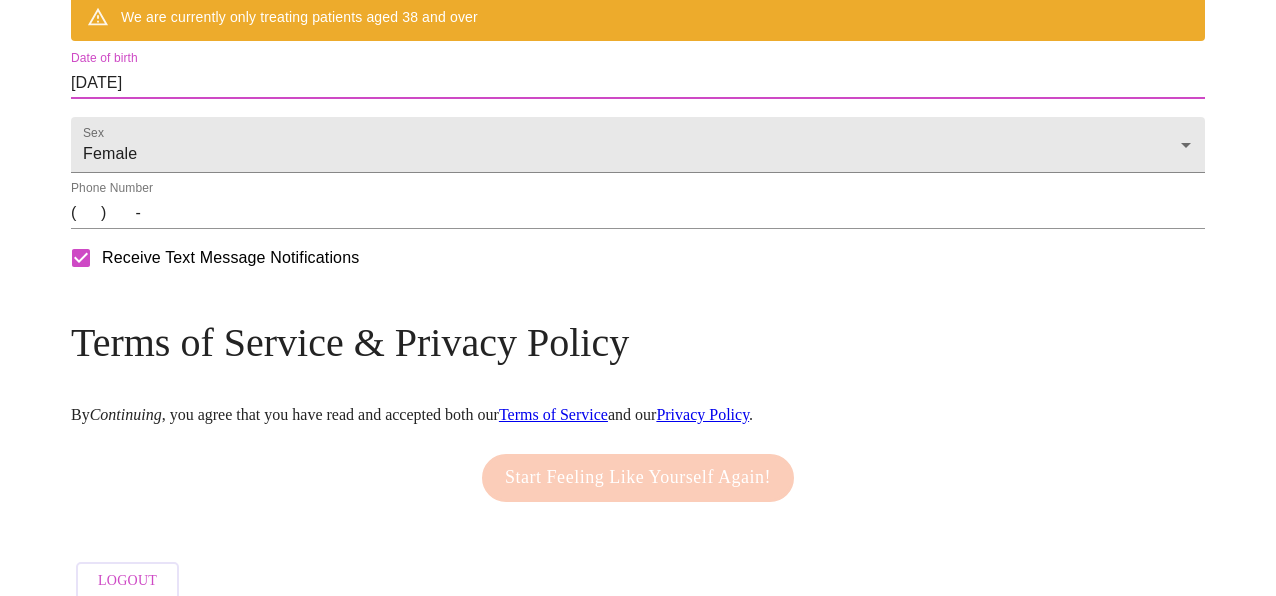 click on "[DATE]" at bounding box center (638, 83) 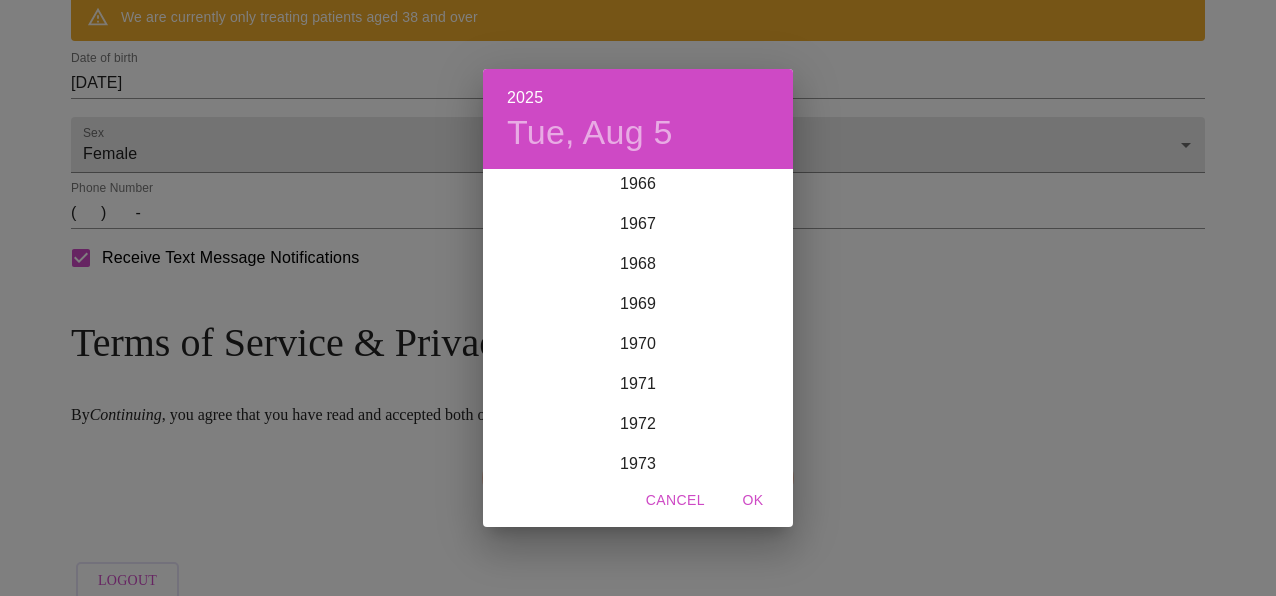 scroll, scrollTop: 2687, scrollLeft: 0, axis: vertical 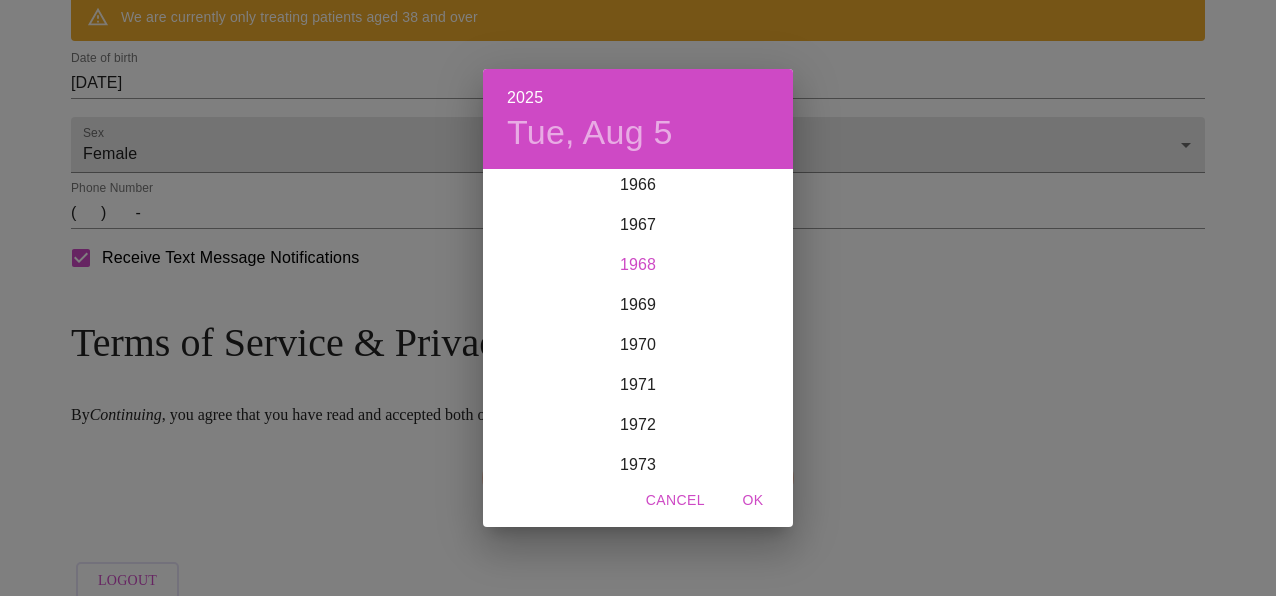 click on "1968" at bounding box center [638, 265] 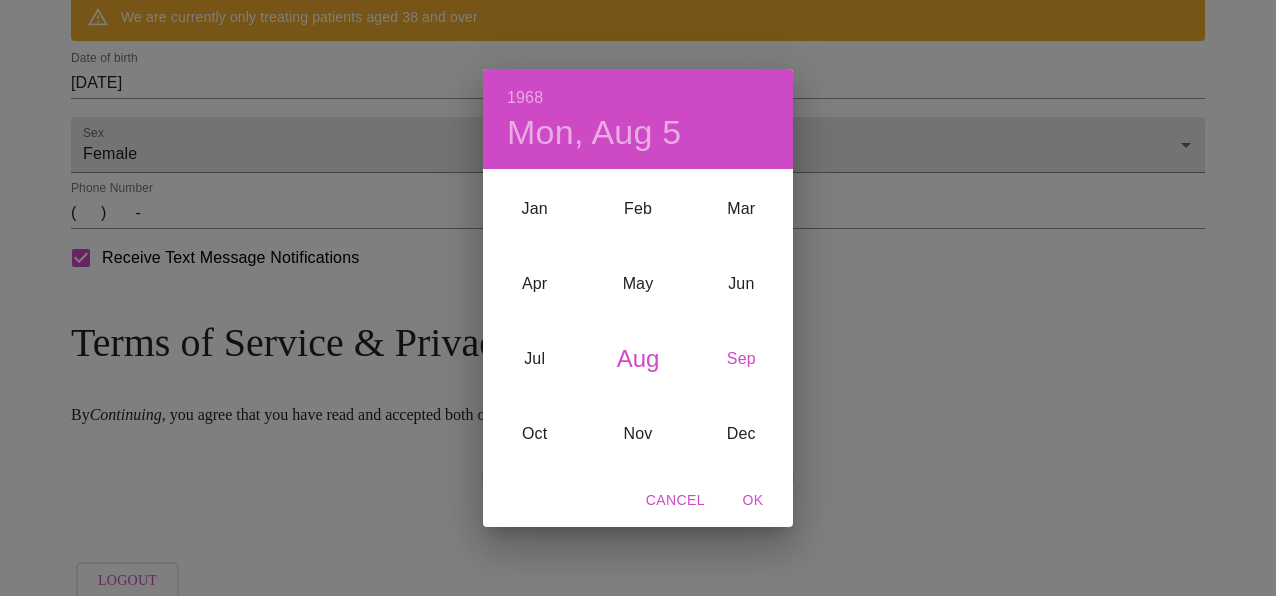 click on "Sep" at bounding box center [741, 359] 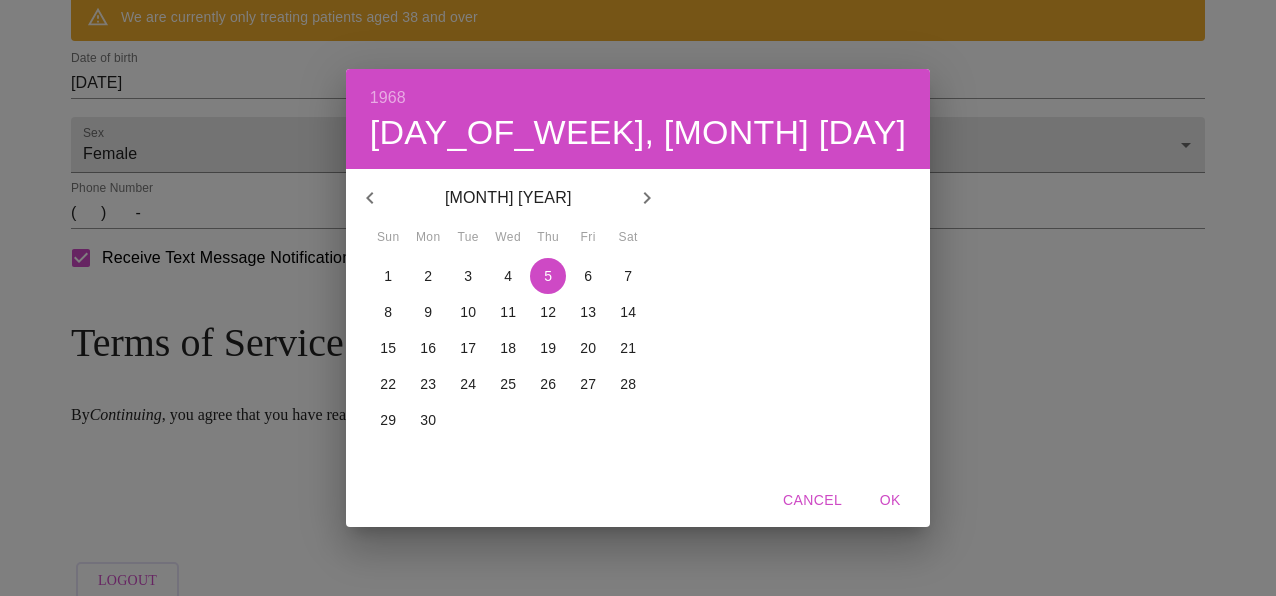 click on "9" at bounding box center [428, 312] 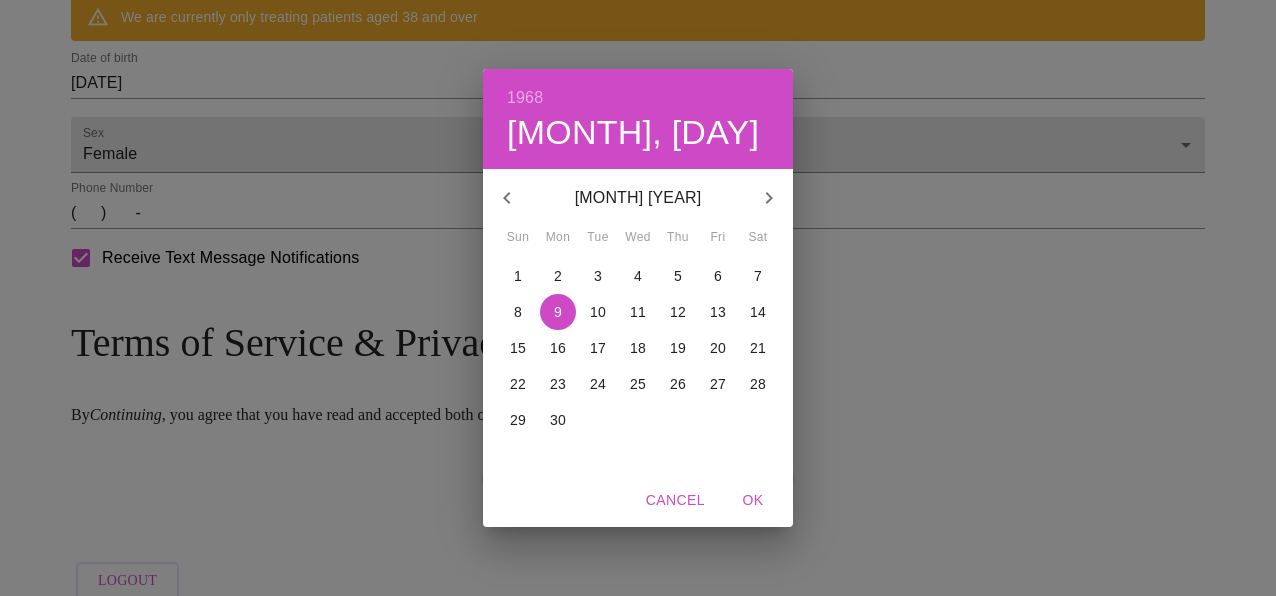 click on "OK" at bounding box center [753, 500] 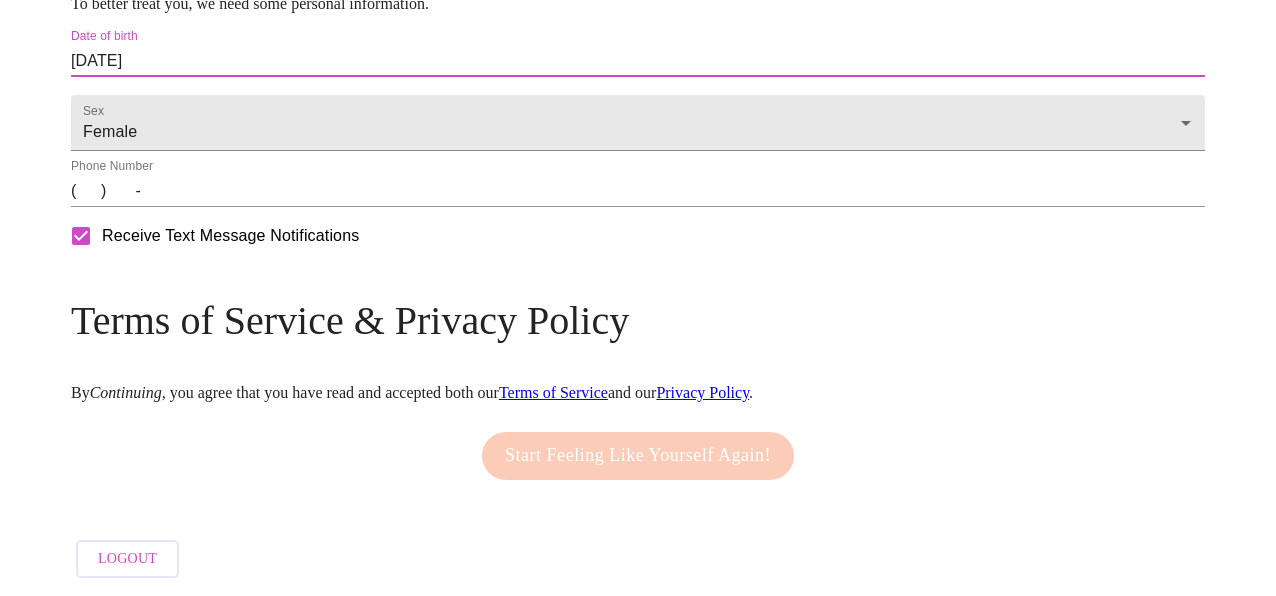 click on "(   )    -" at bounding box center [638, 191] 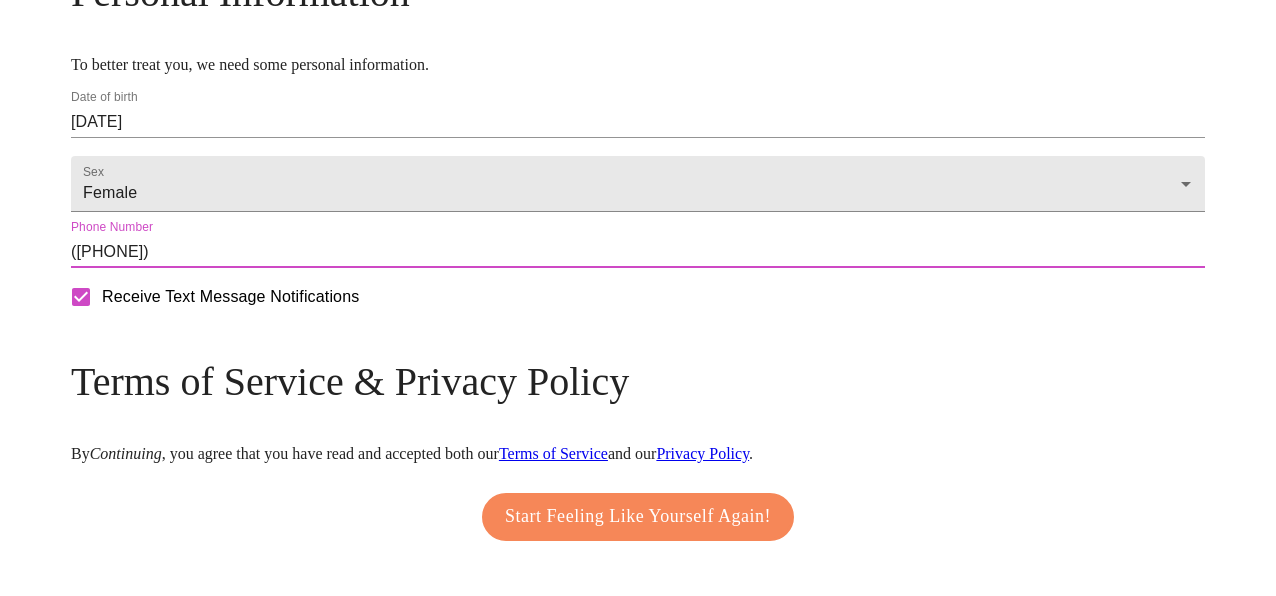 scroll, scrollTop: 941, scrollLeft: 0, axis: vertical 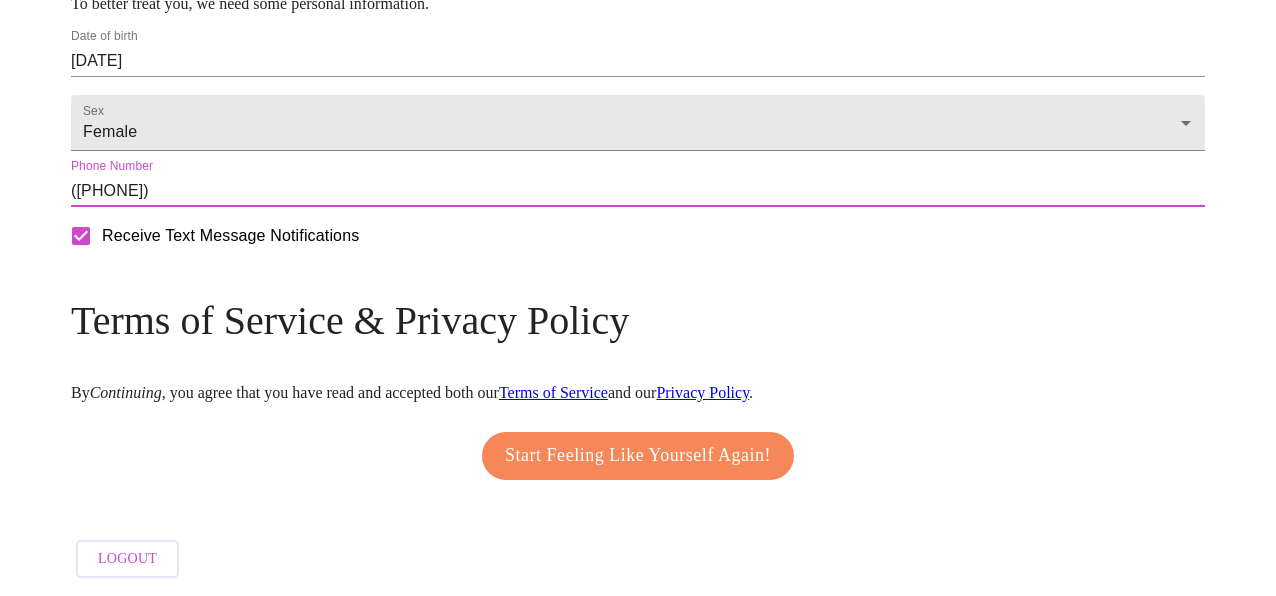 type on "([PHONE])" 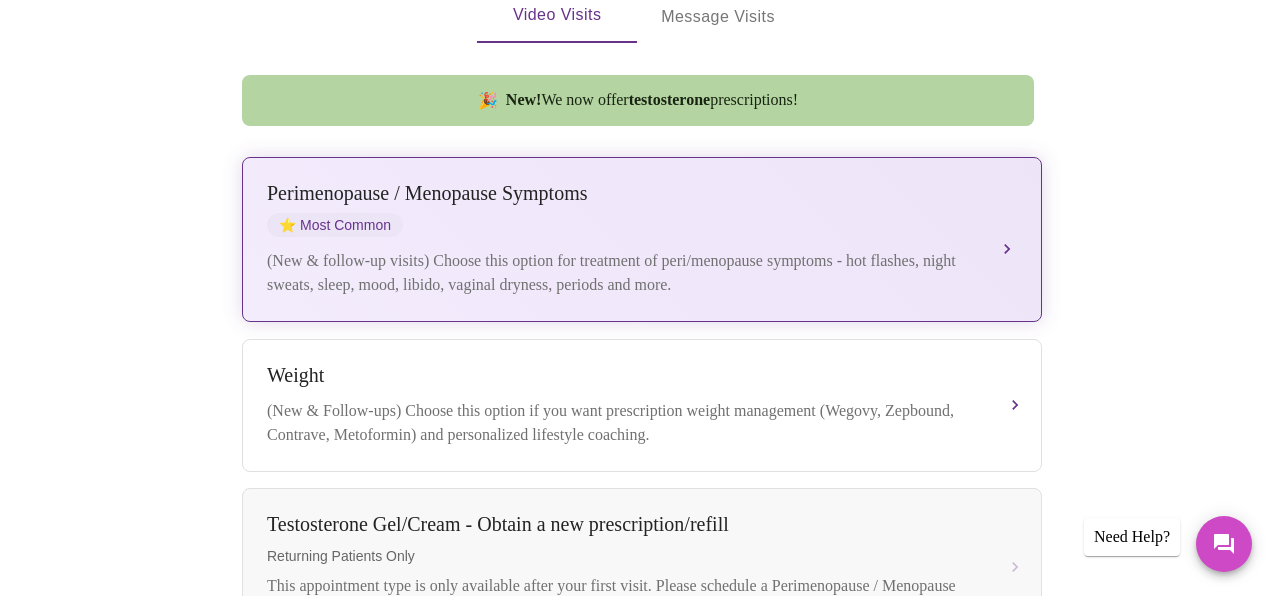 scroll, scrollTop: 494, scrollLeft: 0, axis: vertical 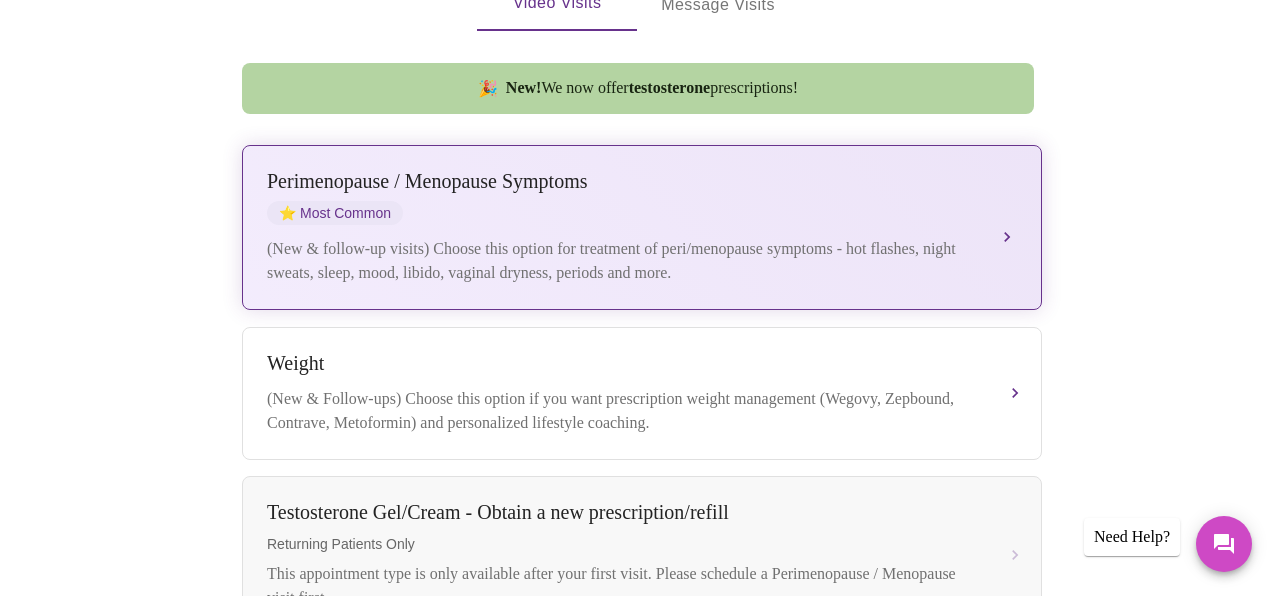 click on "Perimenopause / Menopause Symptoms  ⭐  Most Common (New & follow-up visits) Choose this option for treatment of peri/menopause symptoms - hot flashes, night sweats, sleep, mood, libido, vaginal dryness, periods and more." at bounding box center [642, 227] 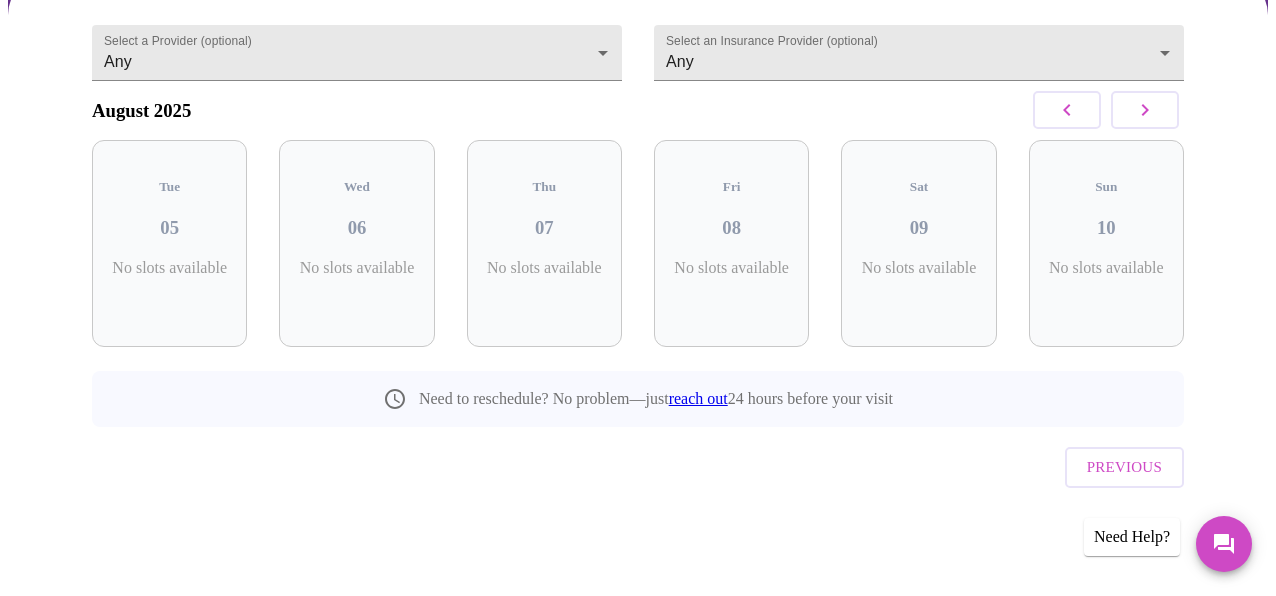 scroll, scrollTop: 184, scrollLeft: 0, axis: vertical 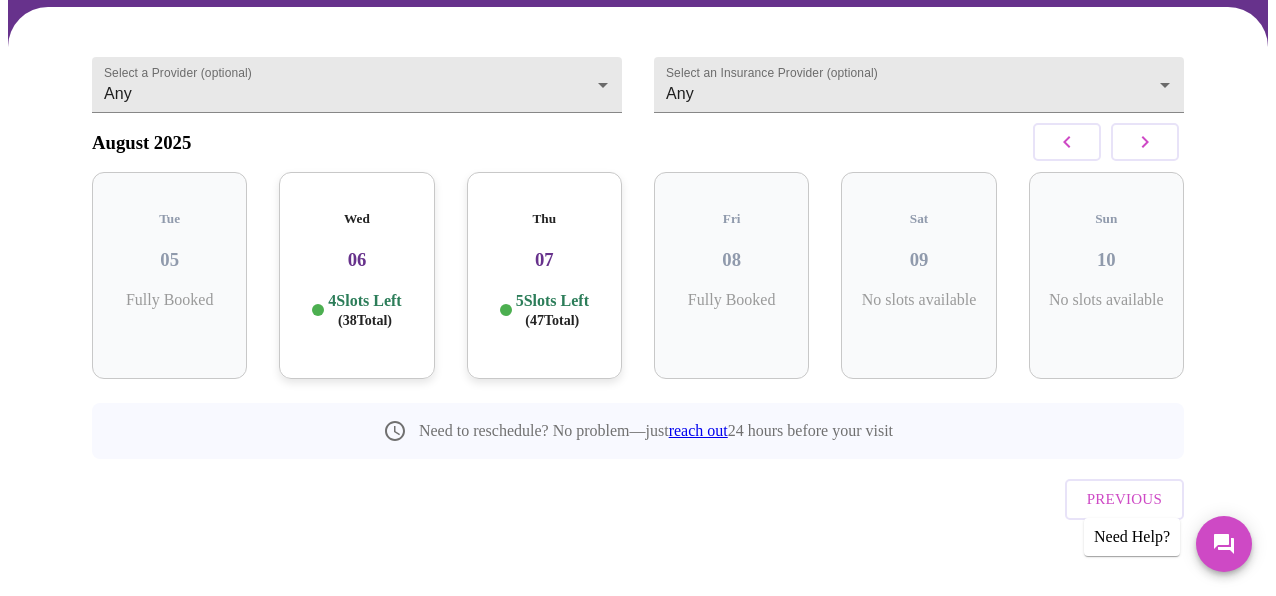 click 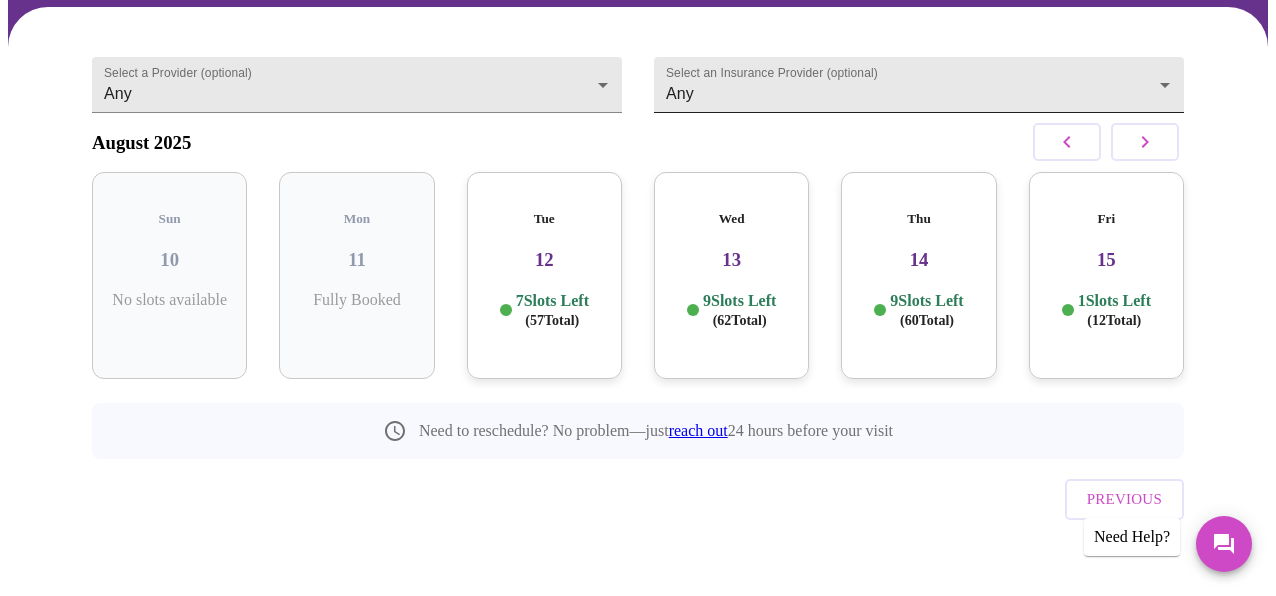 click on "Hi [FIRST]   Confirm appointment time 1 2 CONFIRM 3 4 5 Select a Provider (optional) Any Any Select an Insurance Provider (optional) Any Any August [YEAR] Sun 10 No slots available Mon 11 Fully Booked Tue 12 7  Slots Left ( 57  Total) Wed 13 9  Slots Left ( 62  Total) Thu 14 9  Slots Left ( 60  Total) Fri 15 1  Slots Left ( 12  Total) Need to reschedule? No problem—just  reach out  24 hours before your visit Previous Need Help? Settings Billing Invoices Log out" at bounding box center (638, 222) 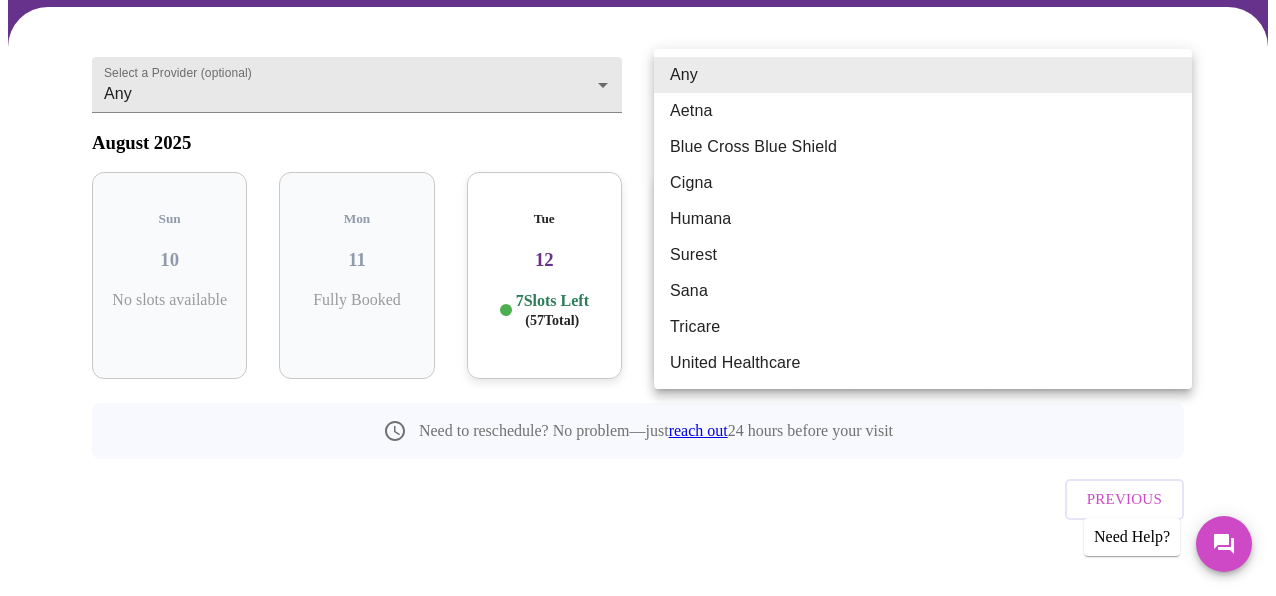 click on "Aetna" at bounding box center [923, 111] 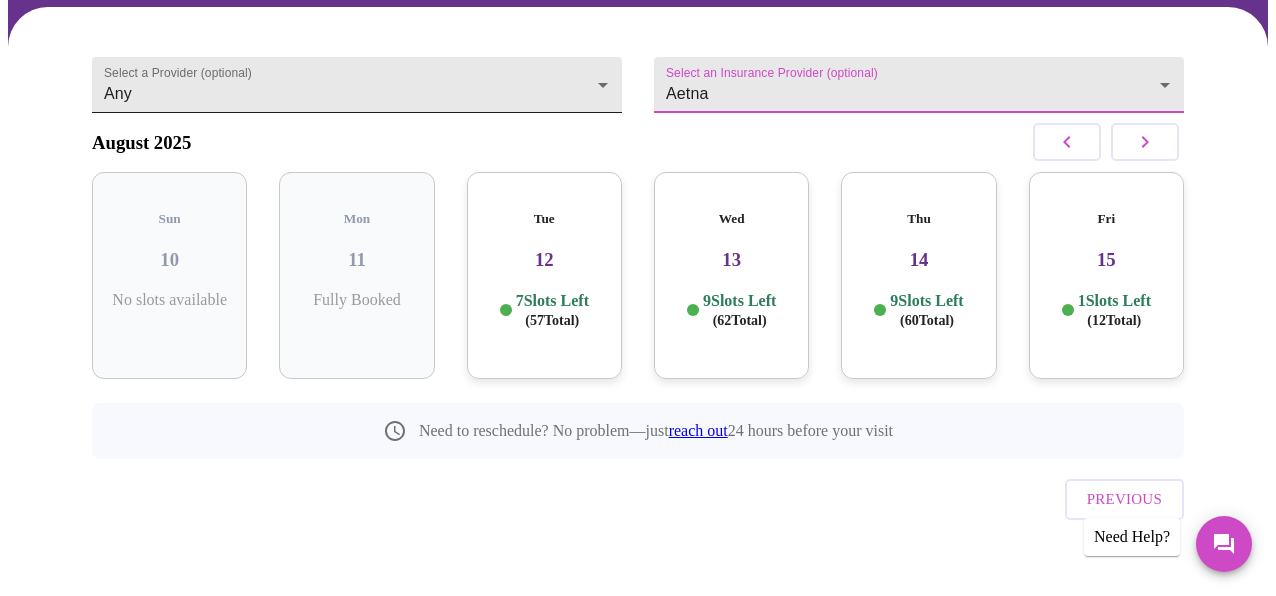 click on "MyMenopauseRx Appointments Messaging Labs Uploads Medications Community Refer a Friend Hi [NAME]   Confirm appointment time 1 2 CONFIRM 3 4 5 Select a Provider (optional) Any Any Select an Insurance Provider (optional) Aetna Aetna August 2025 Sun 10 No slots available Mon 11 Fully Booked Tue 12 7  Slots Left ( 57  Total) Wed 13 9  Slots Left ( 62  Total) Thu 14 9  Slots Left ( 60  Total) Fri 15 1  Slots Left ( 12  Total) Need to reschedule? No problem—just  reach out  24 hours before your visit Previous Need Help? Settings Billing Invoices Log out" at bounding box center (638, 222) 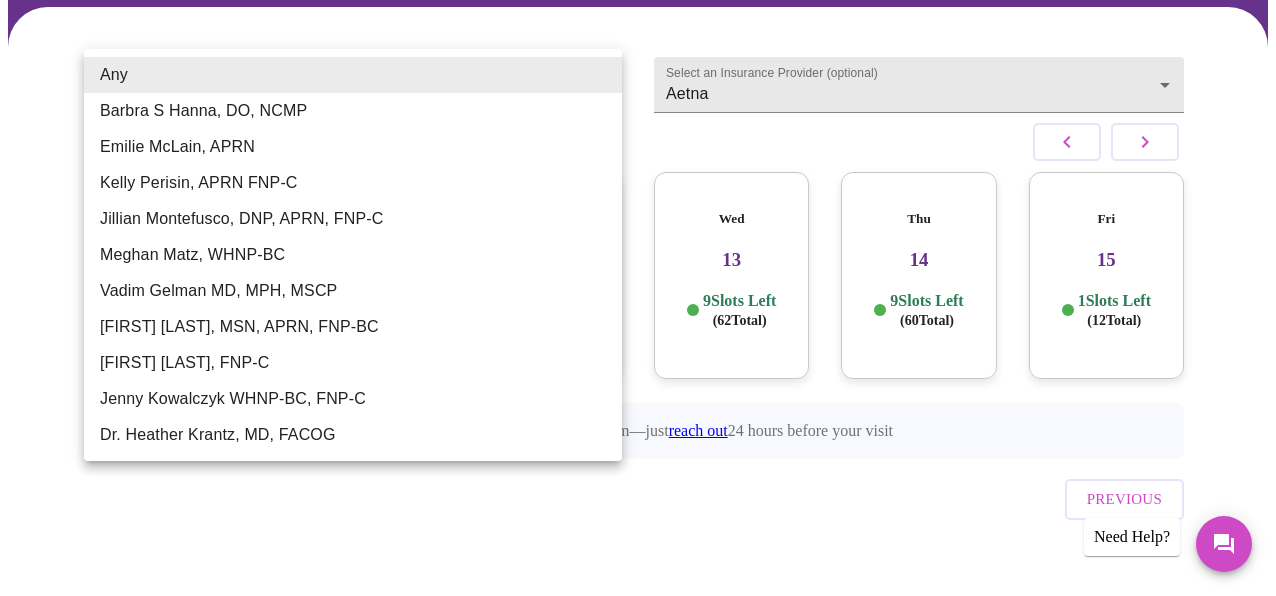 click on "[FIRST] [LAST], MSN, APRN, FNP-BC" at bounding box center (353, 327) 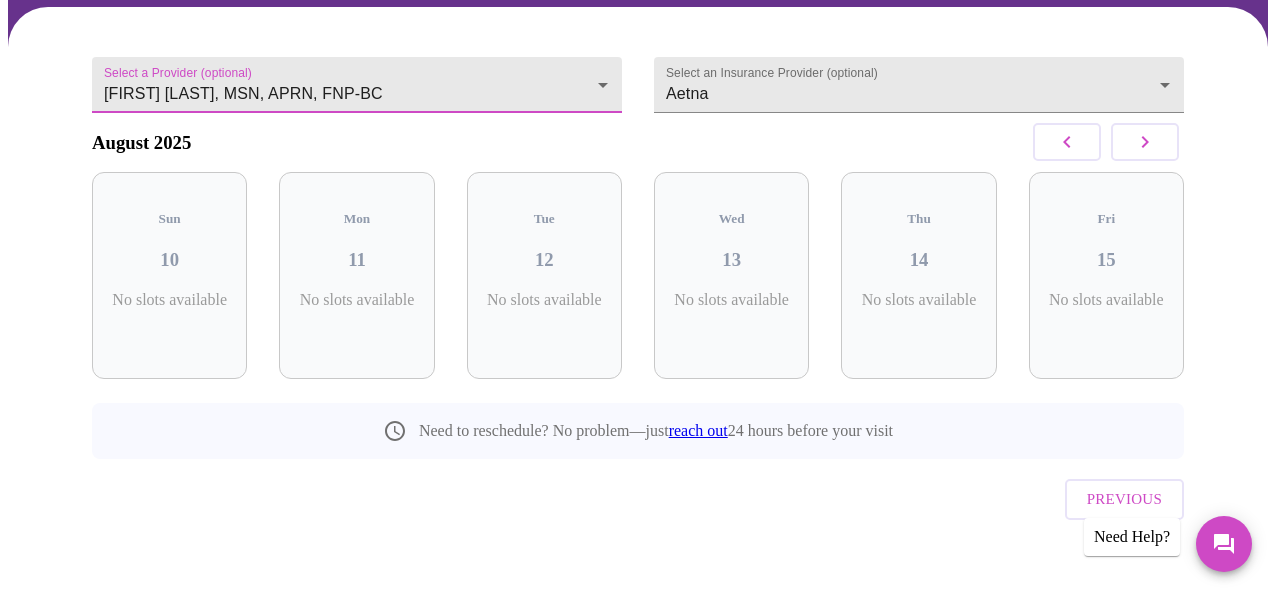 click 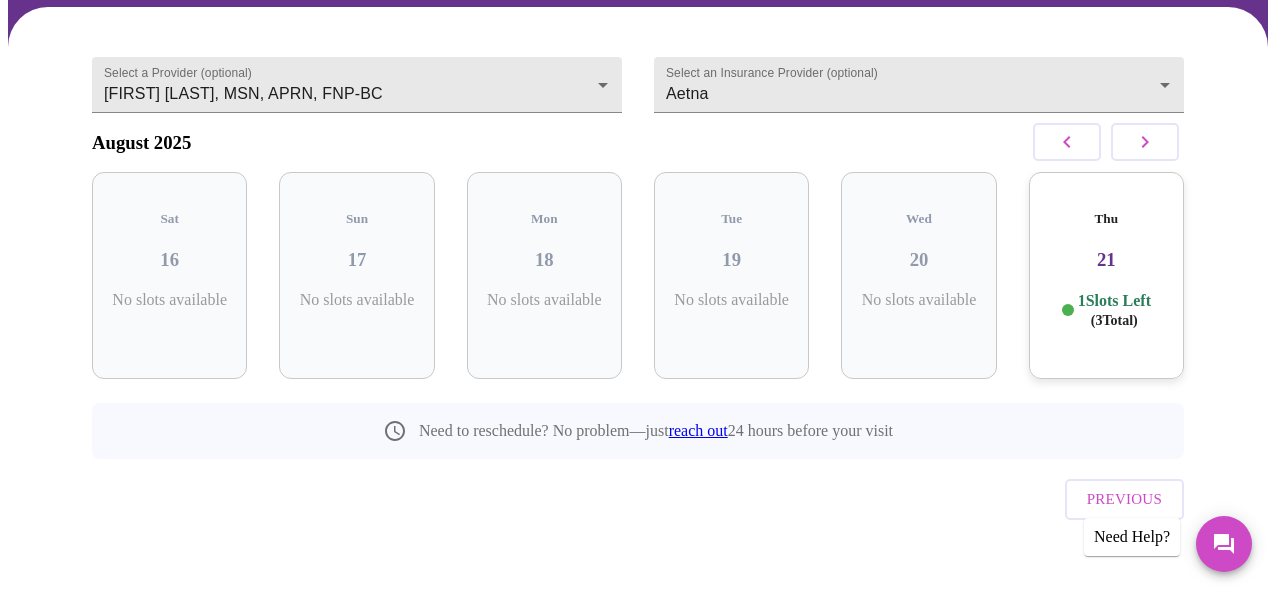 click 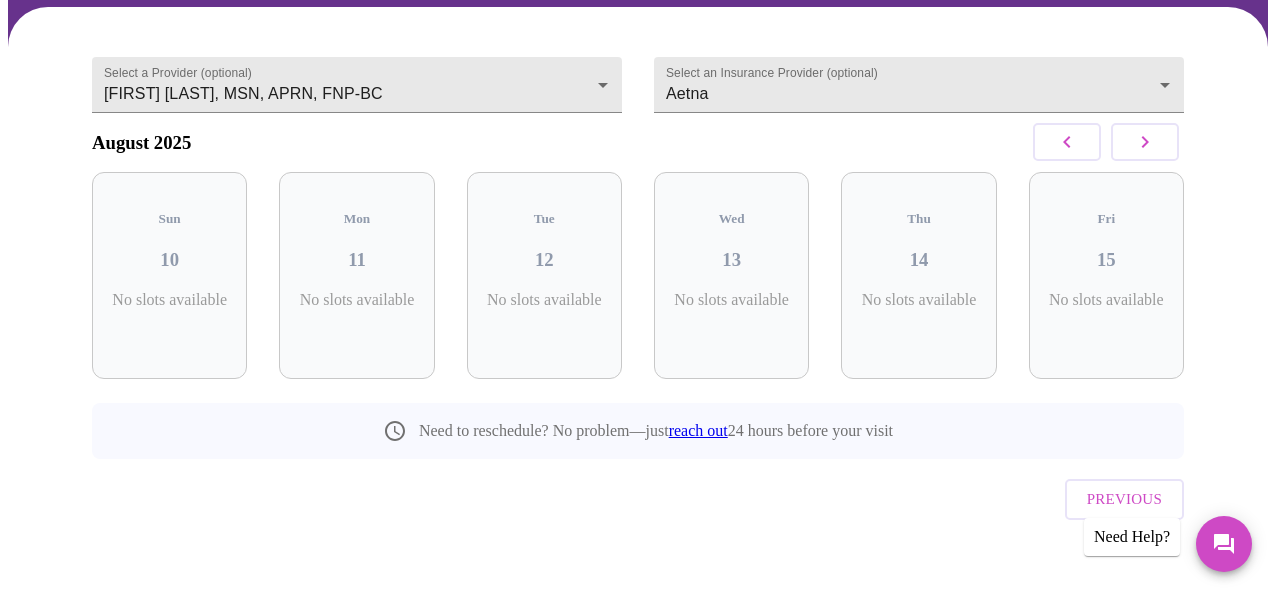 click on "No slots available" at bounding box center [731, 300] 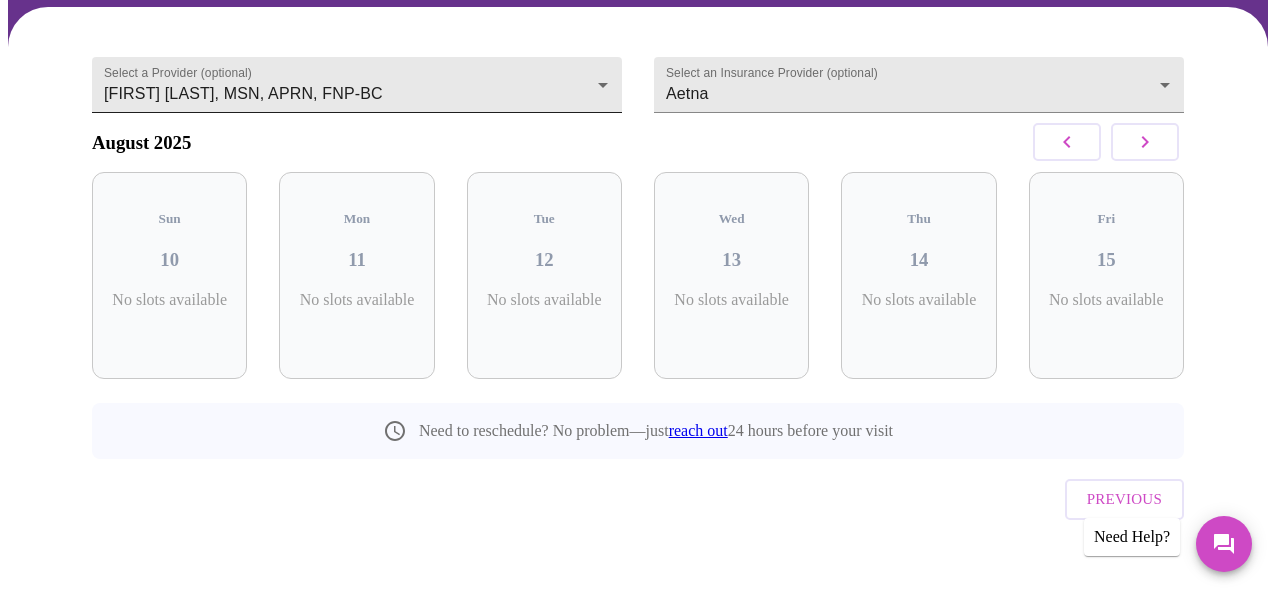 click on "Hi [FIRST]   Confirm appointment time 1 2 CONFIRM 3 4 5 Select a Provider (optional) [FIRST] [LAST], MSN, APRN, FNP-BC [FIRST] [LAST], MSN, APRN, FNP-BC Select an Insurance Provider (optional) Aetna Aetna August [YEAR] Sun 10 No slots available Mon 11 No slots available Tue 12 No slots available Wed 13 No slots available Thu 14 No slots available Fri 15 No slots available Need to reschedule? No problem—just  reach out  24 hours before your visit Previous Need Help? Settings Billing Invoices Log out" at bounding box center (638, 222) 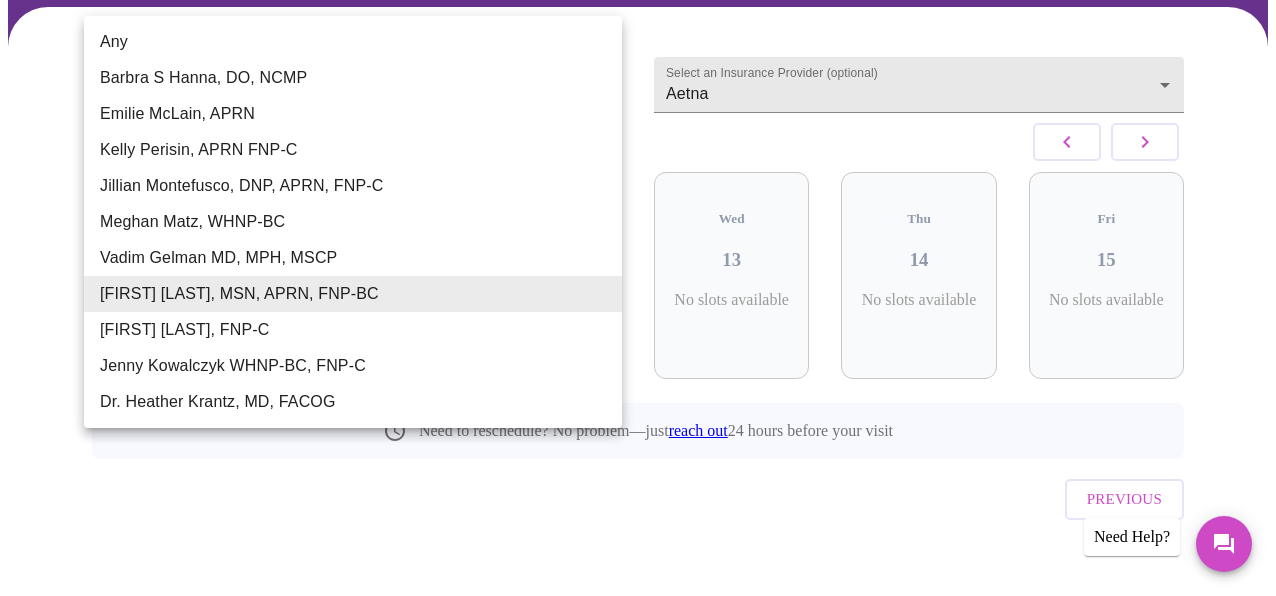 click on "Any" at bounding box center (353, 42) 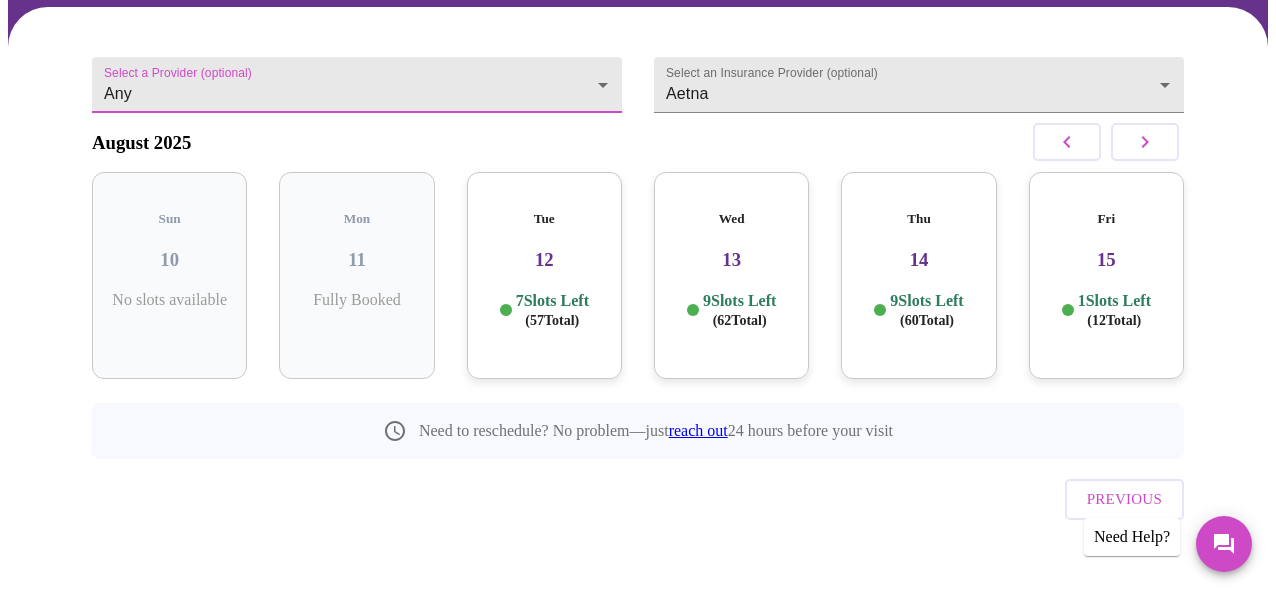 click on "13" at bounding box center (731, 260) 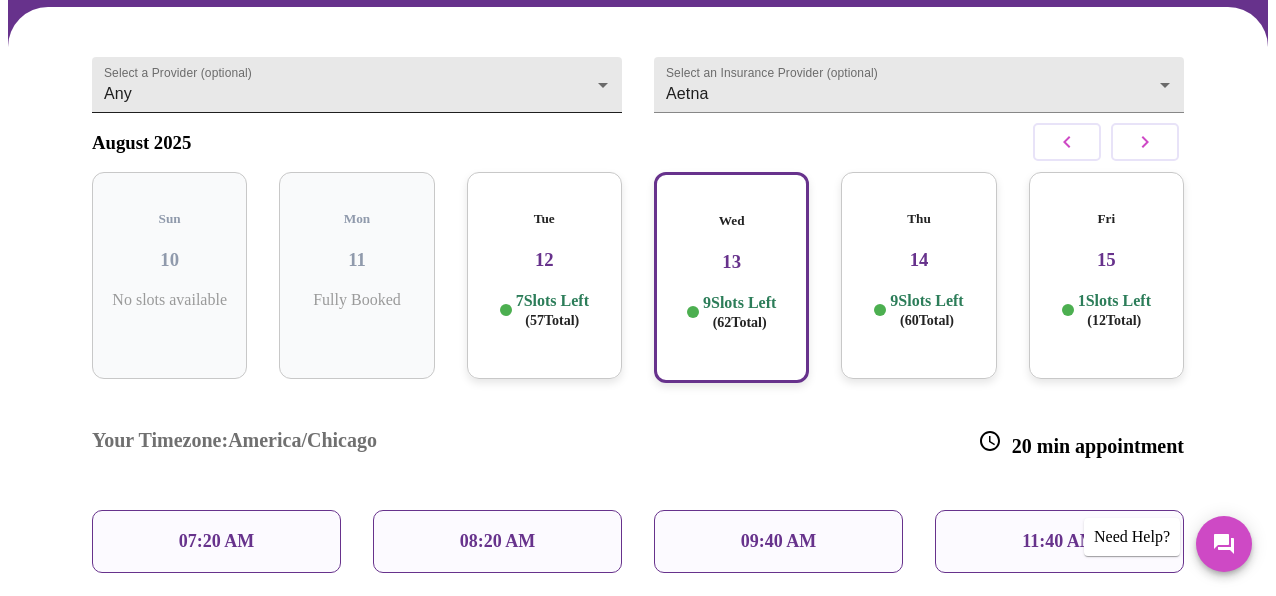 click on "Hi [FIRST]   Confirm appointment time 1 2 CONFIRM 3 4 5 Select a Provider (optional) Any Any Select an Insurance Provider (optional) Aetna Aetna August [YEAR] Sun 10 No slots available Mon 11 Fully Booked Tue 12 7  Slots Left ( 57  Total) Wed 13 9  Slots Left ( 62  Total) Thu 14 9  Slots Left ( 60  Total) Fri 15 1  Slots Left ( 12  Total) Your Timezone:  America/Chicago 20 min appointment 07:20 AM 08:20 AM 09:40 AM 11:40 AM 01:20 PM 02:40 PM 04:20 PM 05:40 PM 07:20 PM Need to reschedule? No problem—just  reach out  24 hours before your visit Previous Need Help? Settings Billing Invoices Log out" at bounding box center [638, 414] 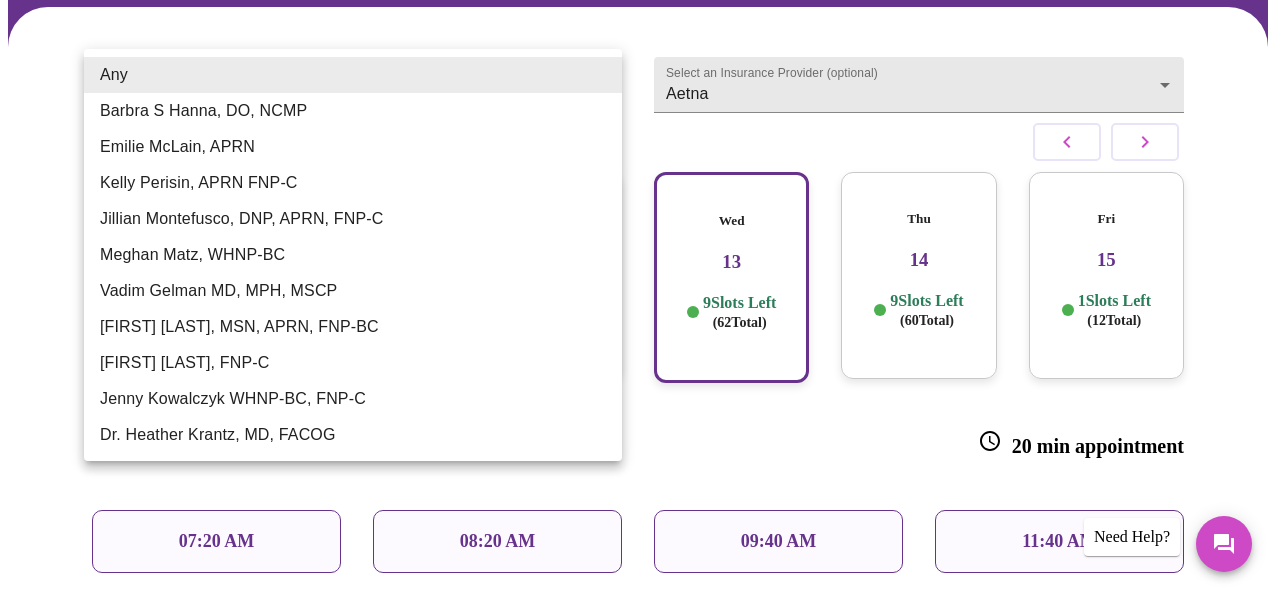 click on "Emilie McLain, APRN" at bounding box center [353, 147] 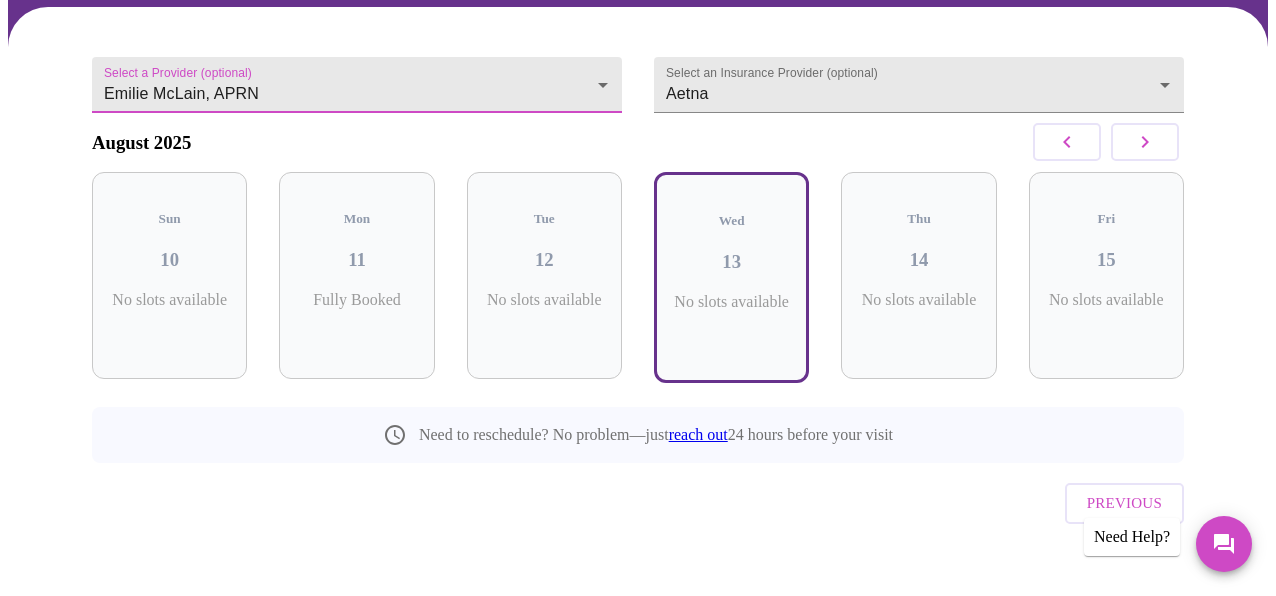 click on "MyMenopauseRx Appointments Messaging Labs Uploads Medications Community Refer a Friend Hi [NAME]   Confirm appointment time 1 2 CONFIRM 3 4 5 Select a Provider (optional) [PERSON] [PERSON] Select an Insurance Provider (optional) Aetna Aetna August 2025 Sun 10 No slots available Mon 11 Fully Booked Tue 12 No slots available Wed 13 No slots available Thu 14 No slots available Fri 15 No slots available Need to reschedule? No problem—just  reach out  24 hours before your visit Previous Need Help? Settings Billing Invoices Log out" at bounding box center (638, 224) 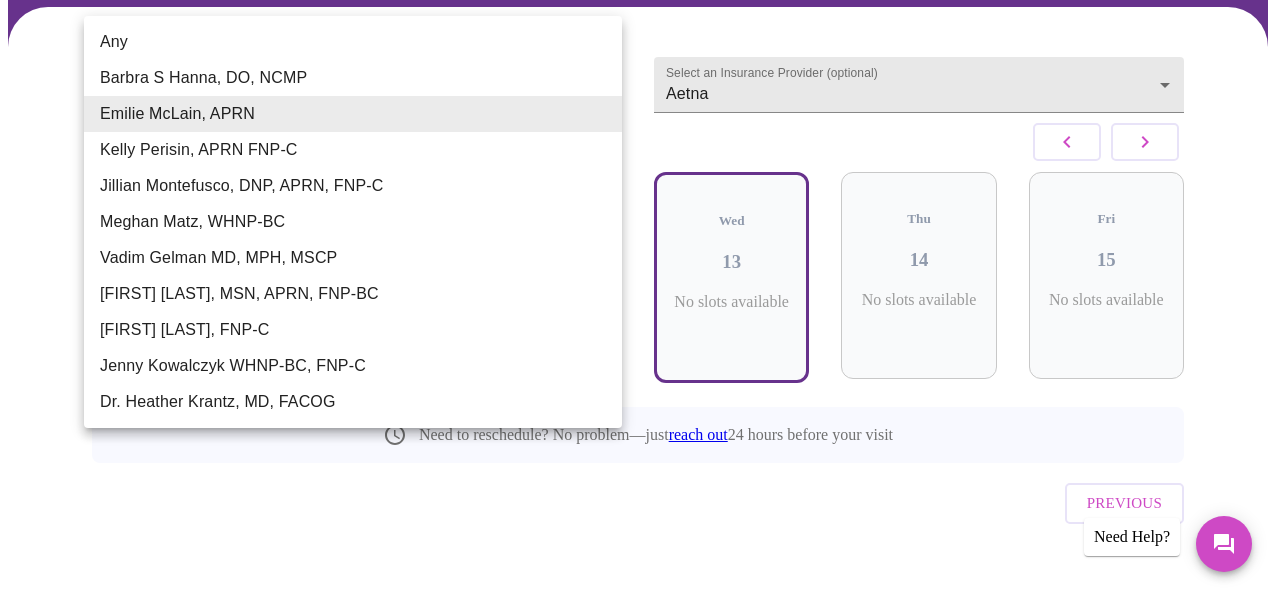 click on "Barbra S Hanna, DO, NCMP" at bounding box center [353, 78] 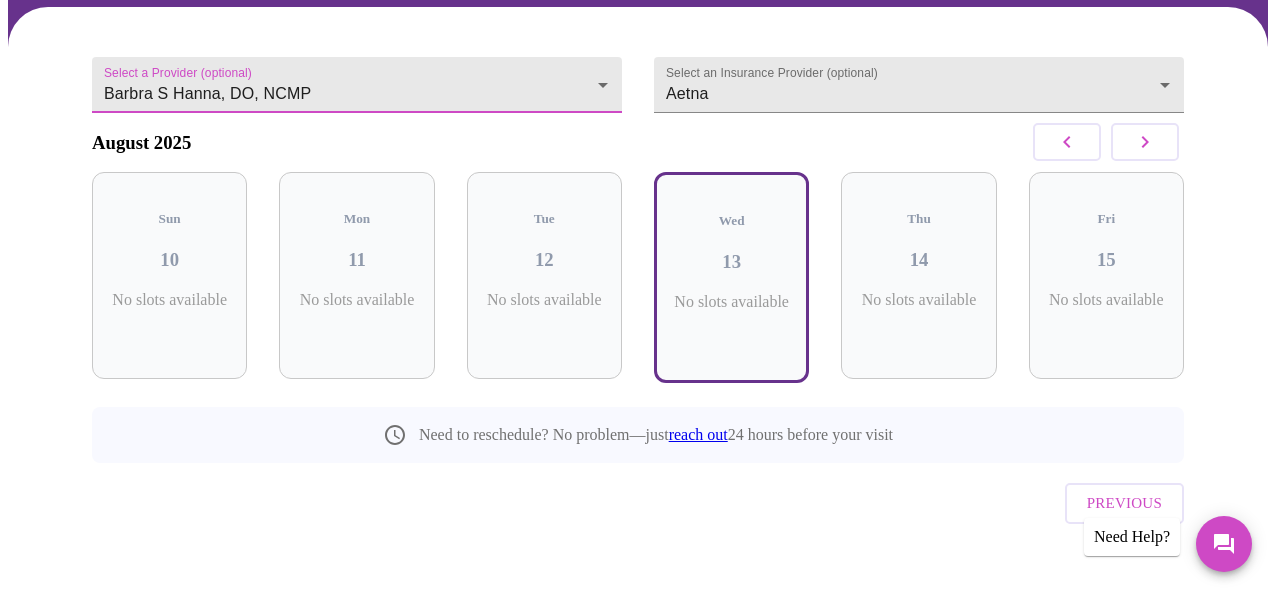 click on "MyMenopauseRx Appointments Messaging Labs Uploads Medications Community Refer a Friend Hi [NAME]   Confirm appointment time 1 2 CONFIRM 3 4 5 Select a Provider (optional) [PERSON] [PERSON] Select an Insurance Provider (optional) Aetna Aetna August 2025 Sun 10 No slots available Mon 11 No slots available Tue 12 No slots available Wed 13 No slots available Thu 14 No slots available Fri 15 No slots available Need to reschedule? No problem—just  reach out  24 hours before your visit Previous Need Help? Settings Billing Invoices Log out" at bounding box center [638, 224] 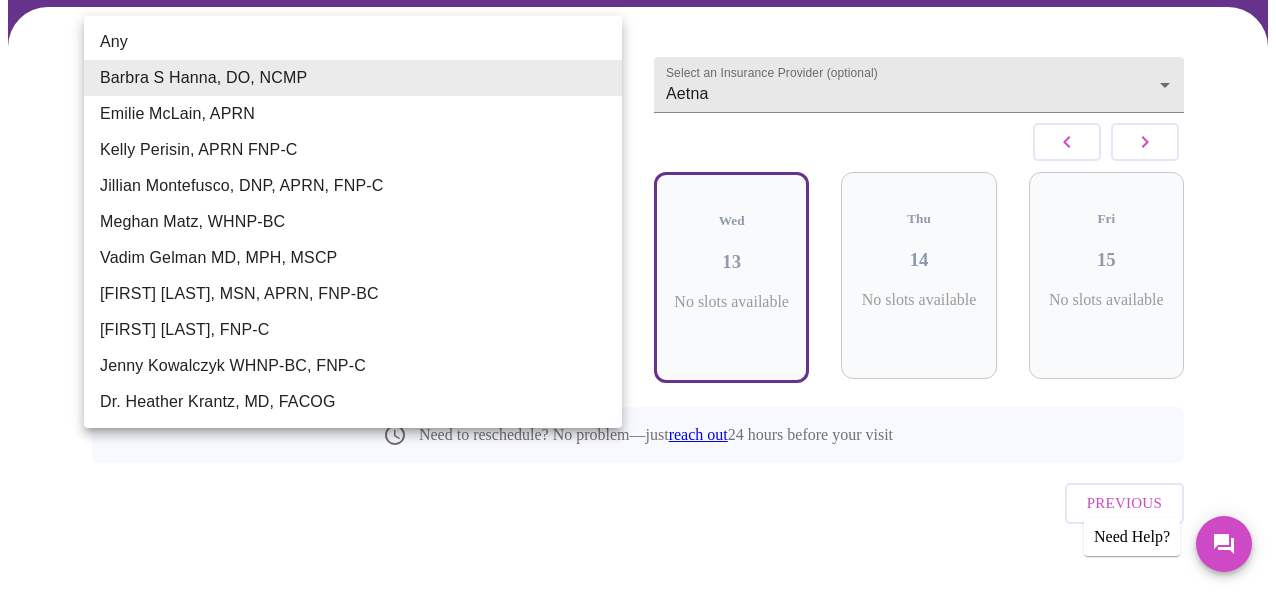 click on "Kelly Perisin, APRN FNP-C" at bounding box center [353, 150] 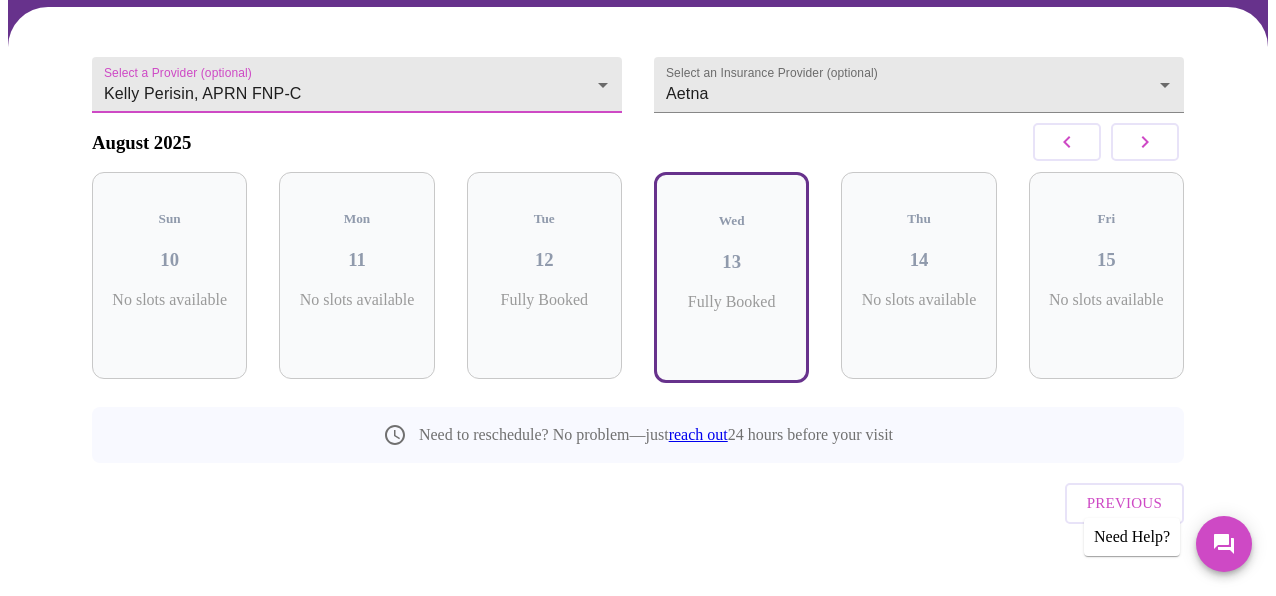 click on "MyMenopauseRx Appointments Messaging Labs Uploads Medications Community Refer a Friend Hi [NAME]   Confirm appointment time 1 2 CONFIRM 3 4 5 Select a Provider (optional) [PERSON] [PERSON] Select an Insurance Provider (optional) Aetna Aetna August 2025 Sun 10 No slots available Mon 11 No slots available Tue 12 Fully Booked Wed 13 Fully Booked Thu 14 No slots available Fri 15 No slots available Need to reschedule? No problem—just  reach out  24 hours before your visit Previous Need Help? Settings Billing Invoices Log out" at bounding box center [638, 224] 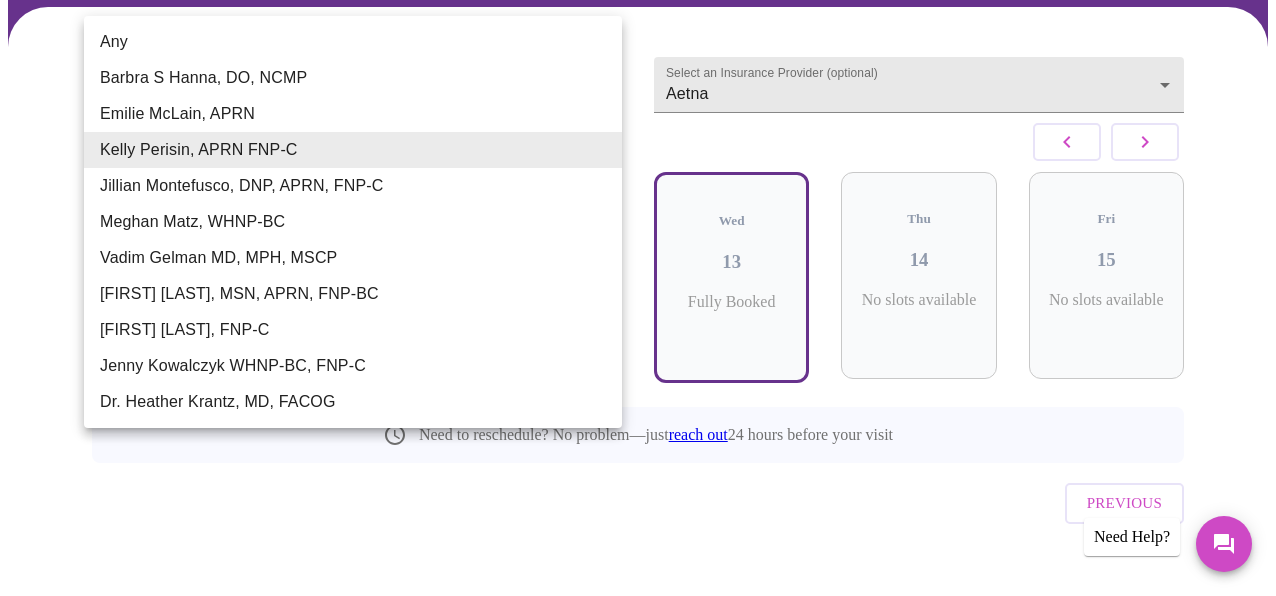 click on "Jillian Montefusco, DNP, APRN, FNP-C" at bounding box center [353, 186] 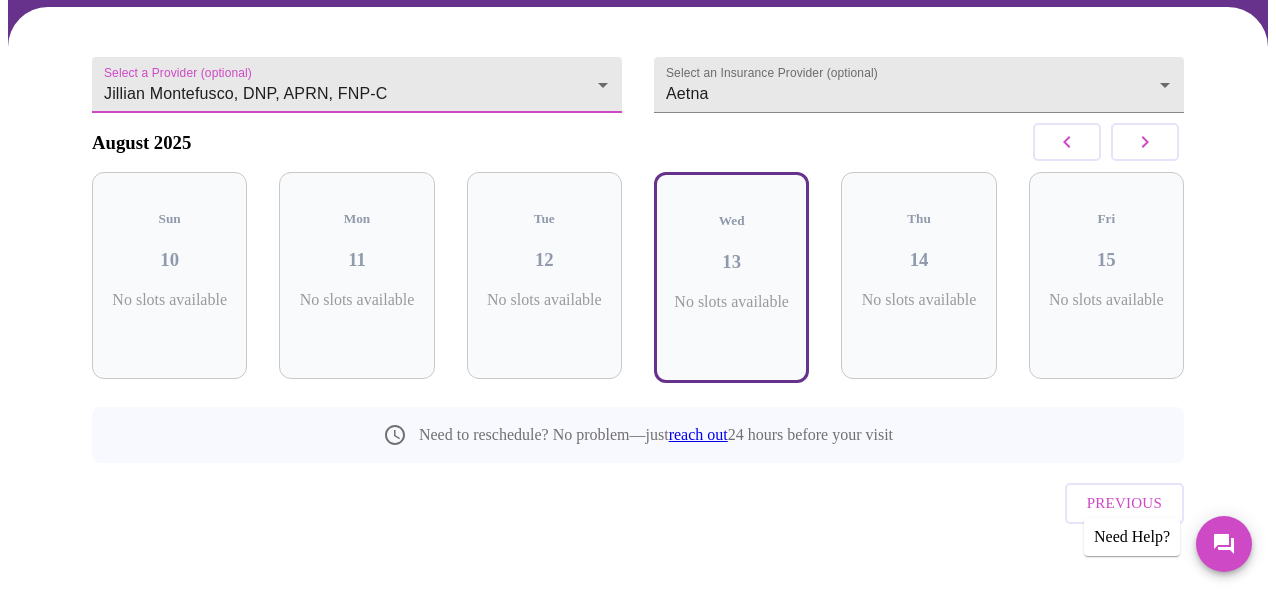 click on "Hi [FIRST]   Confirm appointment time 1 2 CONFIRM 3 4 5 Select a Provider (optional) [FIRST] [LAST], DNP, APRN, FNP-C [FIRST] [LAST], DNP, APRN, FNP-C Select an Insurance Provider (optional) Aetna Aetna August [YEAR] Sun 10 No slots available Mon 11 No slots available Tue 12 No slots available Wed 13 No slots available Thu 14 No slots available Fri 15 No slots available Need to reschedule? No problem—just  reach out  24 hours before your visit Previous Need Help? Settings Billing Invoices Log out" at bounding box center (638, 224) 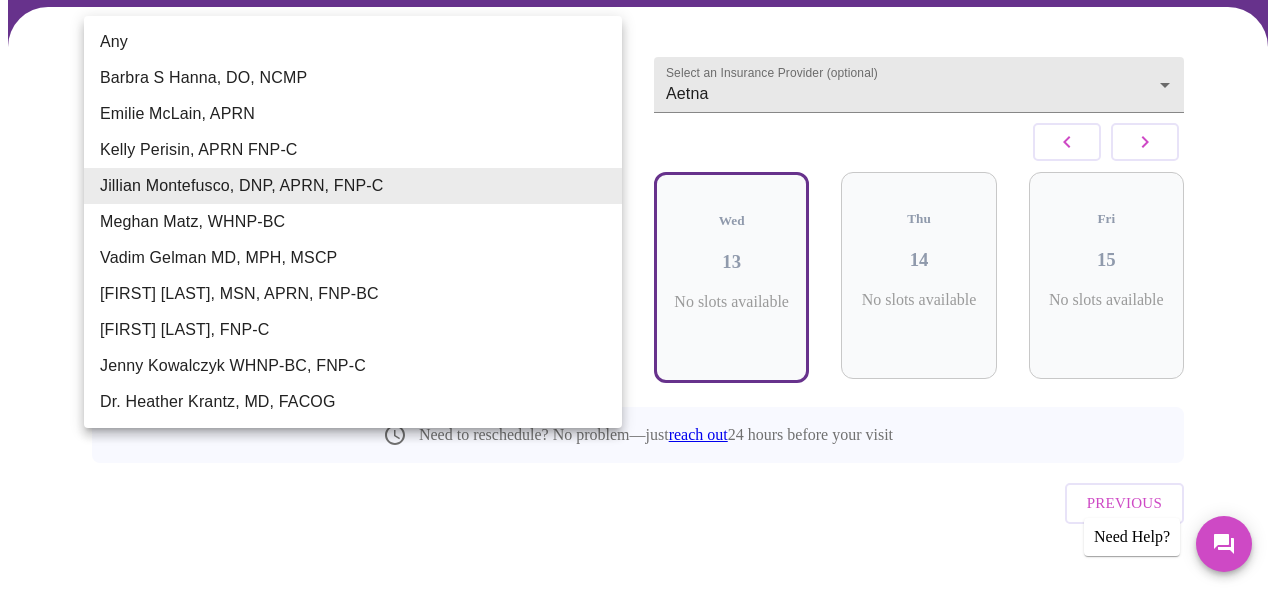 click on "Meghan Matz, WHNP-BC" at bounding box center (353, 222) 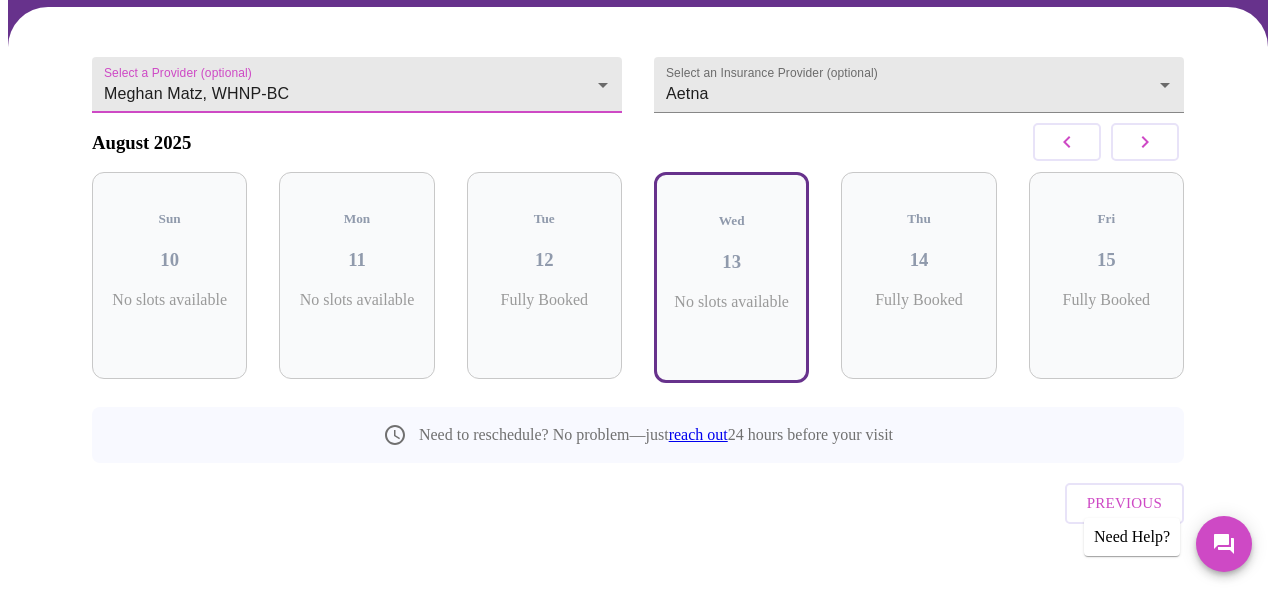 click on "MyMenopauseRx Appointments Messaging Labs Uploads Medications Community Refer a Friend Hi [NAME]   Confirm appointment time 1 2 CONFIRM 3 4 5 Select a Provider (optional) [PERSON] [PERSON] Select an Insurance Provider (optional) Aetna Aetna August 2025 Sun 10 No slots available Mon 11 No slots available Tue 12 Fully Booked Wed 13 No slots available Thu 14 Fully Booked Fri 15 Fully Booked Need to reschedule? No problem—just  reach out  24 hours before your visit Previous Need Help? Settings Billing Invoices Log out" at bounding box center (638, 224) 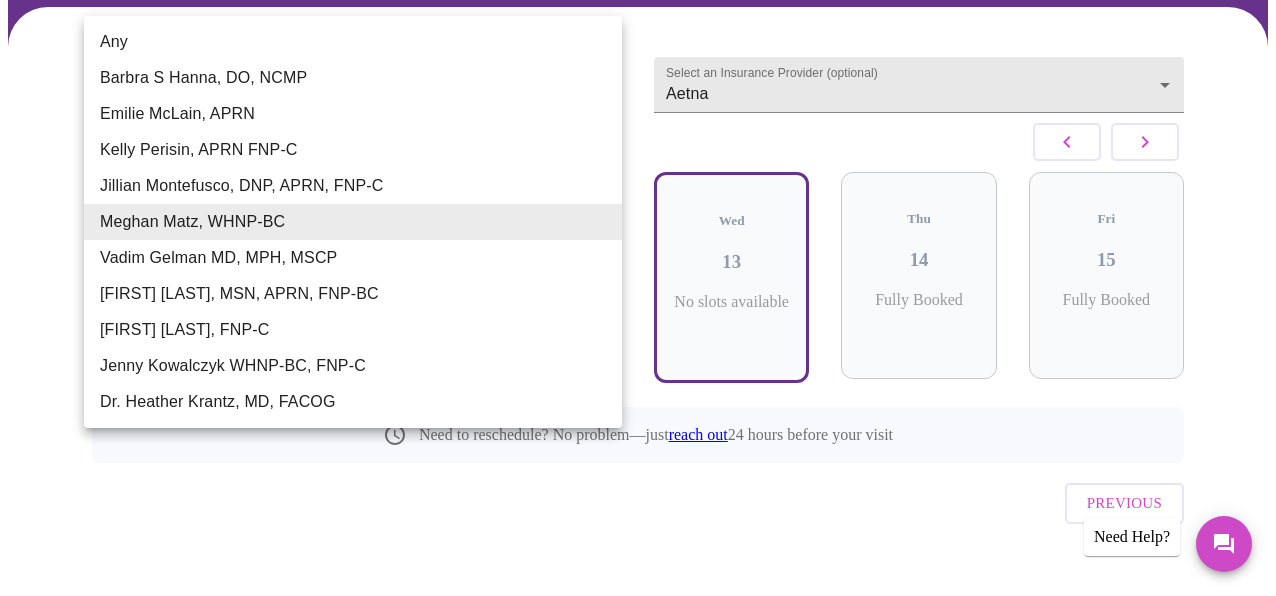 click on "Vadim Gelman MD, MPH, MSCP" at bounding box center [353, 258] 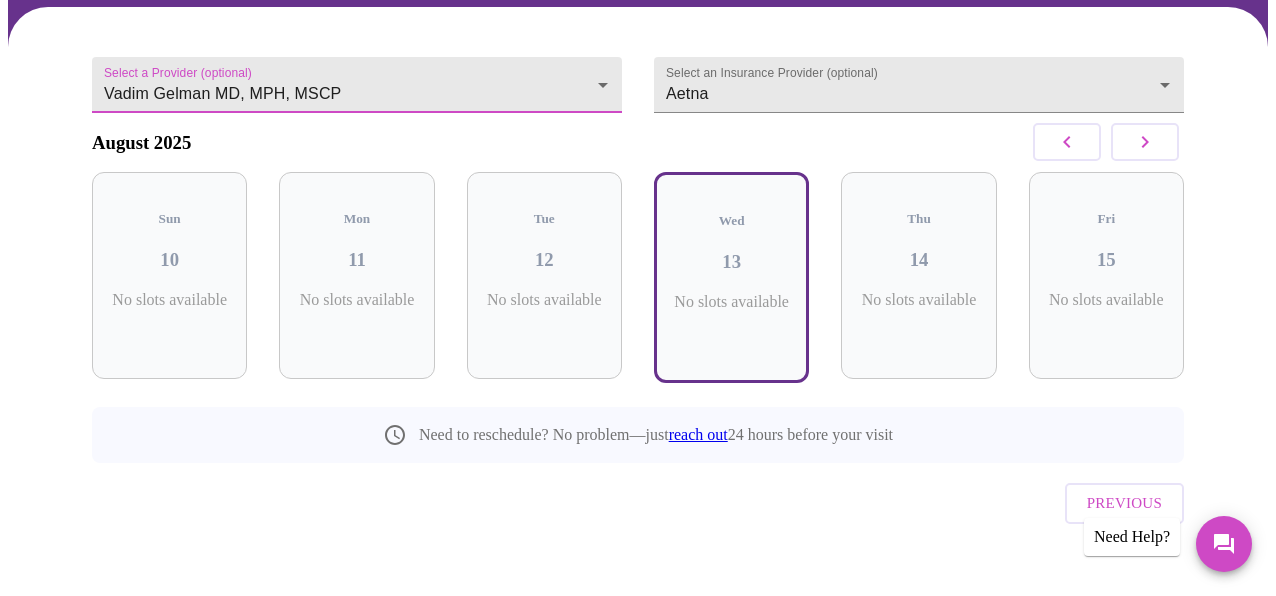 click on "MyMenopauseRx Appointments Messaging Labs Uploads Medications Community Refer a Friend Hi [NAME]   Confirm appointment time 1 2 CONFIRM 3 4 5 Select a Provider (optional) [PERSON] [PERSON] Select an Insurance Provider (optional) Aetna Aetna August 2025 Sun 10 No slots available Mon 11 No slots available Tue 12 No slots available Wed 13 No slots available Thu 14 No slots available Fri 15 No slots available Need to reschedule? No problem—just  reach out  24 hours before your visit Previous Need Help? Settings Billing Invoices Log out" at bounding box center (638, 224) 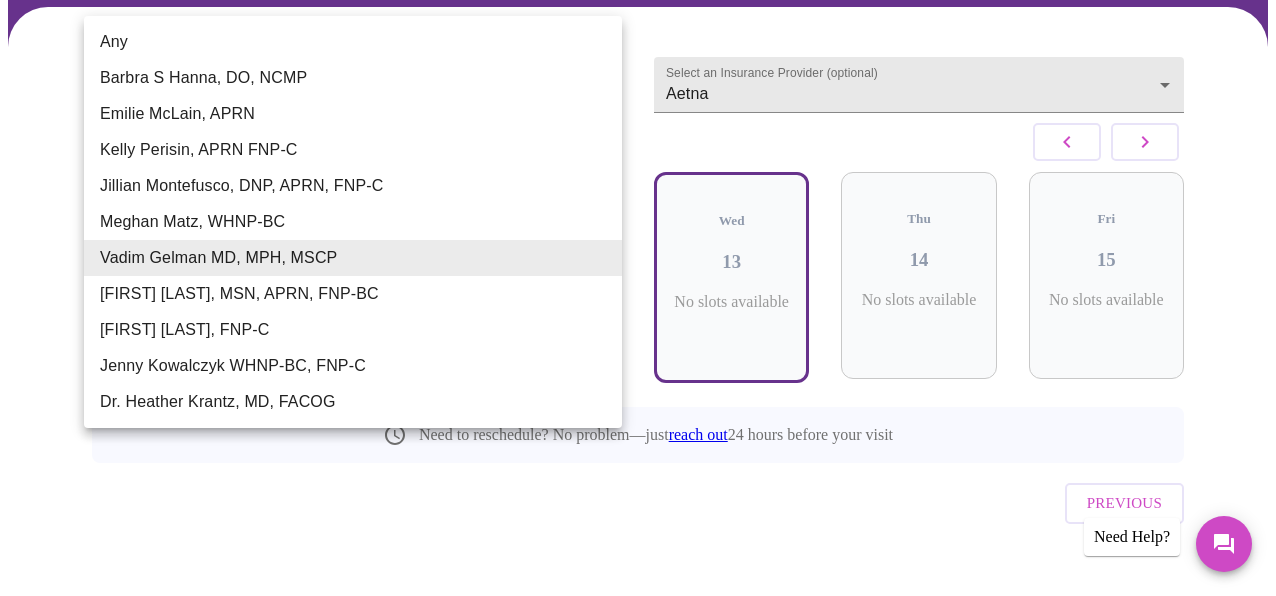 click on "[FIRST] [LAST], MSN, APRN, FNP-BC" at bounding box center (353, 294) 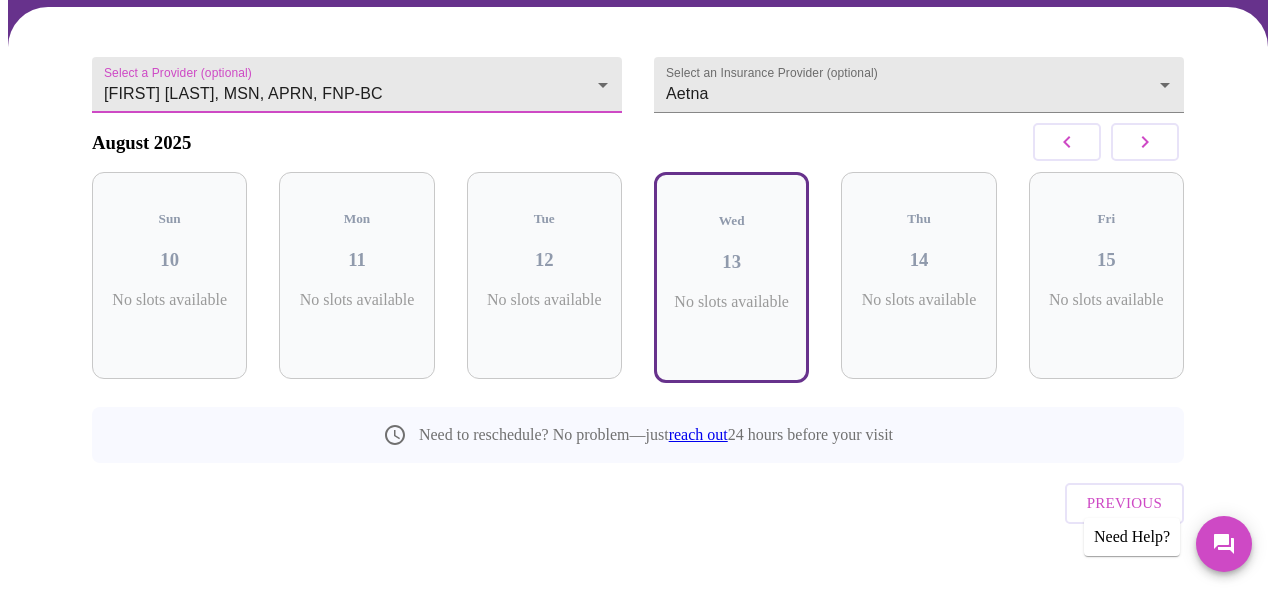 click on "Hi [FIRST]   Confirm appointment time 1 2 CONFIRM 3 4 5 Select a Provider (optional) [FIRST] [LAST], MSN, APRN, FNP-BC [FIRST] [LAST], MSN, APRN, FNP-BC Select an Insurance Provider (optional) Aetna Aetna August [YEAR] Sun 10 No slots available Mon 11 No slots available Tue 12 No slots available Wed 13 No slots available Thu 14 No slots available Fri 15 No slots available Need to reschedule? No problem—just  reach out  24 hours before your visit Previous Need Help? Settings Billing Invoices Log out" at bounding box center [638, 224] 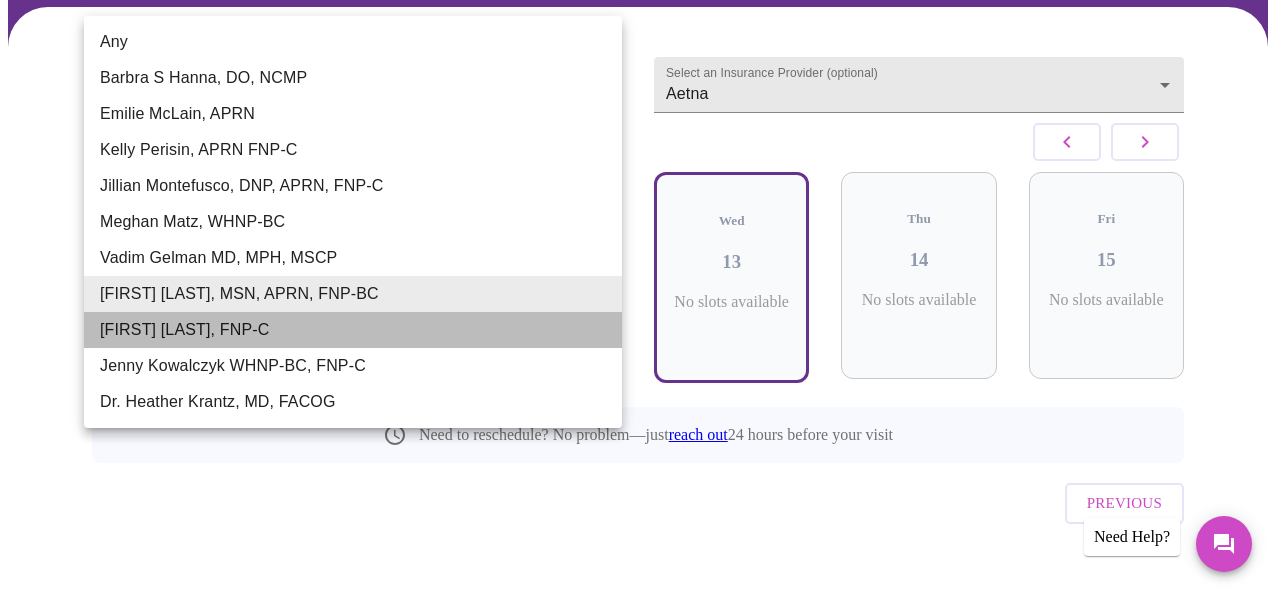click on "[FIRST] [LAST], FNP-C" at bounding box center (353, 330) 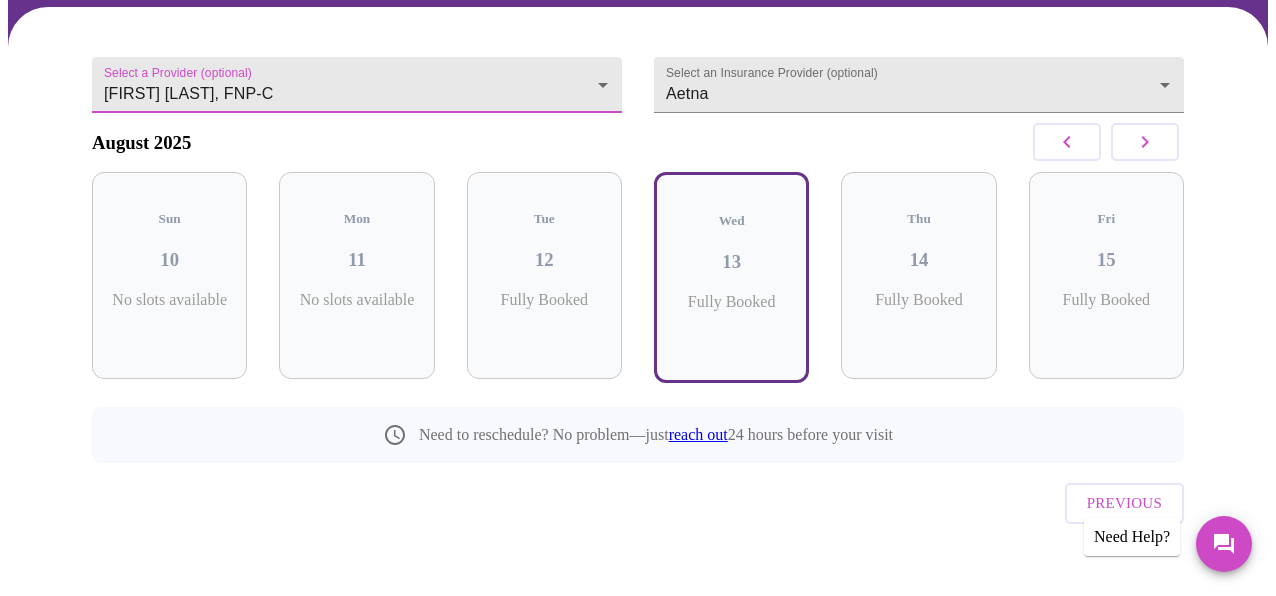 click on "MyMenopauseRx Appointments Messaging Labs Uploads Medications Community Refer a Friend Hi [NAME]   Confirm appointment time 1 2 CONFIRM 3 4 5 Select a Provider (optional) [PERSON] [PERSON] Select an Insurance Provider (optional) Aetna Aetna August 2025 Sun 10 No slots available Mon 11 No slots available Tue 12 Fully Booked Wed 13 Fully Booked Thu 14 Fully Booked Fri 15 Fully Booked Need to reschedule? No problem—just  reach out  24 hours before your visit Previous Need Help? Settings Billing Invoices Log out" at bounding box center (638, 224) 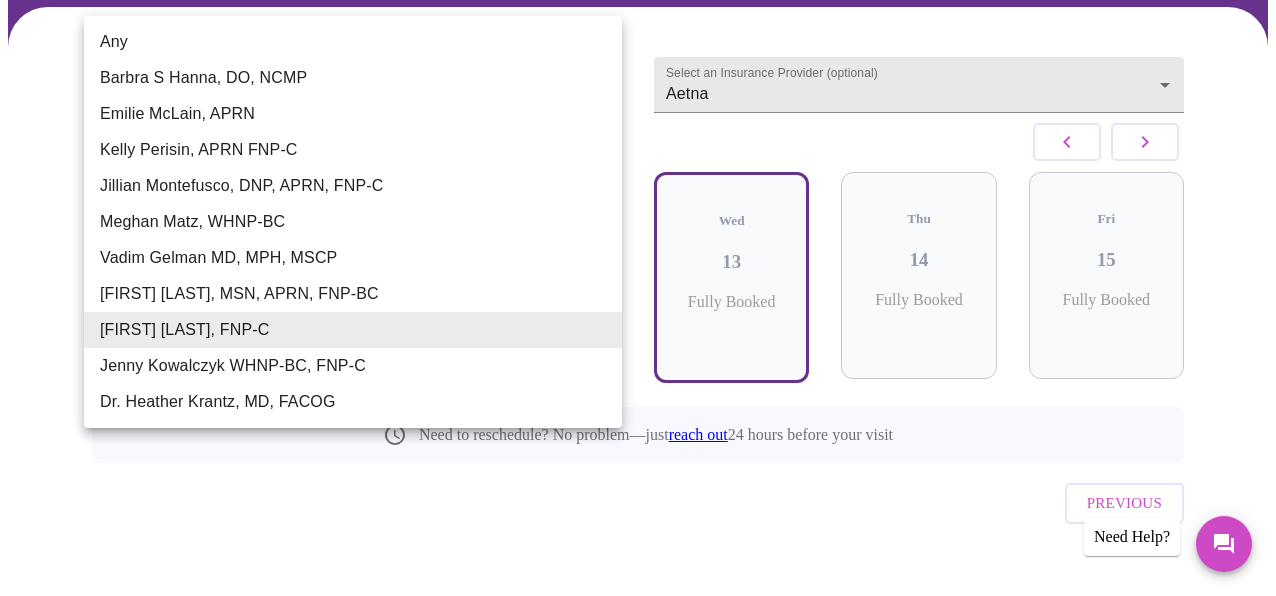 click on "Jenny Kowalczyk WHNP-BC, FNP-C" at bounding box center (353, 366) 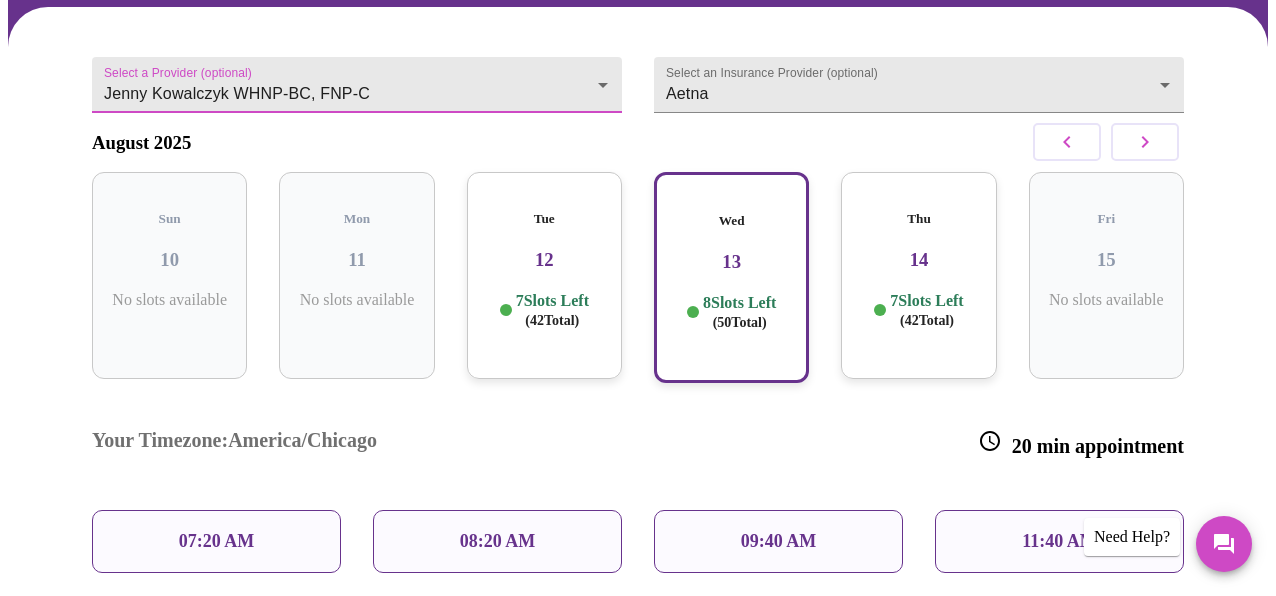 click on "MyMenopauseRx Appointments Messaging Labs Uploads Medications Community Refer a Friend Hi [NAME]   Confirm appointment time 1 2 CONFIRM 3 4 5 Select a Provider (optional) [PERSON] [PERSON] Select an Insurance Provider (optional) Aetna Aetna August 2025 Sun 10 No slots available Mon 11 No slots available Tue 12 7  Slots Left ( 42  Total) Wed 13 8  Slots Left ( 50  Total) Thu 14 7  Slots Left ( 42  Total) Fri 15 No slots available Your Timezone:  America/Chicago 20 min appointment 07:20 AM 08:20 AM 09:40 AM 11:40 AM 01:20 PM 02:40 PM 04:20 PM 05:40 PM Need to reschedule? No problem—just  reach out  24 hours before your visit Previous Need Help? Settings Billing Invoices Log out" at bounding box center (638, 366) 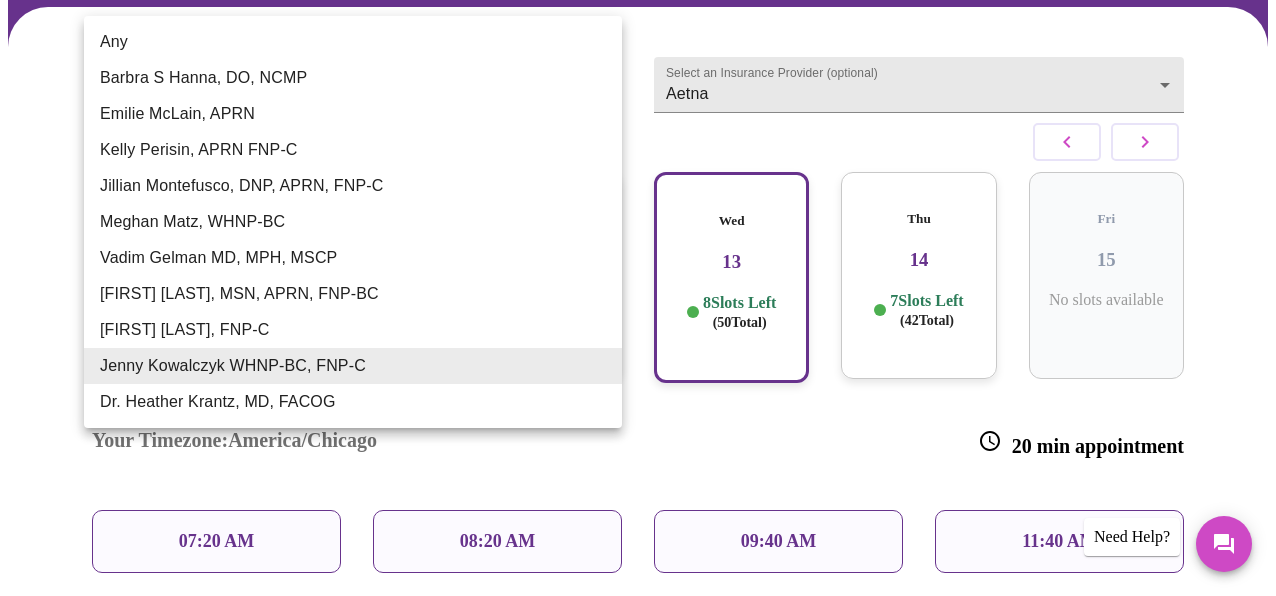 click on "[FIRST] [LAST], MSN, APRN, FNP-BC" at bounding box center (353, 294) 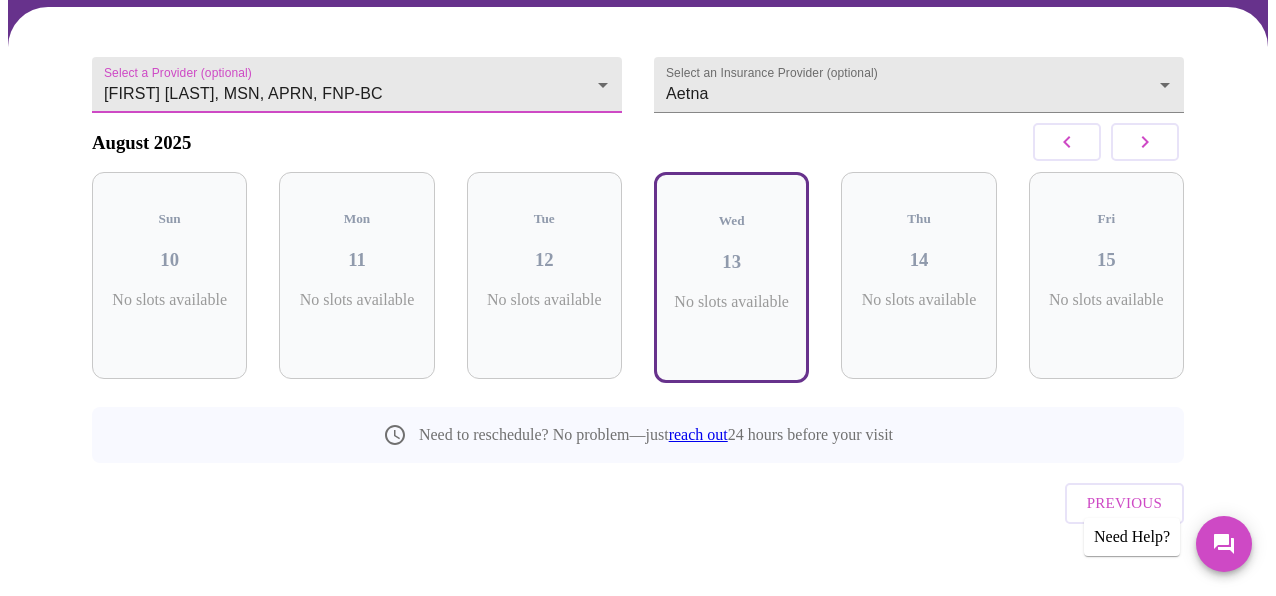 click 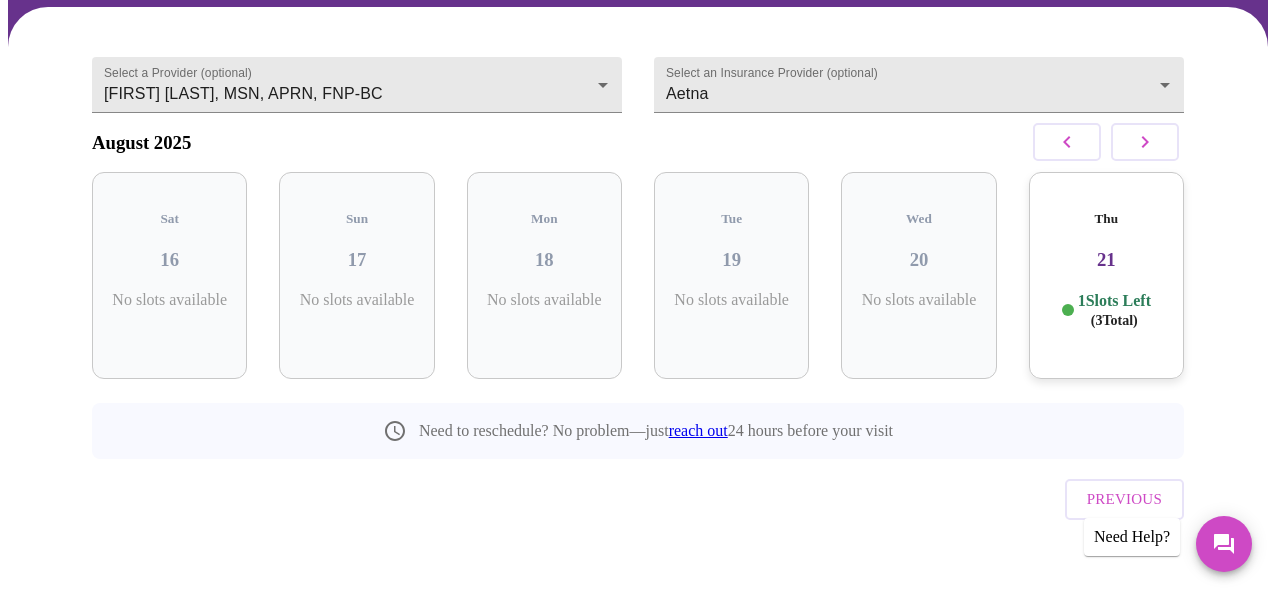 click on "21" at bounding box center (1106, 260) 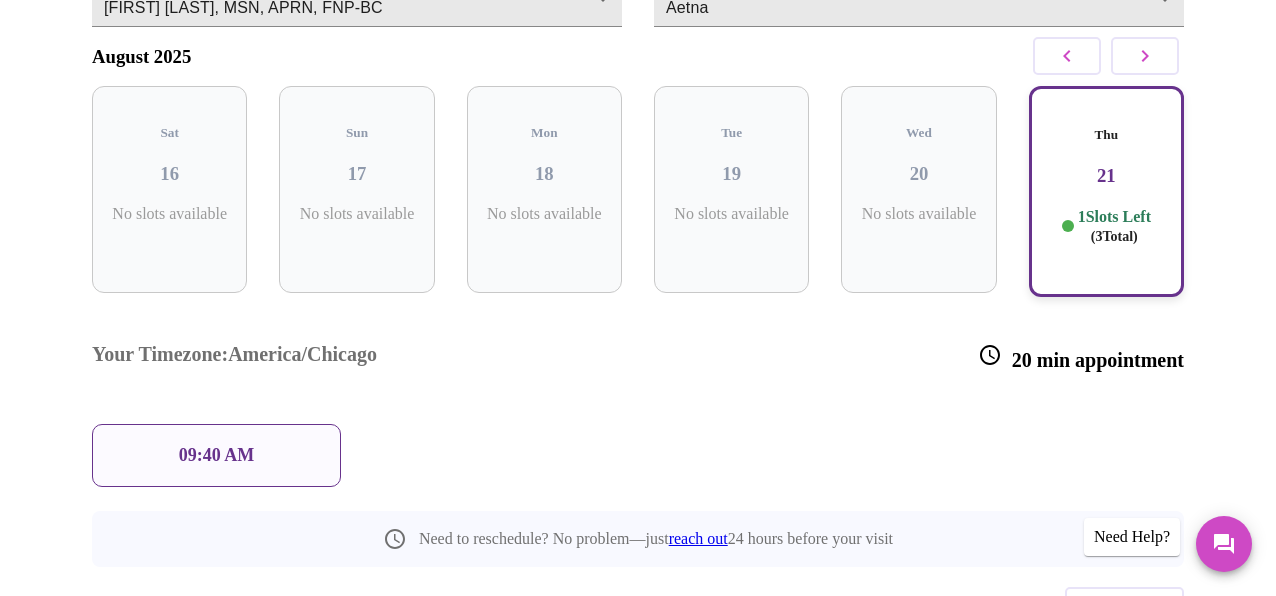scroll, scrollTop: 274, scrollLeft: 0, axis: vertical 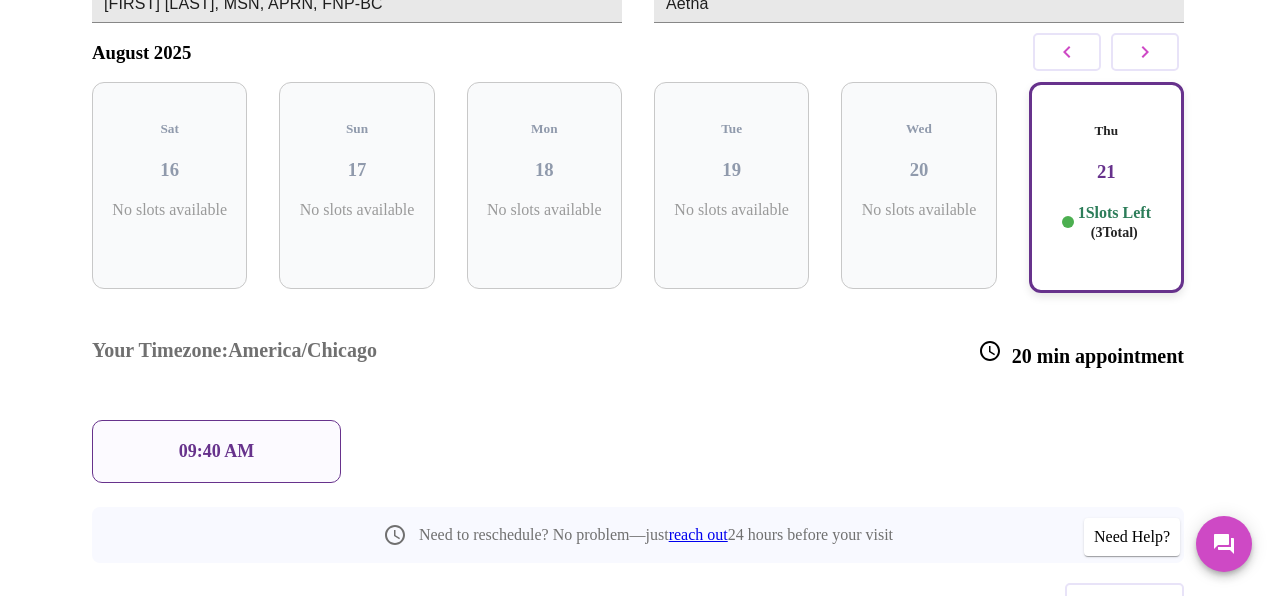 click on "09:40 AM" at bounding box center (216, 451) 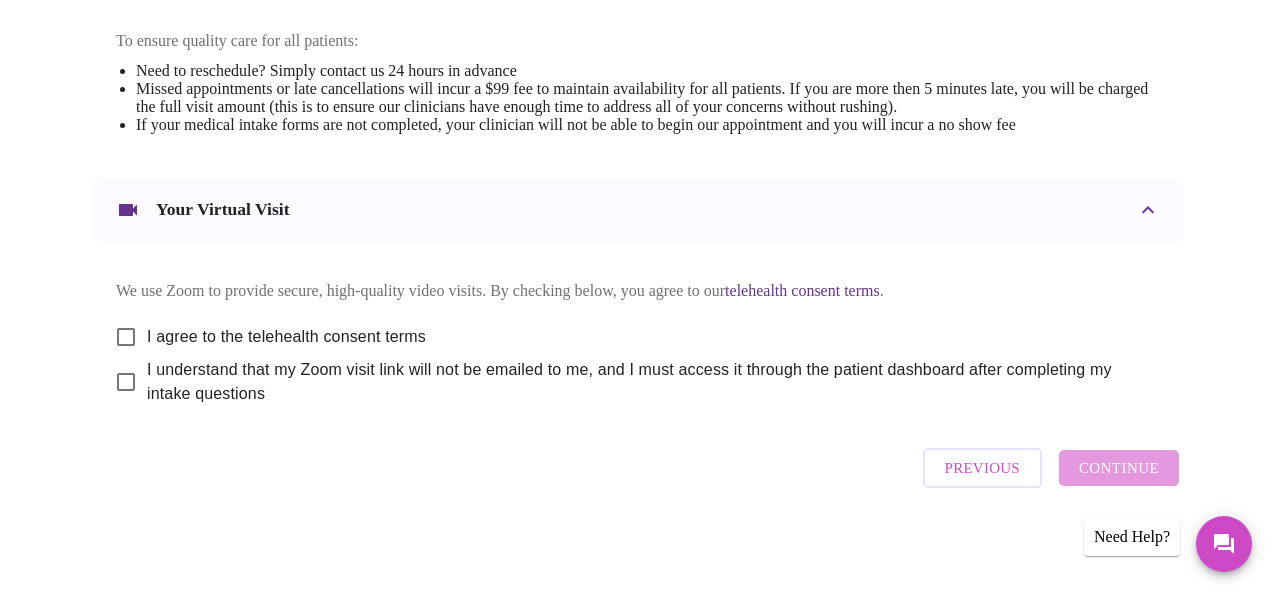 scroll, scrollTop: 887, scrollLeft: 0, axis: vertical 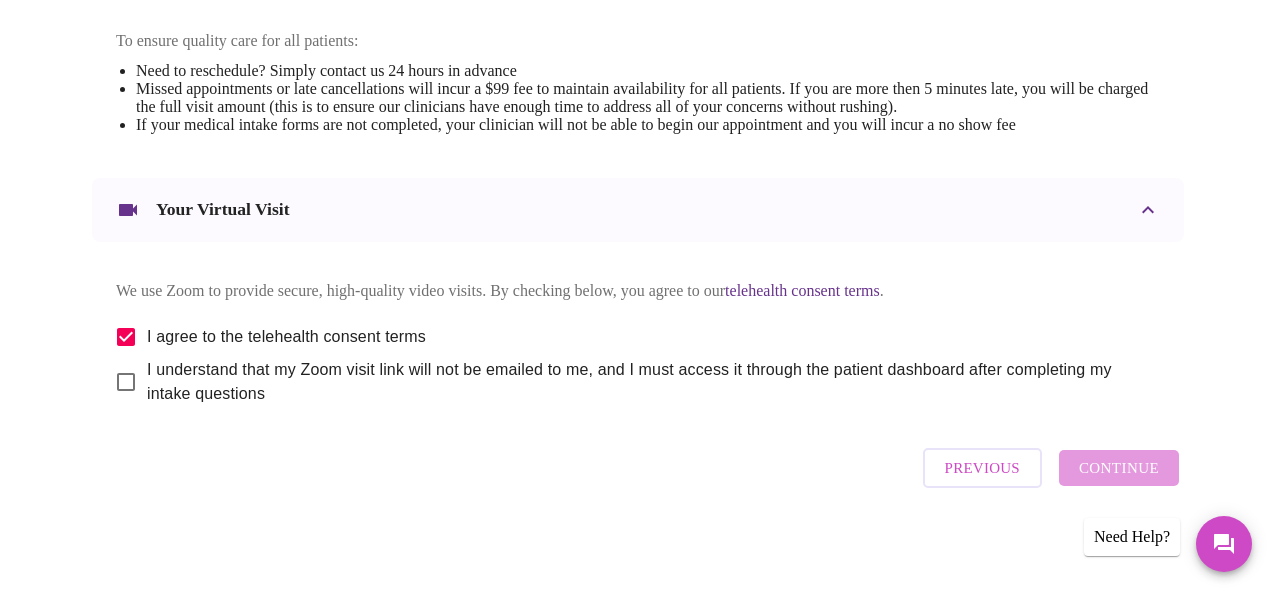 click on "I understand that my Zoom visit link will not be emailed to me, and I must access it through the patient dashboard after completing my intake questions" at bounding box center [126, 382] 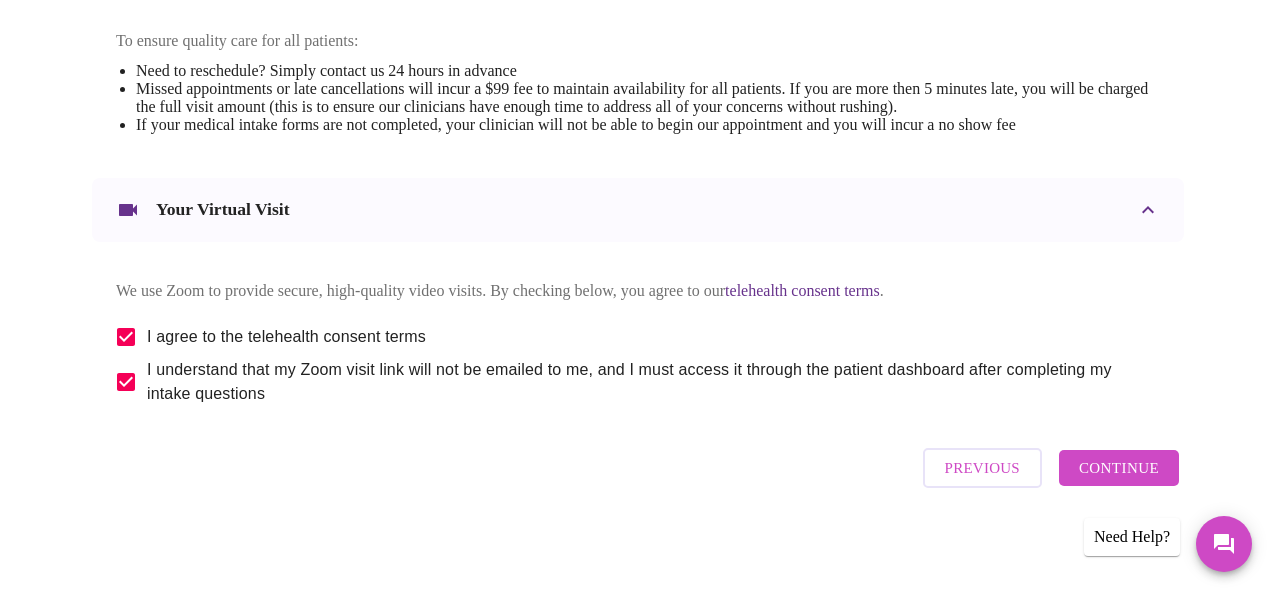 click on "Continue" at bounding box center (1119, 468) 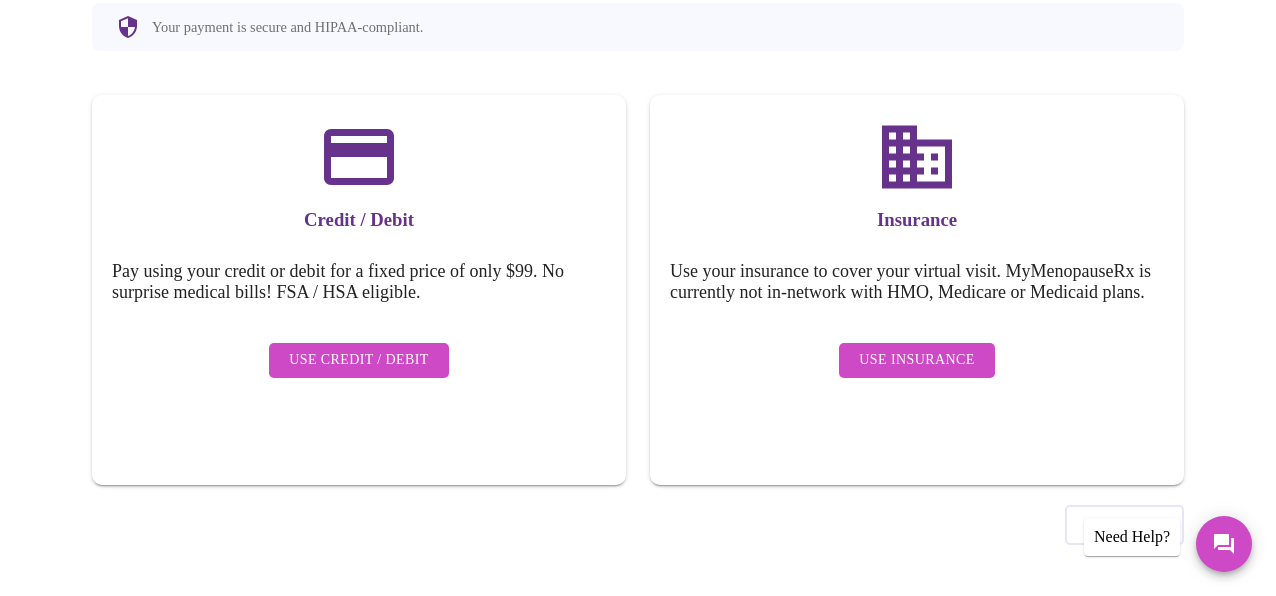 scroll, scrollTop: 283, scrollLeft: 0, axis: vertical 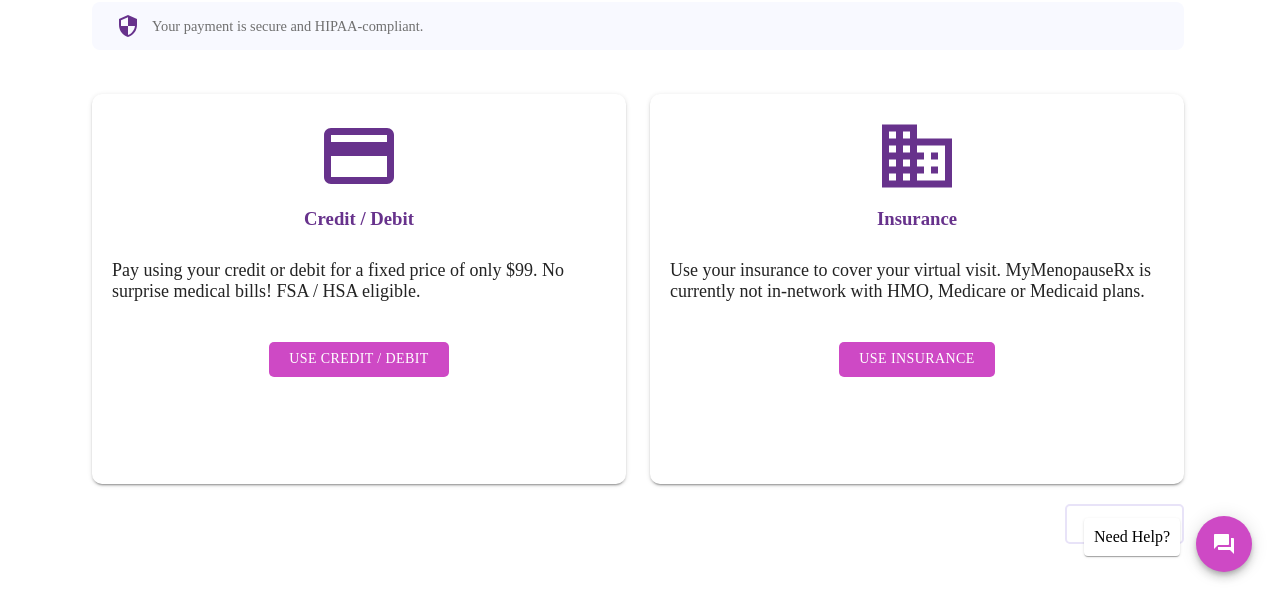 click on "Use Insurance" at bounding box center [916, 359] 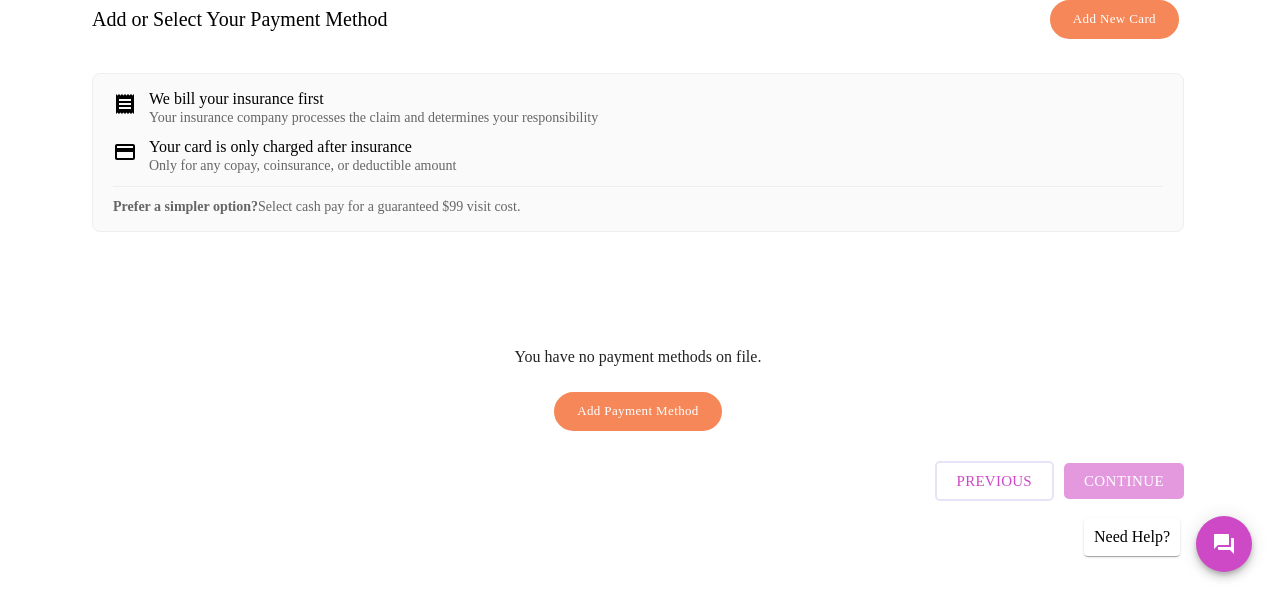 scroll, scrollTop: 350, scrollLeft: 0, axis: vertical 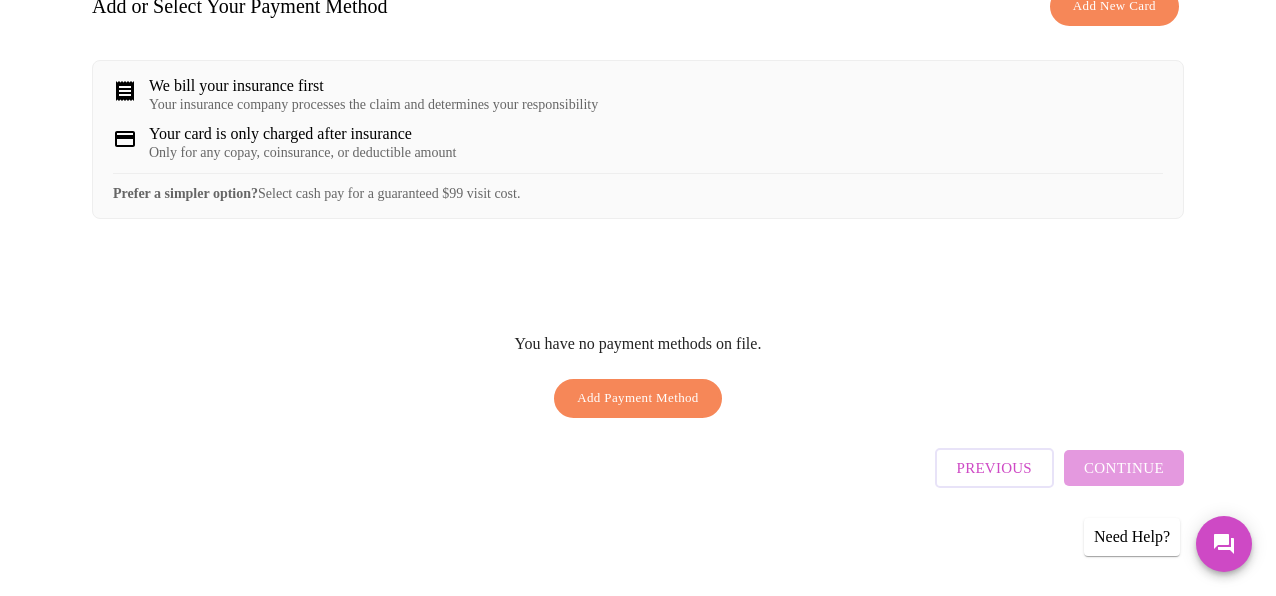 click on "Add Payment Method" at bounding box center [638, 398] 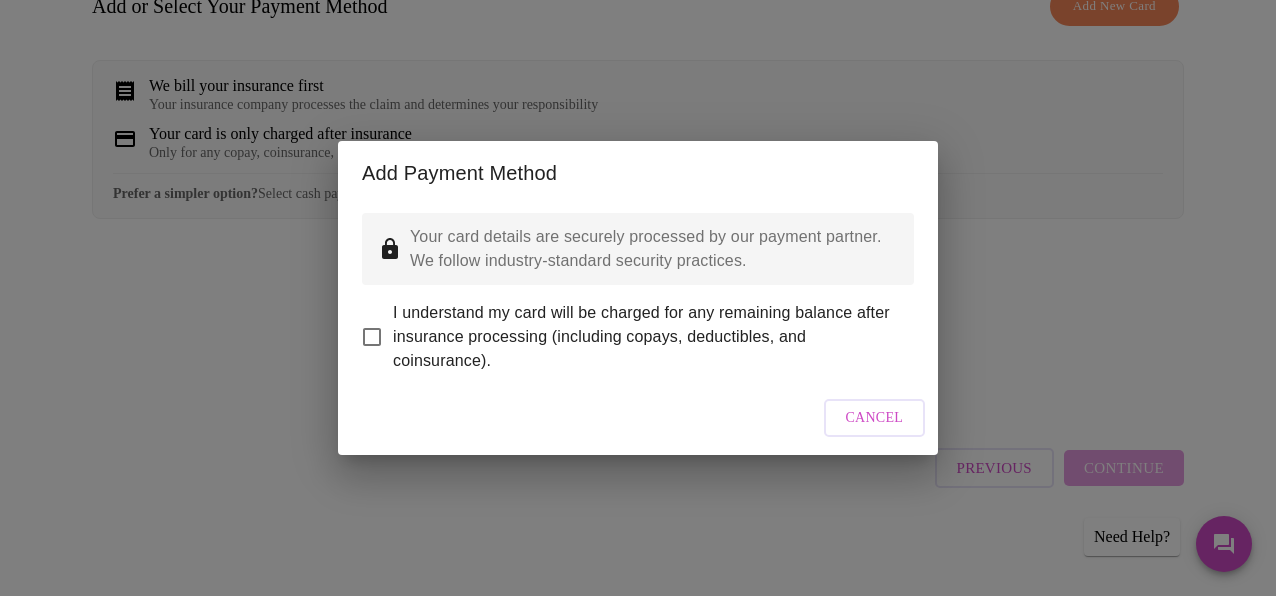 click on "I understand my card will be charged for any remaining balance after insurance processing (including copays, deductibles, and coinsurance)." at bounding box center [372, 337] 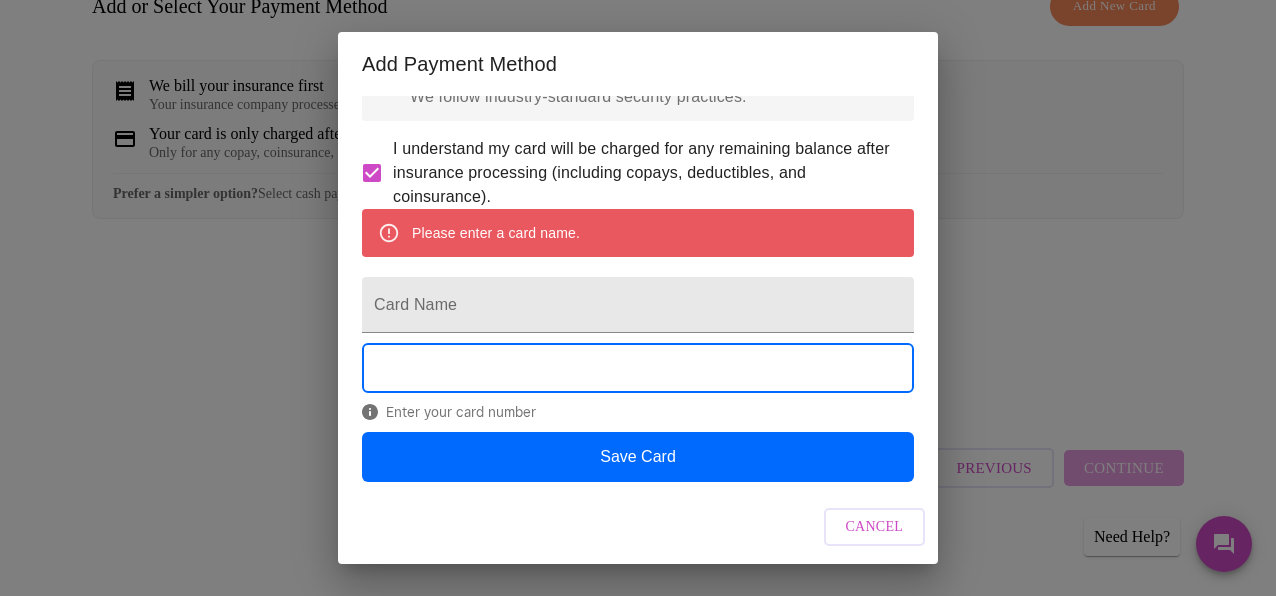 scroll, scrollTop: 107, scrollLeft: 0, axis: vertical 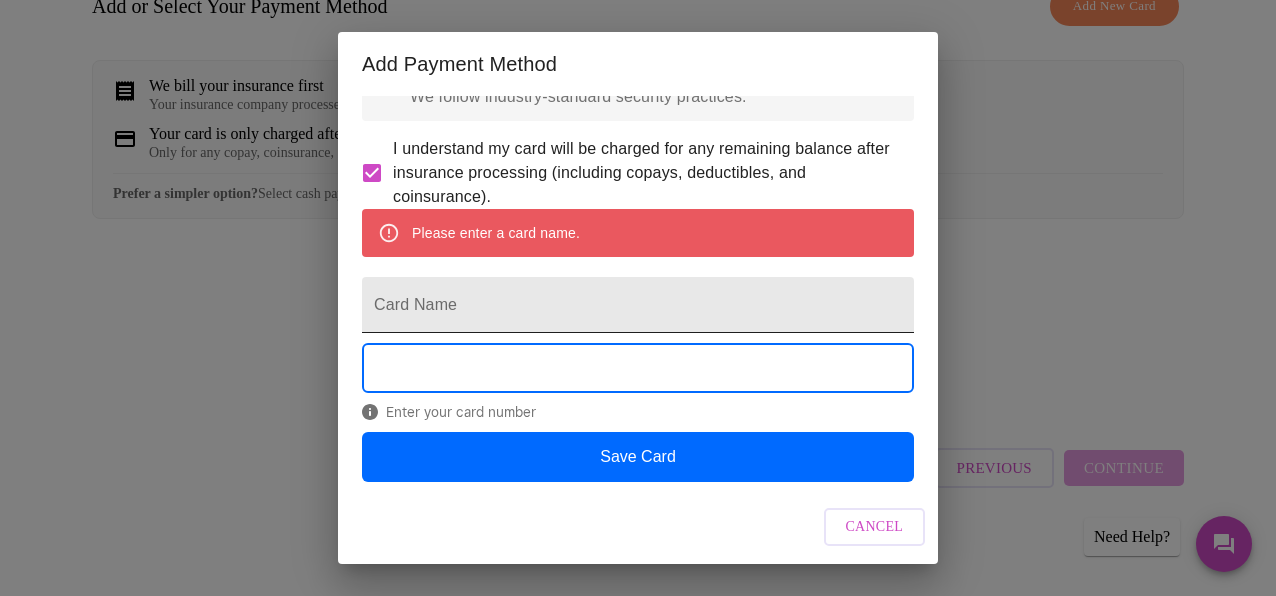 click on "Card Name" at bounding box center (638, 305) 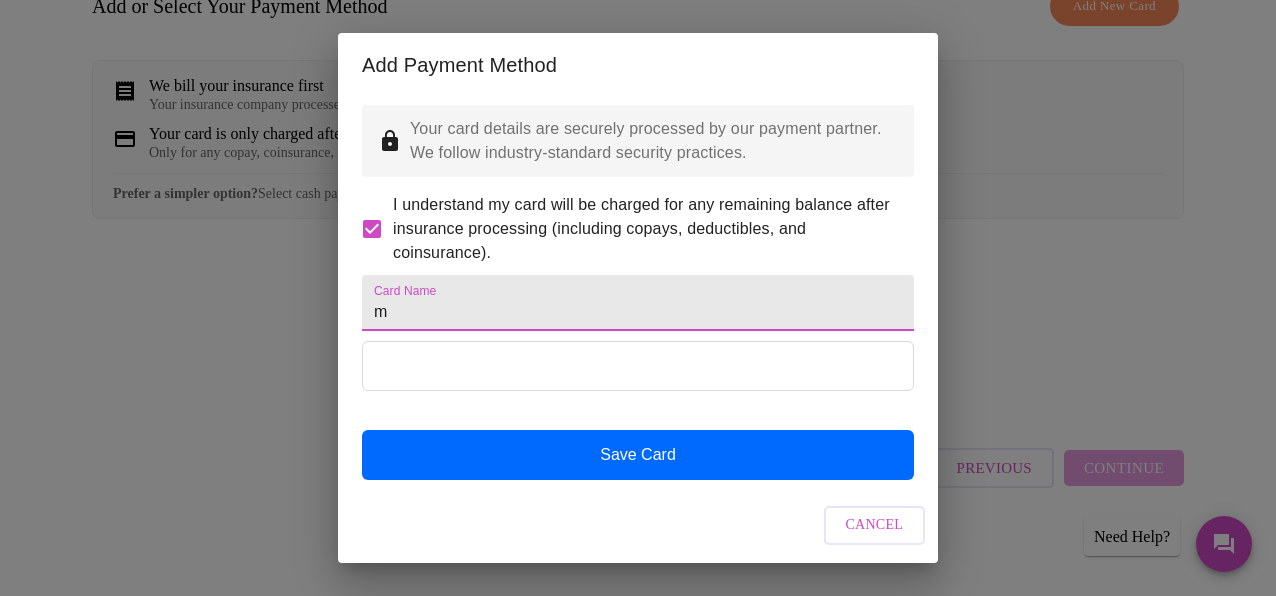 scroll, scrollTop: 49, scrollLeft: 0, axis: vertical 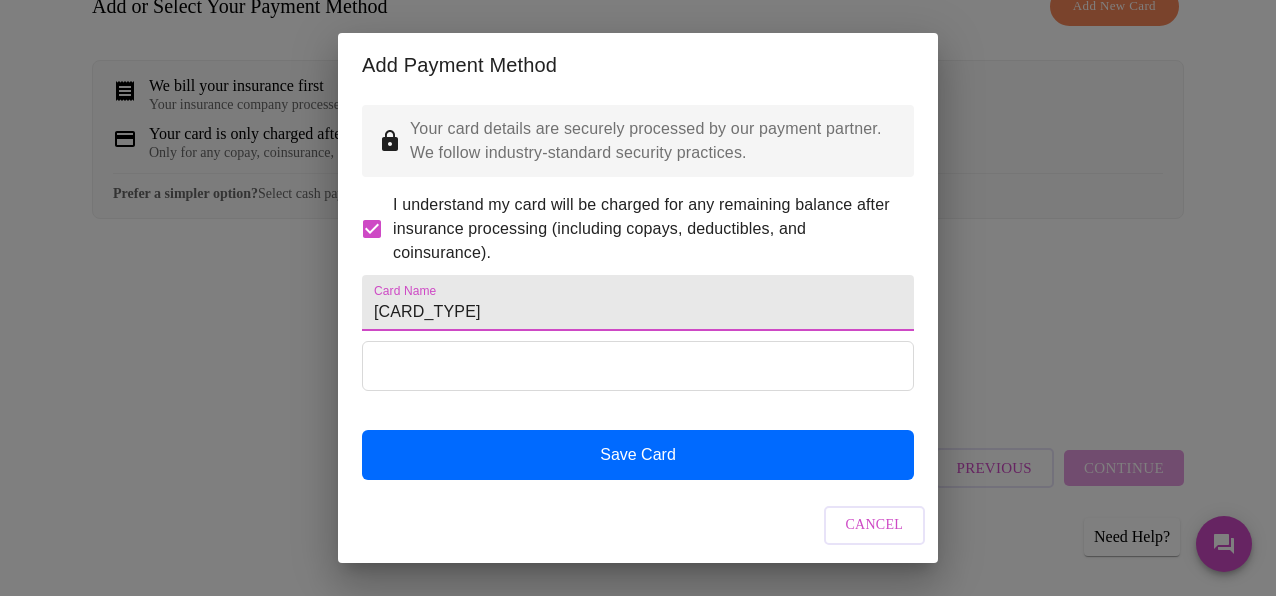 type on "[CARD_TYPE]" 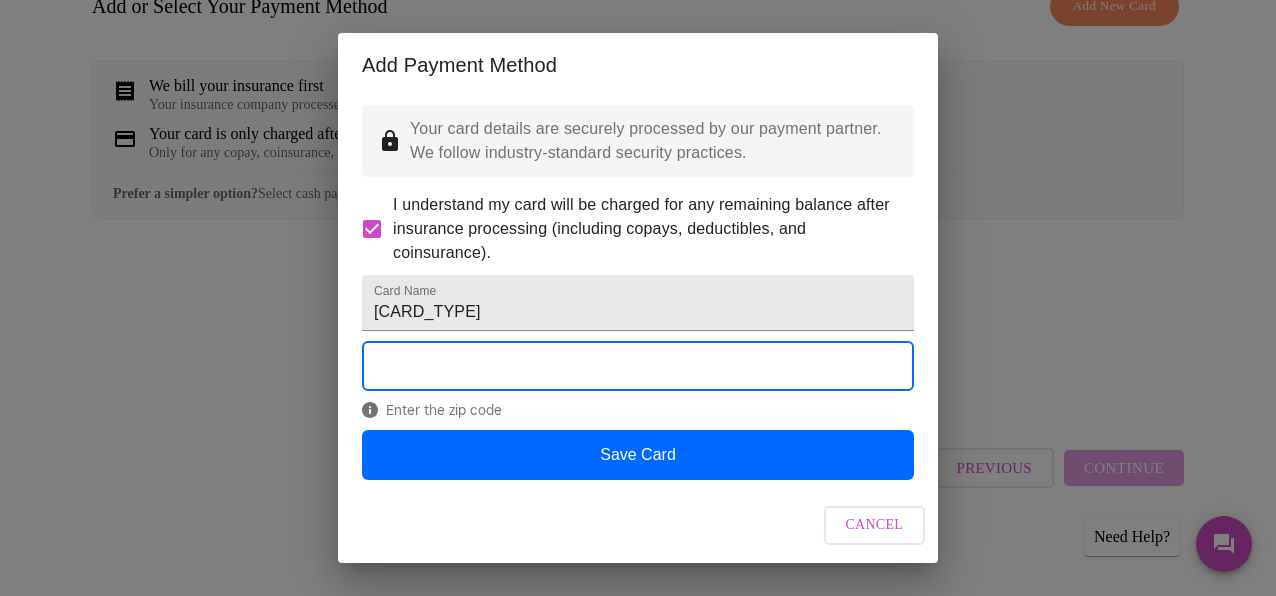 click on "Enter the zip code" at bounding box center [638, 410] 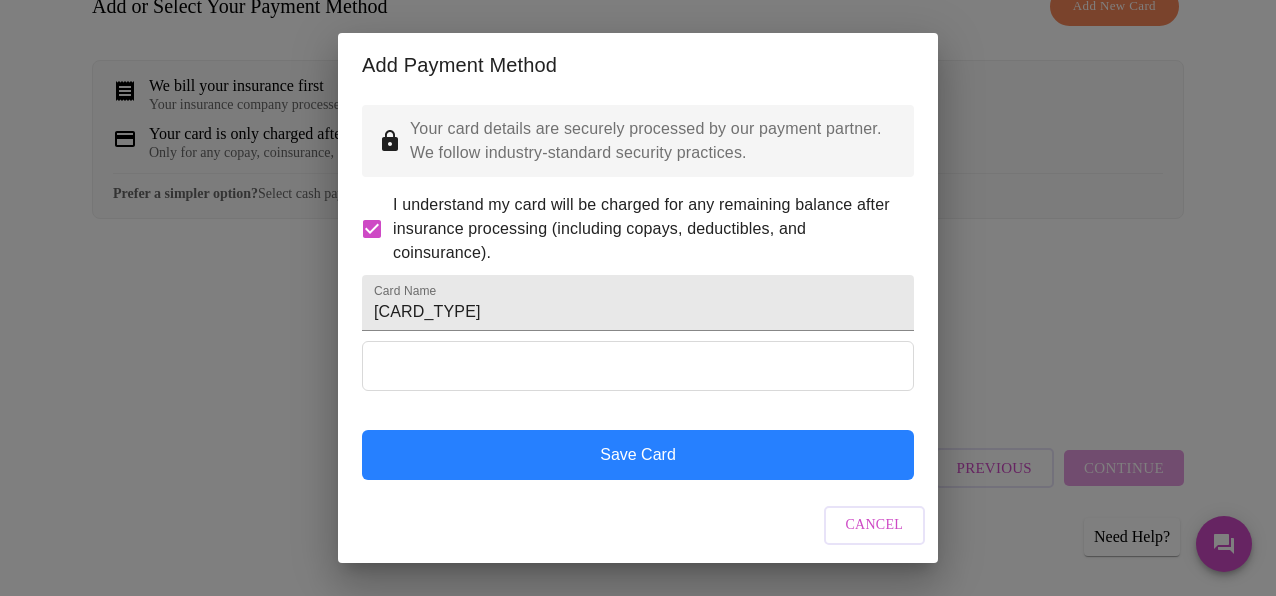 click on "Save Card" at bounding box center (638, 455) 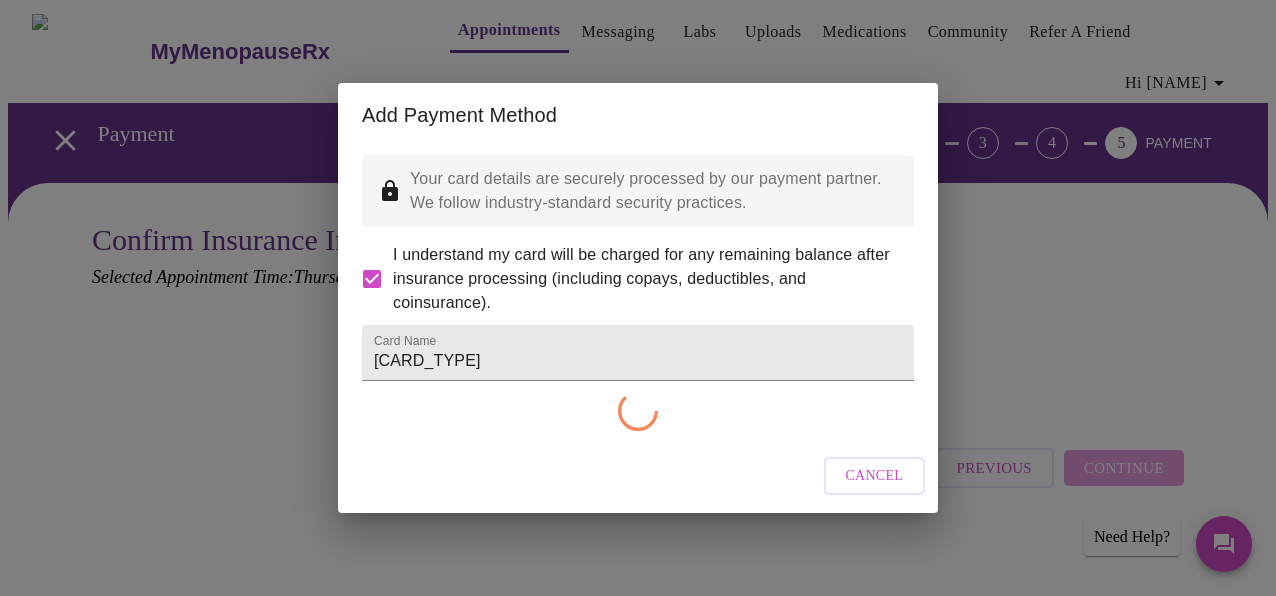 scroll, scrollTop: 0, scrollLeft: 0, axis: both 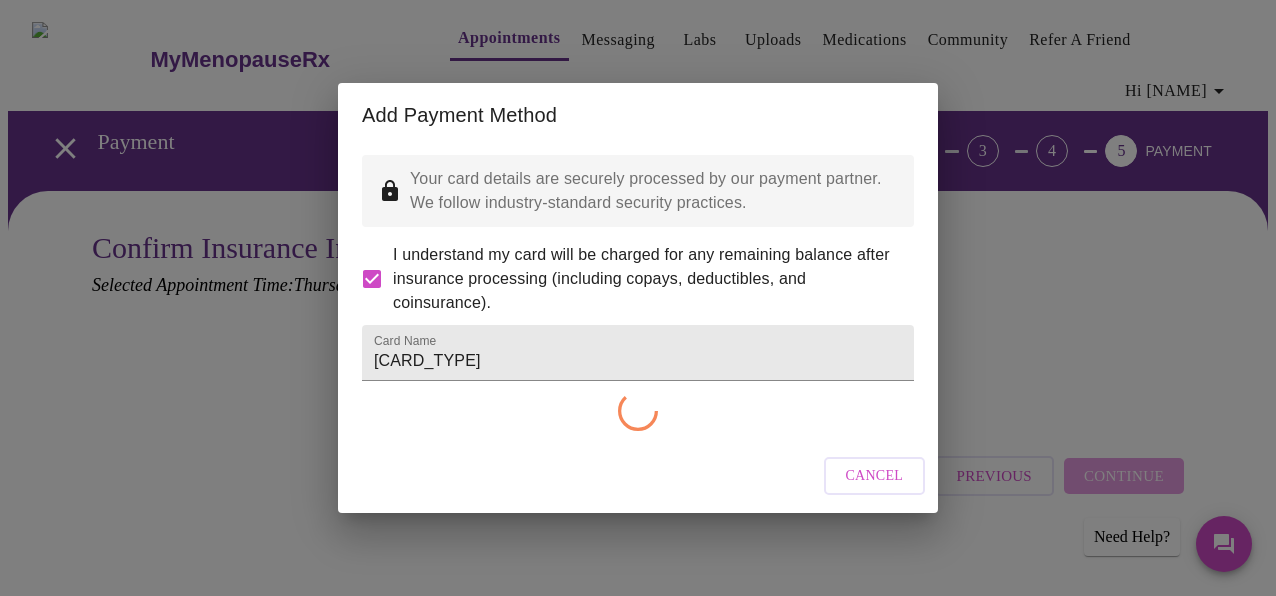 checkbox on "false" 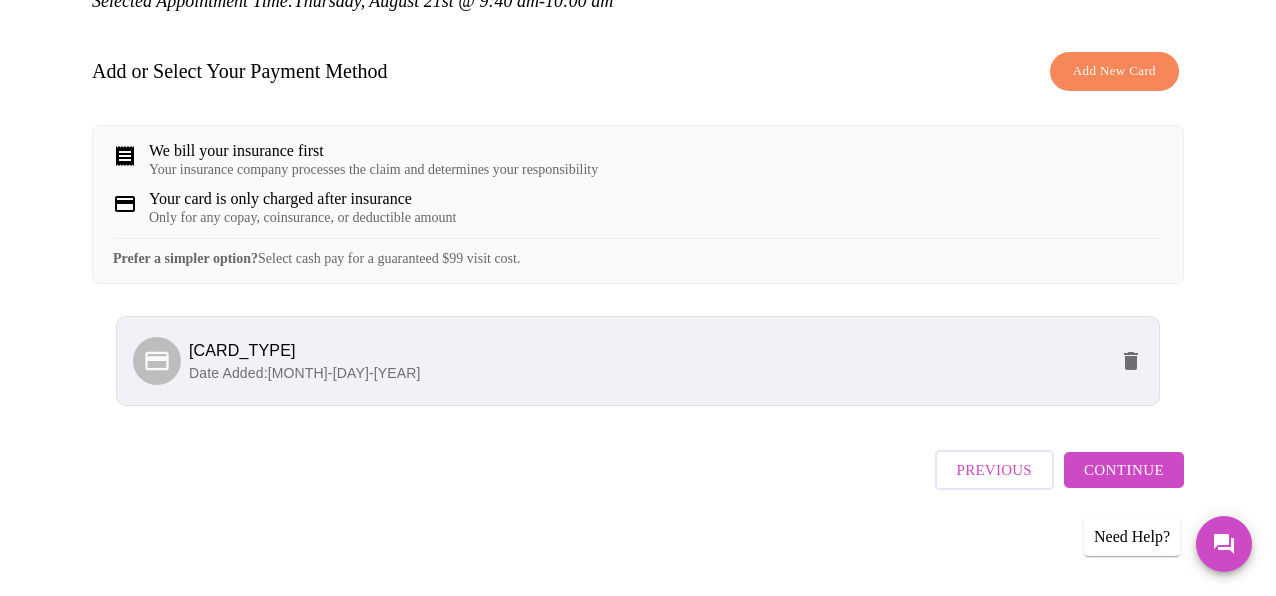 scroll, scrollTop: 300, scrollLeft: 0, axis: vertical 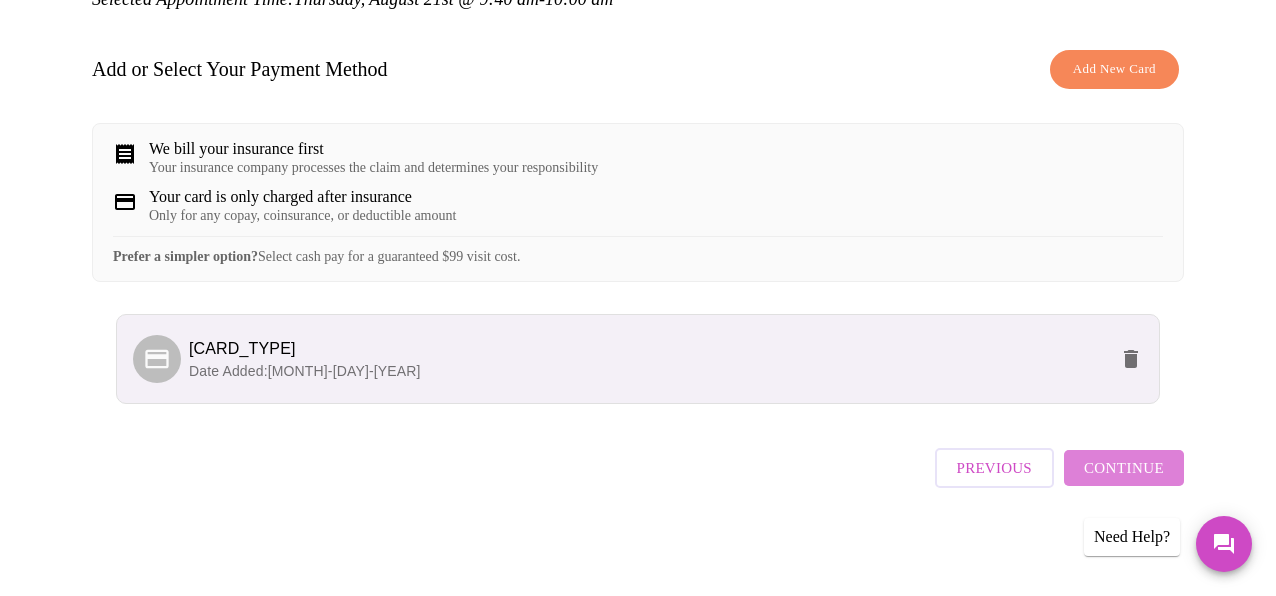 click on "Continue" at bounding box center [1124, 468] 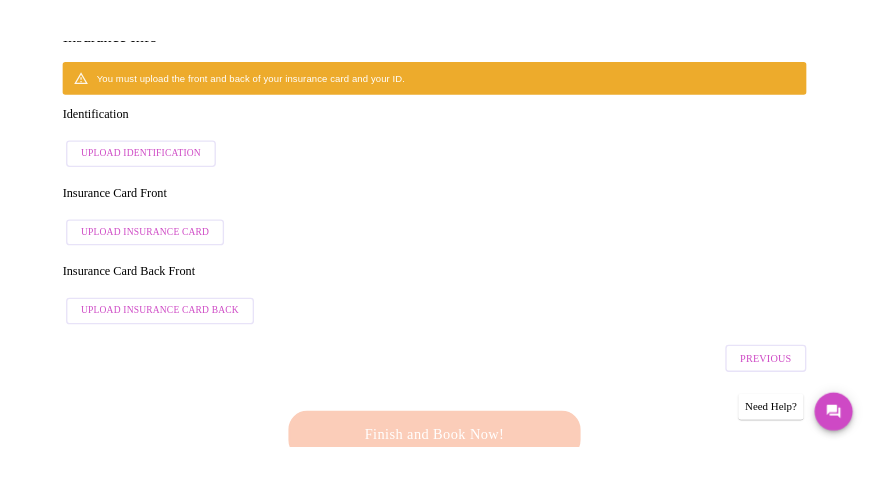 scroll, scrollTop: 300, scrollLeft: 0, axis: vertical 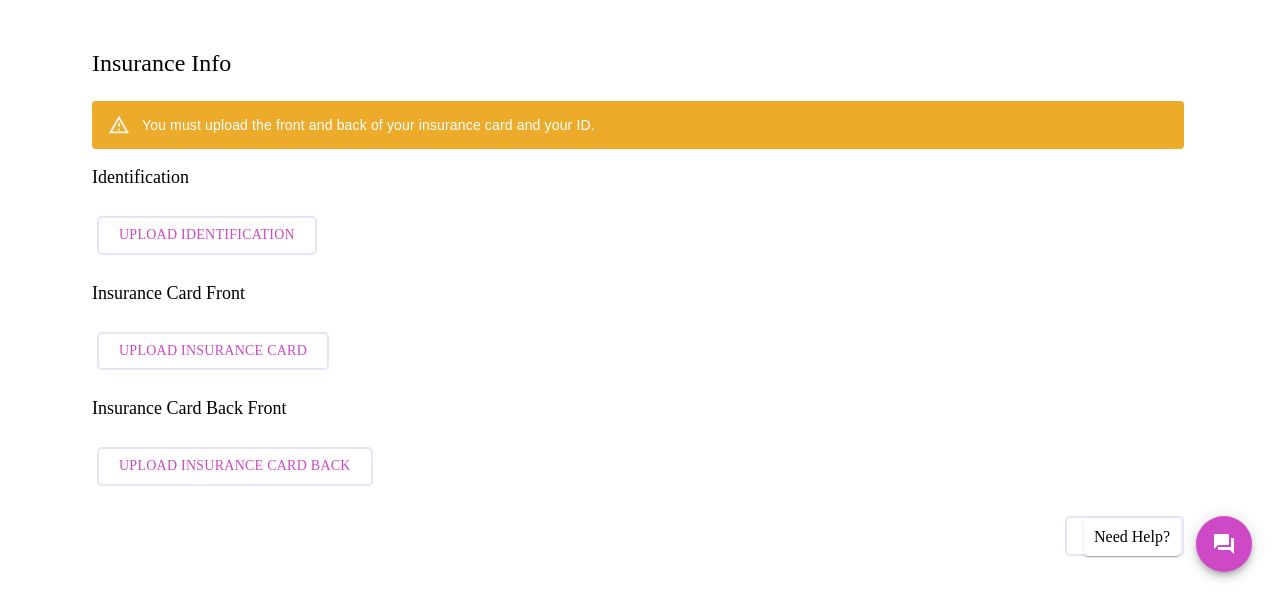 click on "Upload Identification" at bounding box center [207, 235] 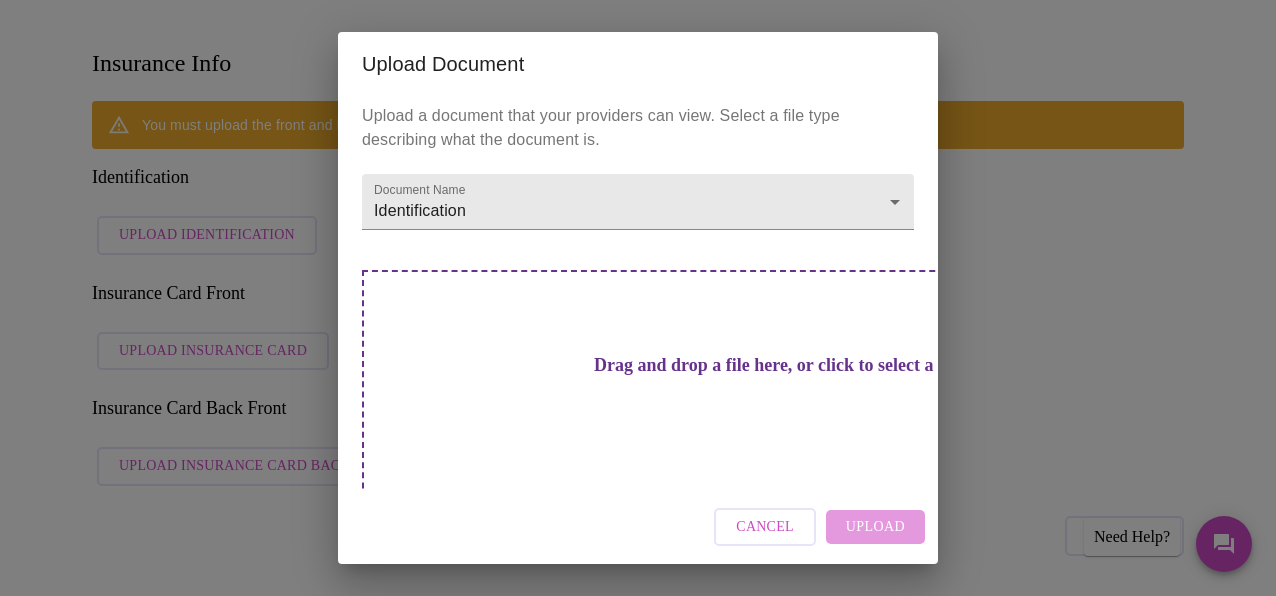 click on "Drag and drop a file here, or click to select a file" at bounding box center (778, 365) 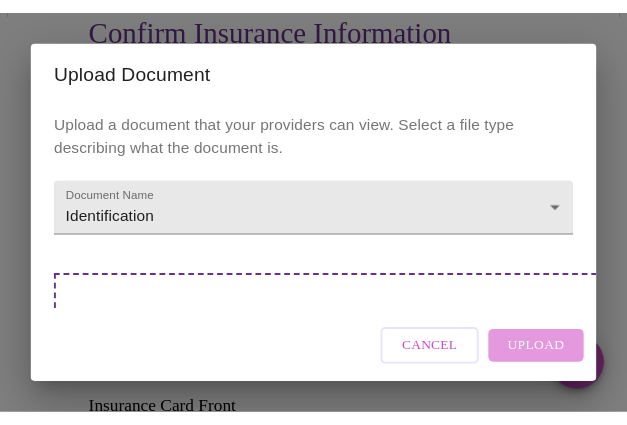 scroll, scrollTop: 477, scrollLeft: 0, axis: vertical 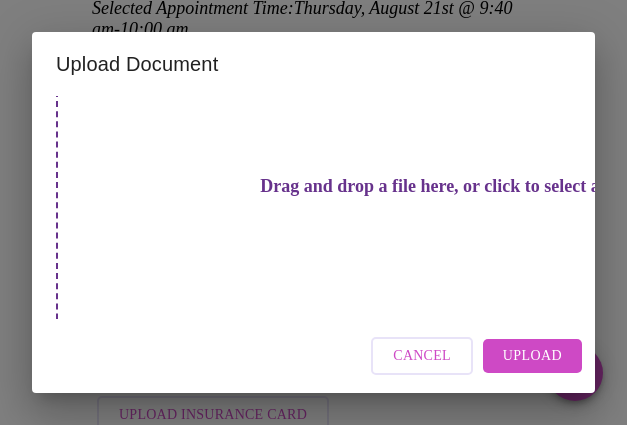 click on "Drag and drop a file here, or click to select a file" at bounding box center (444, 186) 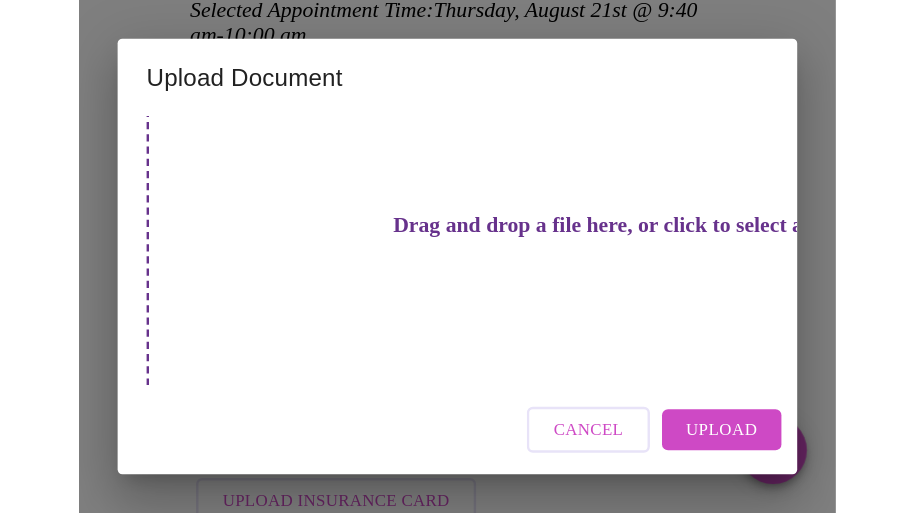 scroll, scrollTop: 300, scrollLeft: 0, axis: vertical 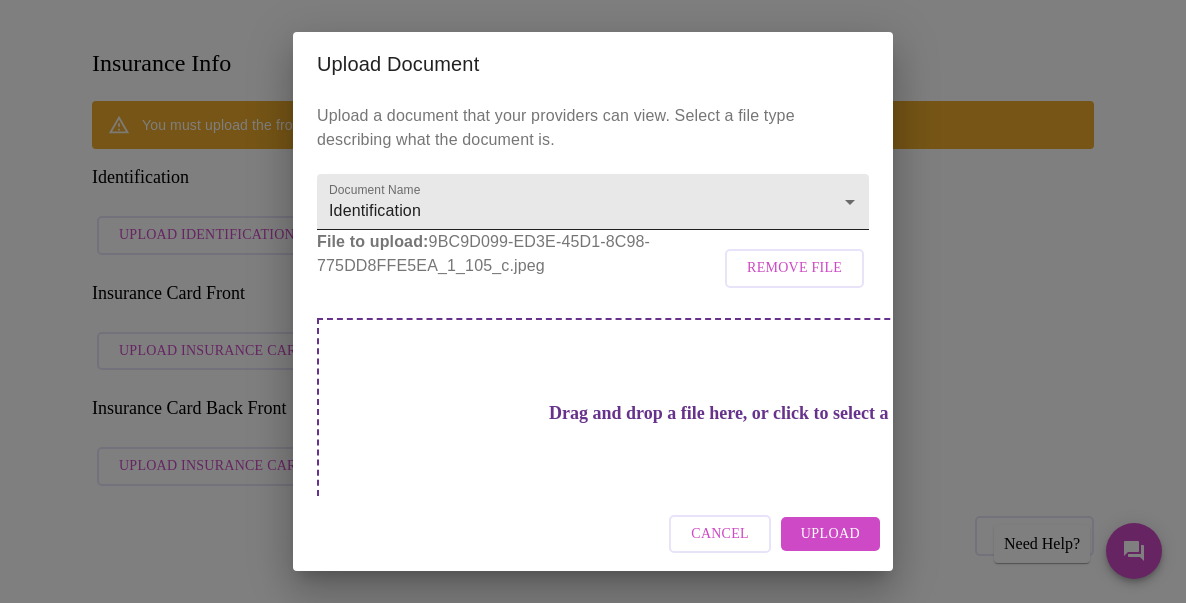 click on "MyMenopauseRx Appointments Messaging Labs Uploads Medications Community Refer a Friend Hi [NAME]   Payment 1 2 3 4 5 PAYMENT Confirm Insurance Information Selected Appointment Time:  Thursday, August 21st @ 9:40 am  -  10:00 am Insurance Info You must upload the front and back of your insurance card and your ID. Identification Upload Identification Insurance Card Front Upload Insurance Card Insurance Card Back Front Upload Insurance Card Back Previous Finish and Book Now!   Patient Reviews "   [PERSON] It was nice to speak to a physician who actually spent the time to explain and answer my questions. Dr Hanna made me feel very comfortable during this first visit. This was much better than any the doctor's office. "   [PERSON] "   [PERSON] "   [PERSON] "   [PERSON] "   [PERSON] "   [PERSON] "   [PERSON] "   [PERSON] "   [PERSON] Need Help? Settings Billing Invoices Log out Upload Document Upload a document that your providers can view. Select a file type describing what the document is. Document Name Identification Identification" at bounding box center [593, 1358] 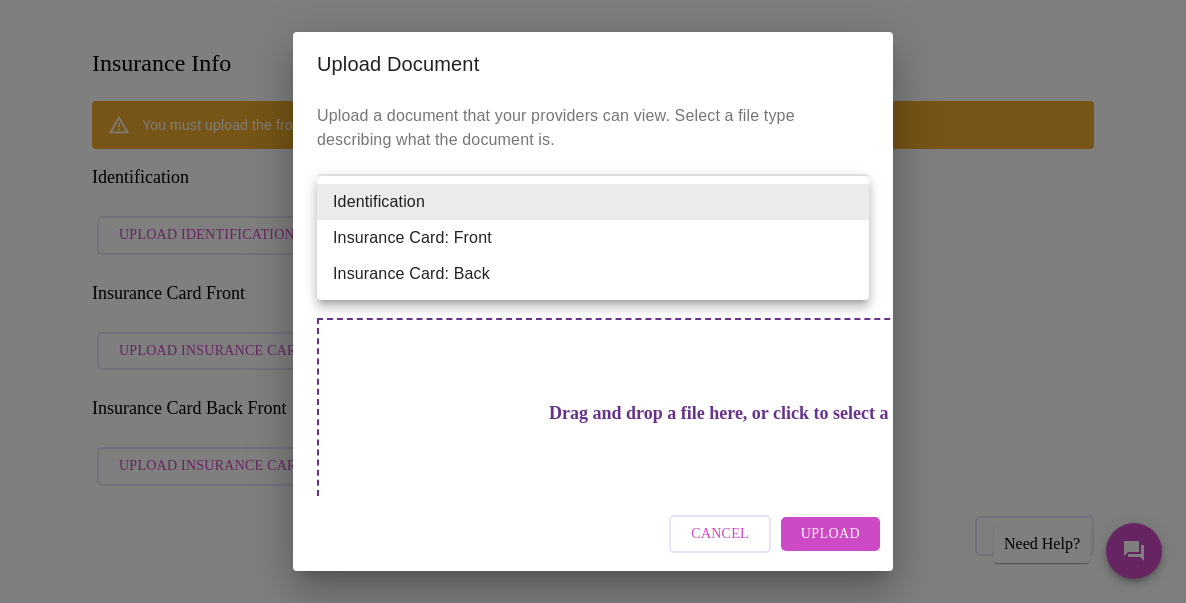 click on "Insurance Card: Front" at bounding box center [593, 238] 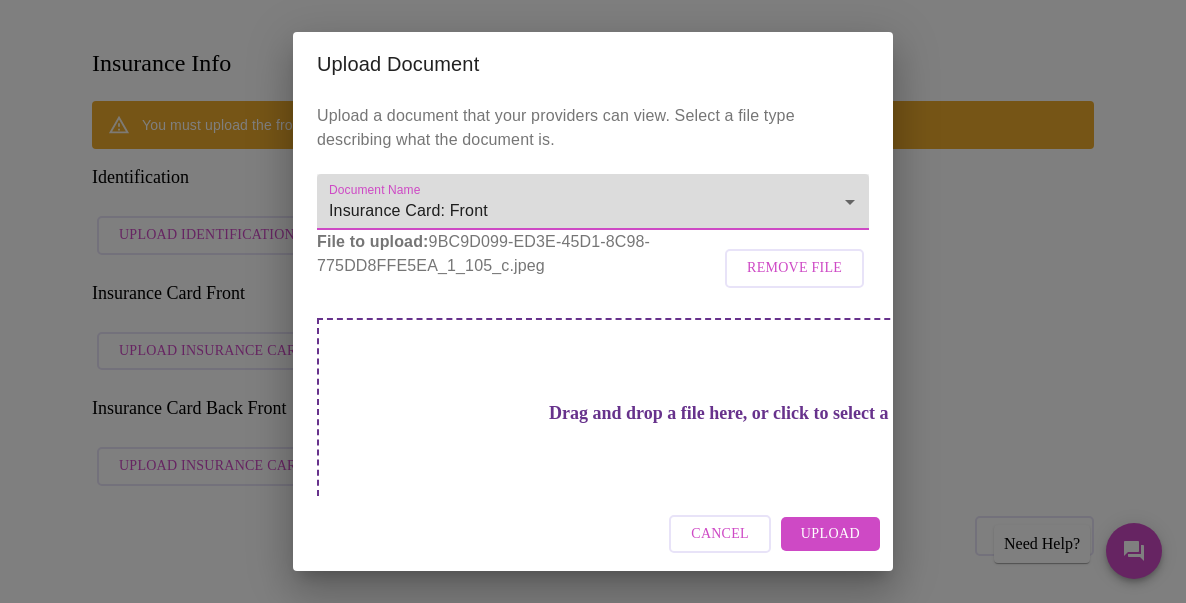 type on "Insurance Card: Front" 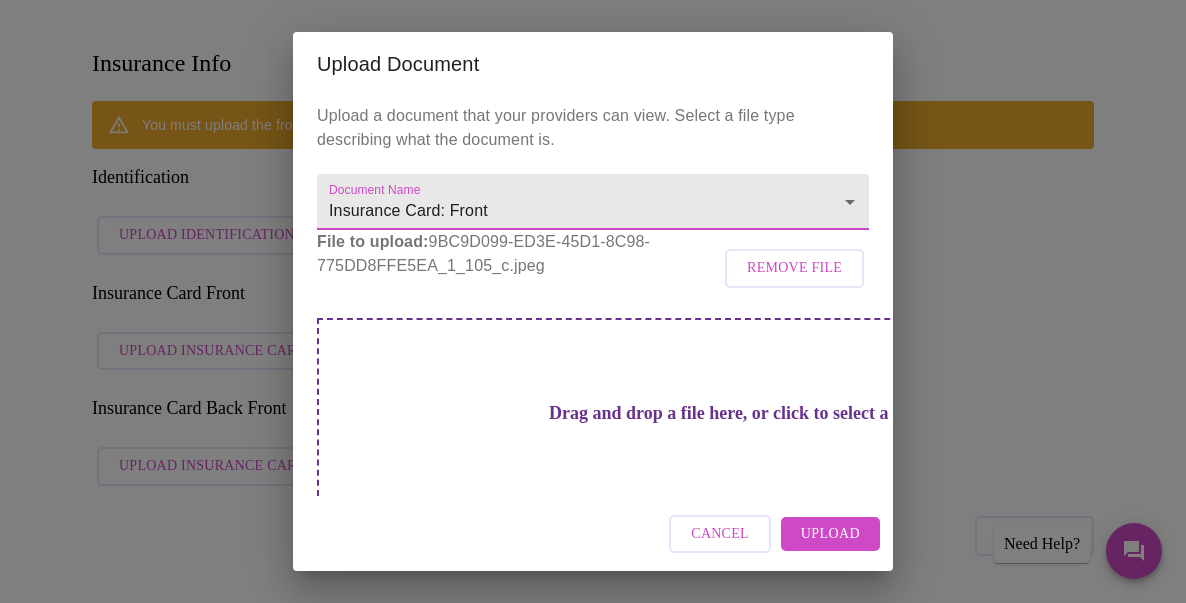 click on "Upload" at bounding box center (830, 534) 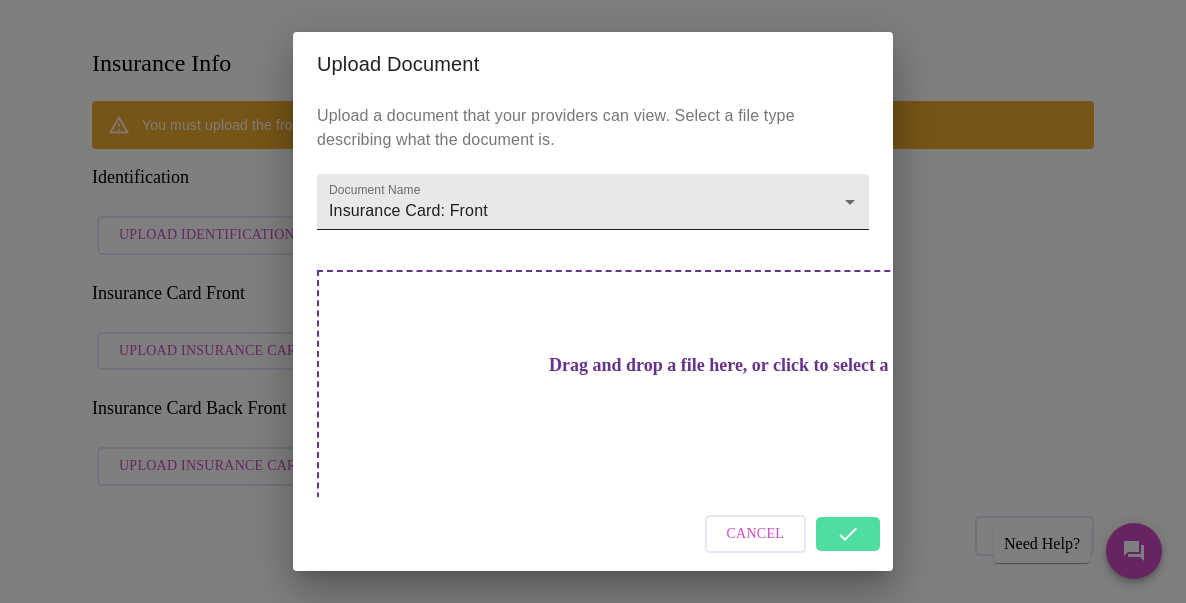 click on "Hi [FIRST]   Payment 1 2 3 4 5 PAYMENT Confirm Insurance Information Selected Appointment Time:  Thursday, August 21st @ 9:40 am  -  10:00 am Insurance Info You must upload the front and back of your insurance card and your ID. Identification Upload Identification Insurance Card Front Upload Insurance Card Insurance Card Back Front Upload Insurance Card Back Previous Finish and Book Now!   Patient Reviews "   Maria It was nice to speak to a physician who actually spent the time to explain and answer my questions. Dr Hanna made me feel very comfortable during this first visit. This was much better than any the doctor's office. "   Khalilah "   Kimberly "   Jenne "   Linda "   Terra "   Michelle "   Deb "   Alissa "   Jill Need Help? Settings Billing Invoices Log out Upload Document Upload a document that your providers can view. Select a file type describing what the document is. Document Name Insurance Card: Front Cancel" at bounding box center [593, 1358] 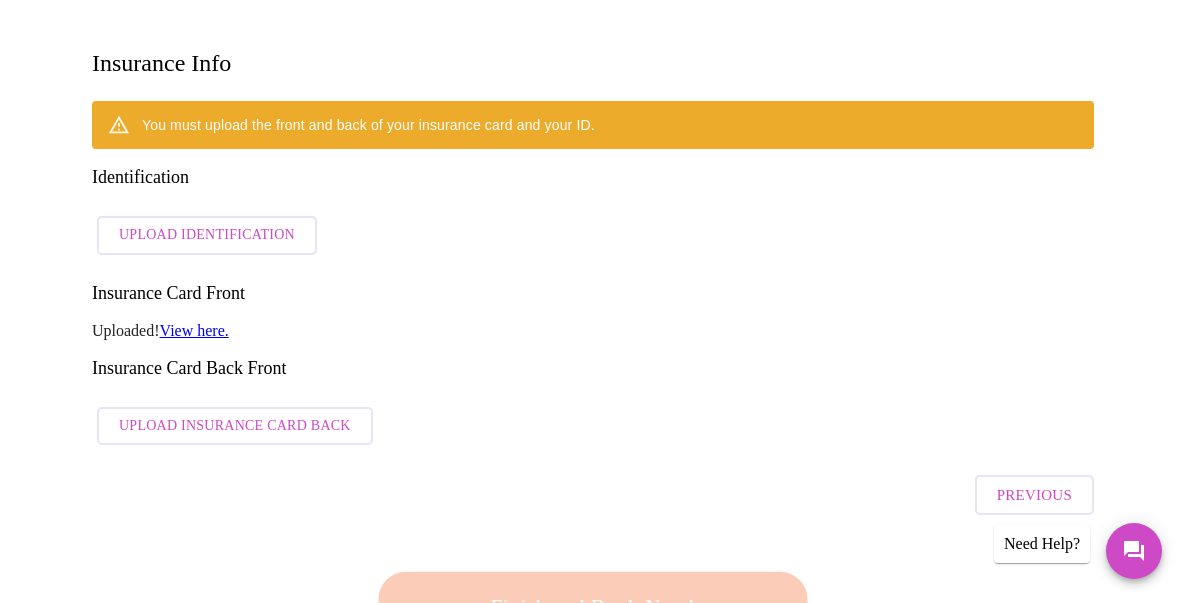 click on "Upload Insurance Card Back" at bounding box center [235, 426] 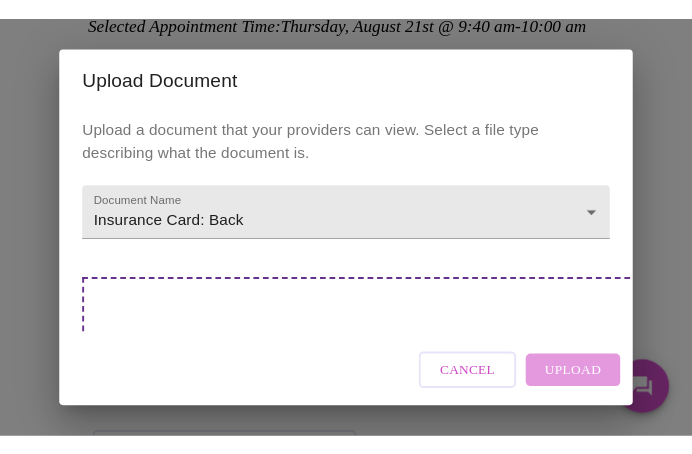 scroll, scrollTop: 427, scrollLeft: 0, axis: vertical 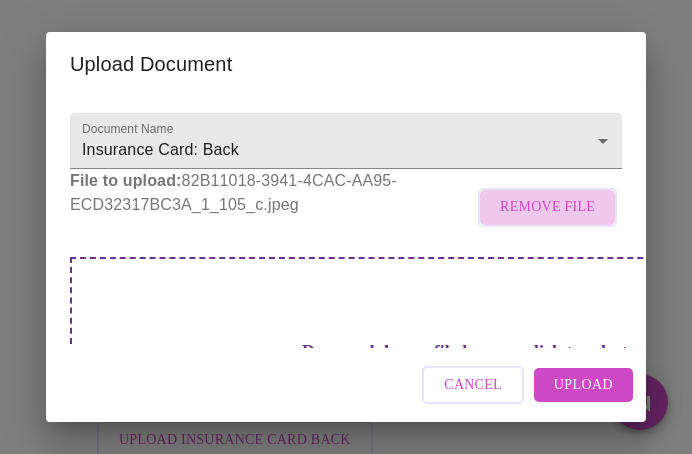click on "Remove File" at bounding box center [547, 207] 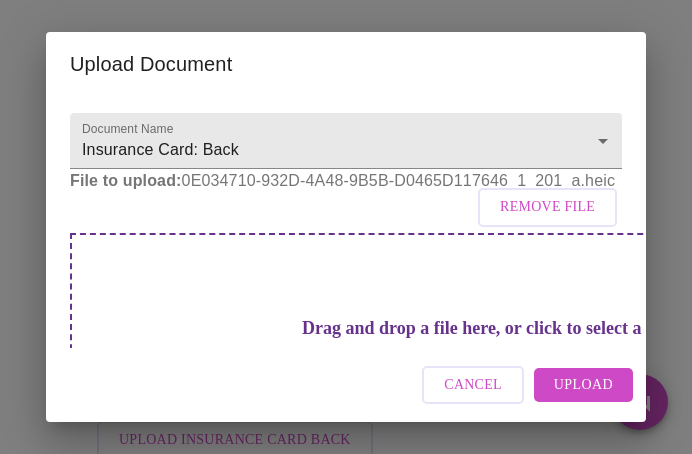 click on "Upload" at bounding box center [583, 385] 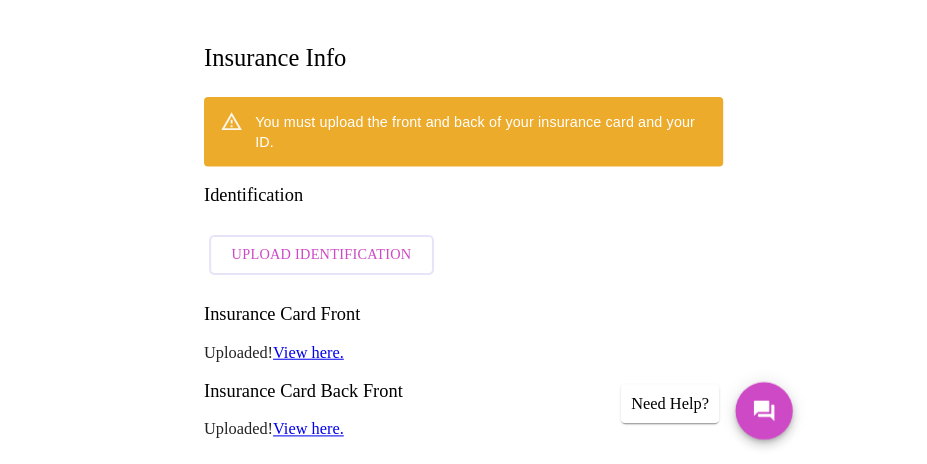scroll, scrollTop: 300, scrollLeft: 0, axis: vertical 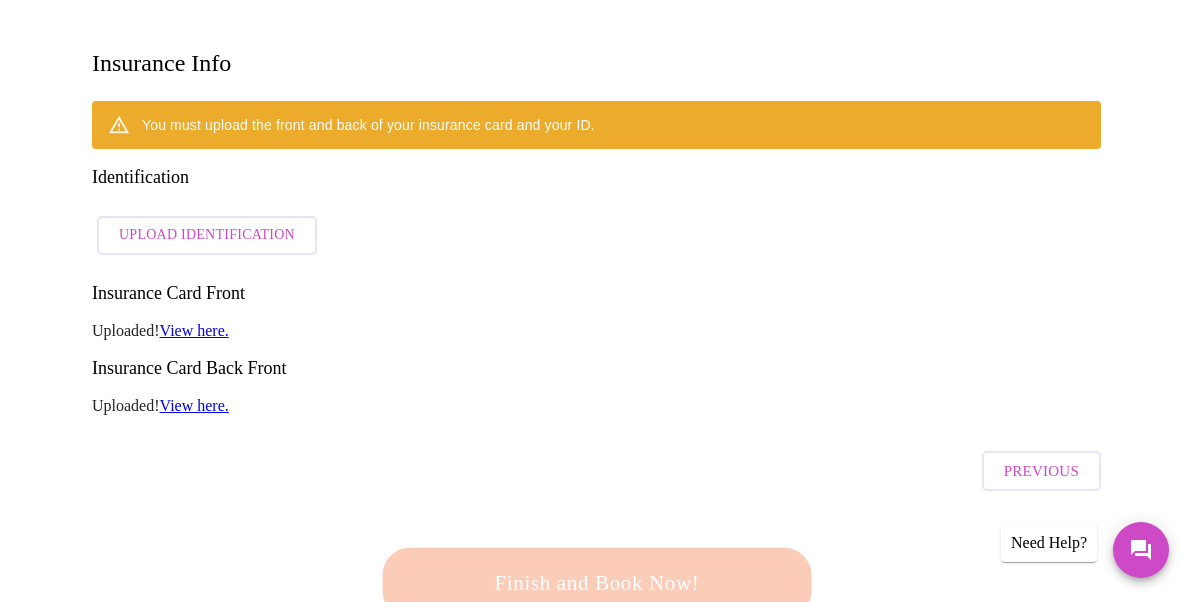 click on "Finish and Book Now!" at bounding box center (596, 583) 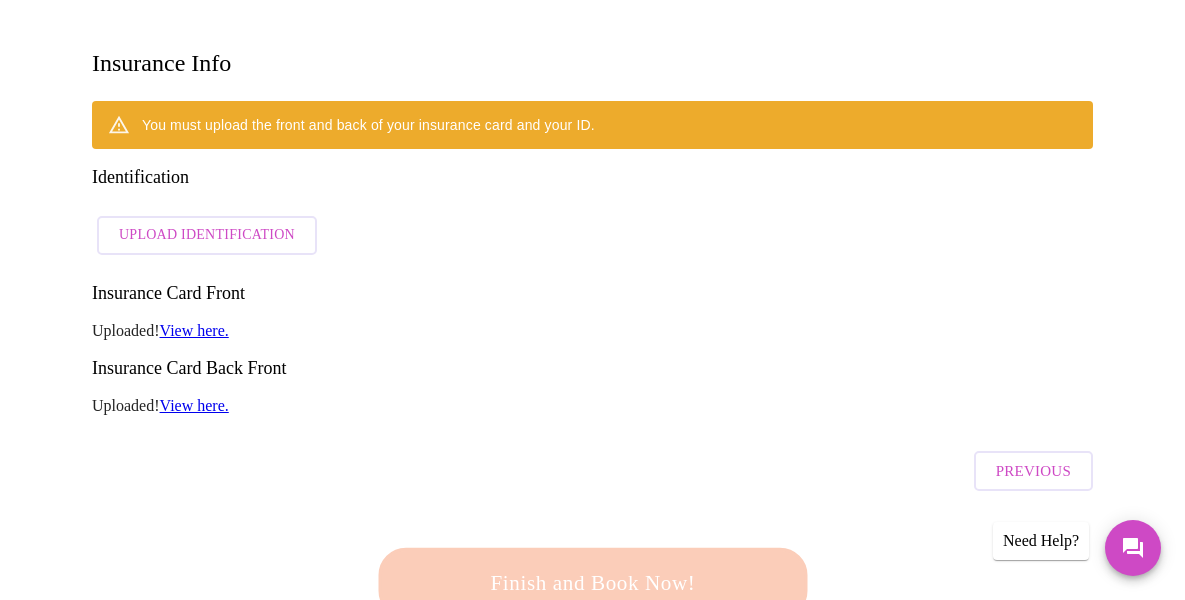 click on "Finish and Book Now!" at bounding box center [592, 582] 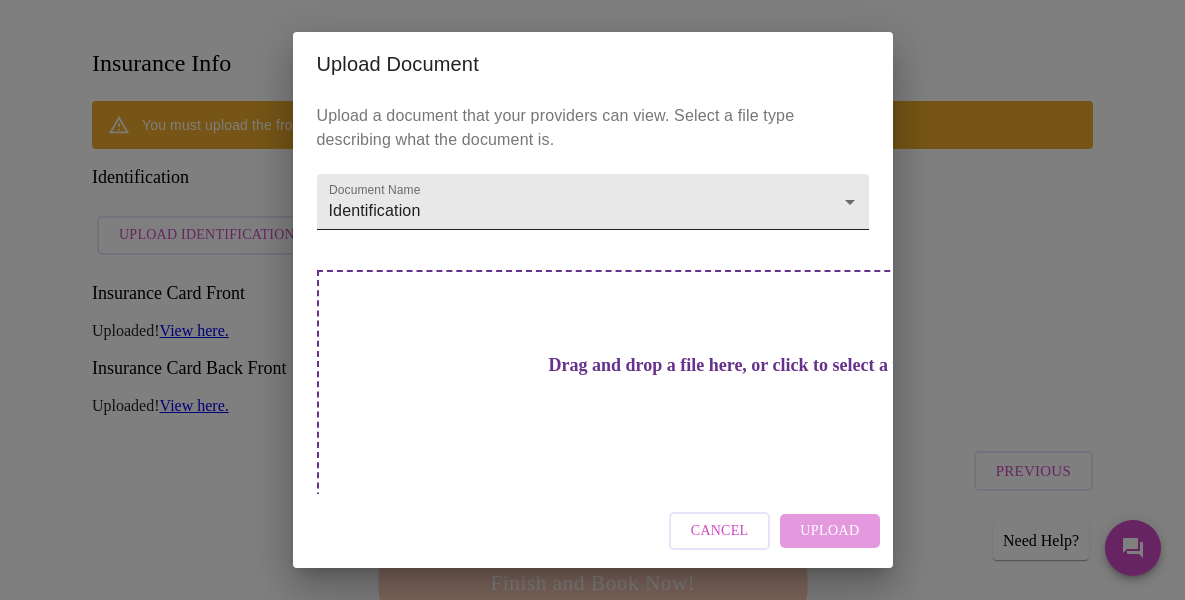 click on "Hi [FIRST]   Payment 1 2 3 4 5 PAYMENT Confirm Insurance Information Selected Appointment Time:  Thursday, August 21st @ 9:40 am  -  10:00 am Insurance Info You must upload the front and back of your insurance card and your ID. Identification Upload Identification Insurance Card Front Upload Insurance Card Insurance Card Back Front Upload Insurance Card Back Previous Finish and Book Now!   Patient Reviews "   Maria It was nice to speak to a physician who actually spent the time to explain and answer my questions. Dr Hanna made me feel very comfortable during this first visit. This was much better than any the doctor's office. "   Khalilah "   Kimberly "   Jenne "   Linda "   Terra "   Michelle "   Deb "   Alissa "   Jill Need Help? Settings Billing Invoices Log out Upload Document Upload a document that your providers can view. Select a file type describing what the document is. Document Name Insurance Card: Front Cancel" at bounding box center [592, 1326] 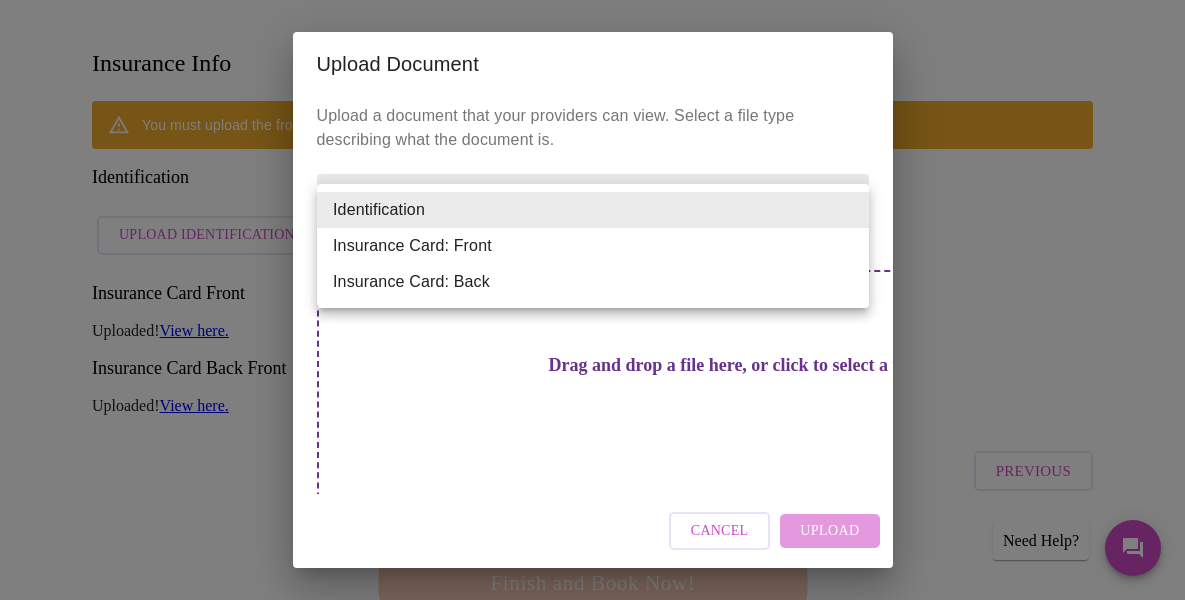 click on "Insurance Card: Back" at bounding box center (593, 282) 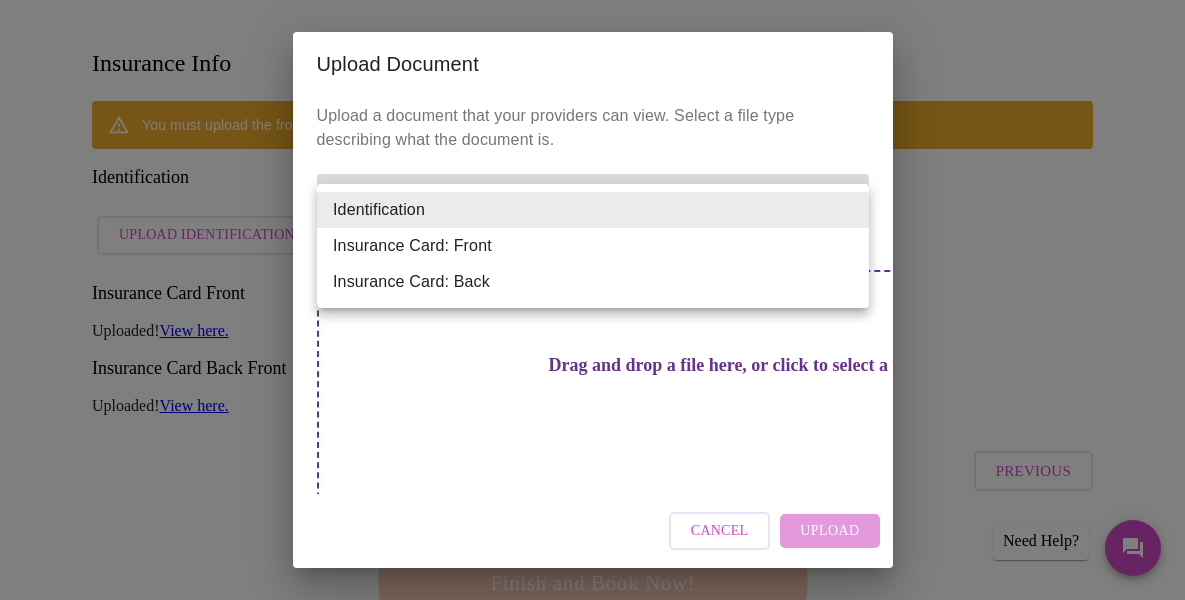 type on "Insurance Card: Back" 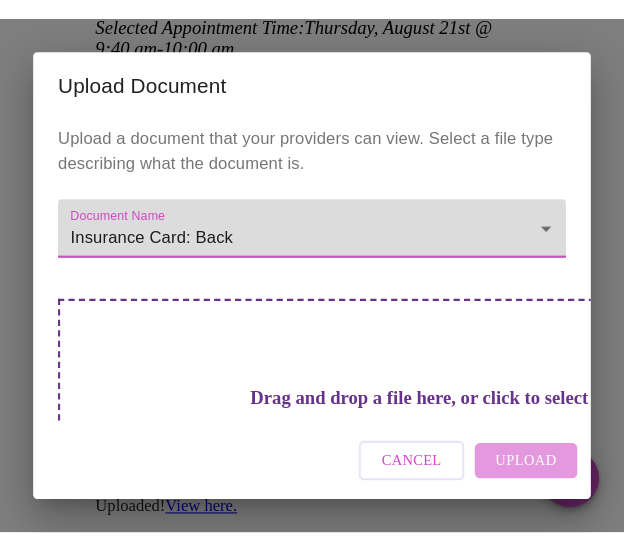 scroll, scrollTop: 477, scrollLeft: 0, axis: vertical 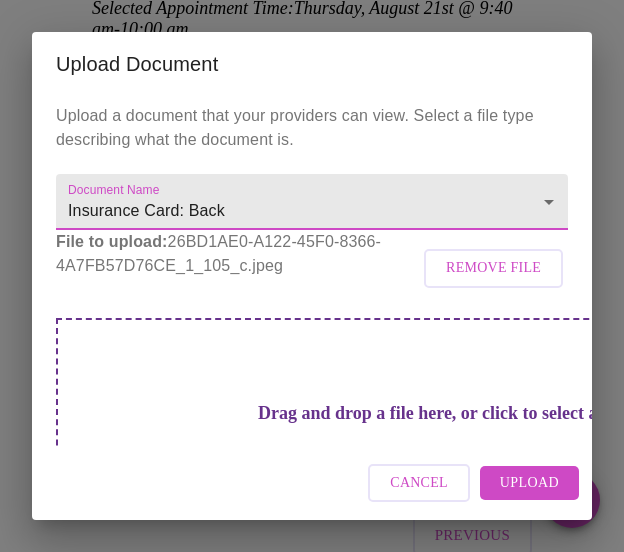 click on "Upload" at bounding box center (529, 483) 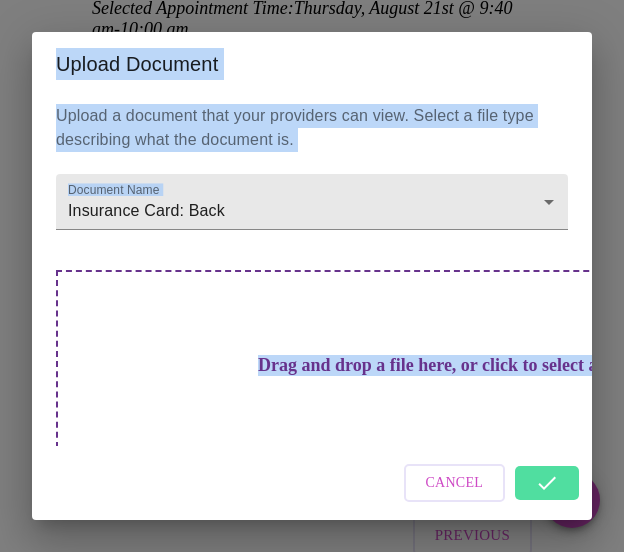 drag, startPoint x: 608, startPoint y: 545, endPoint x: 1205, endPoint y: 550, distance: 597.02094 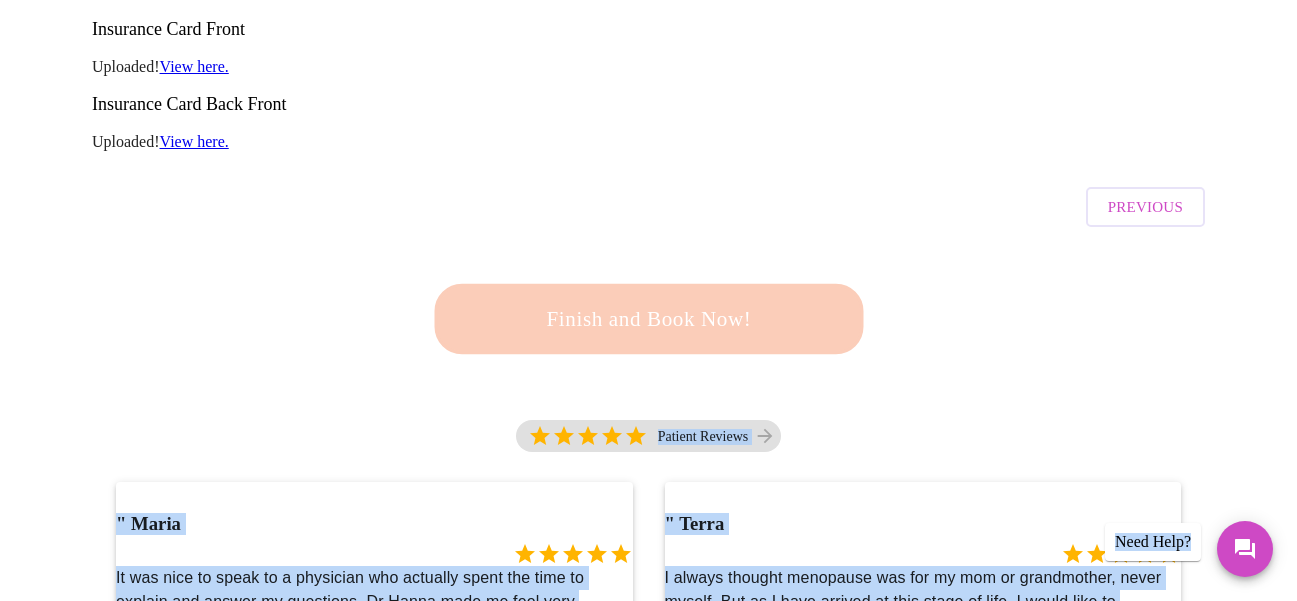 scroll, scrollTop: 585, scrollLeft: 0, axis: vertical 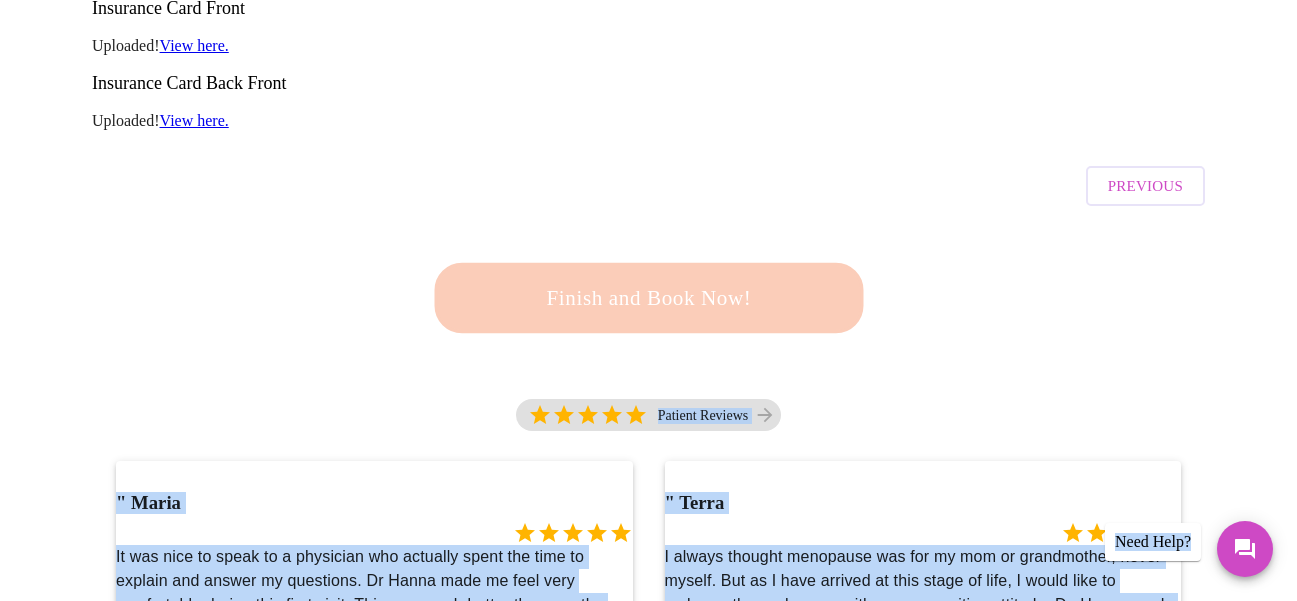click on "Finish and Book Now!" at bounding box center (648, 298) 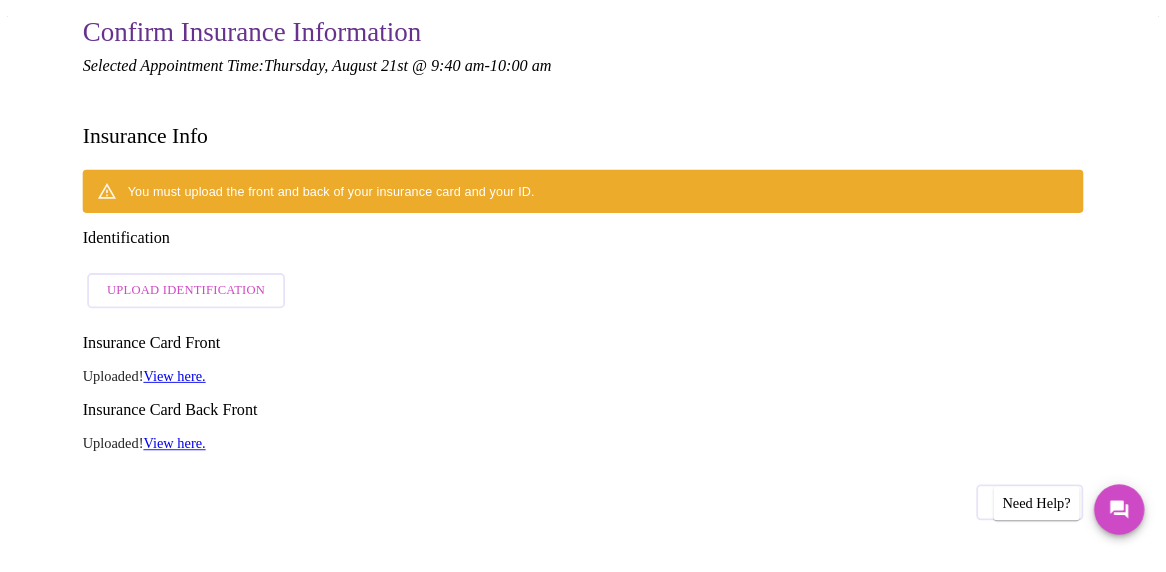 scroll, scrollTop: 245, scrollLeft: 0, axis: vertical 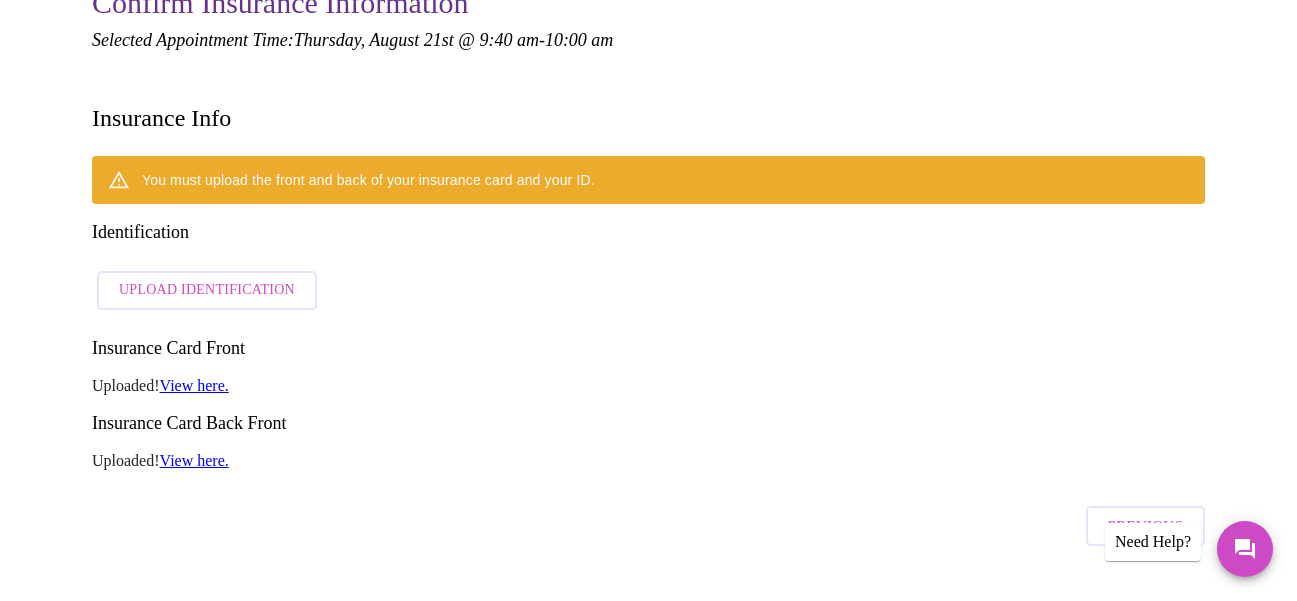 click on "Upload Identification" at bounding box center (207, 290) 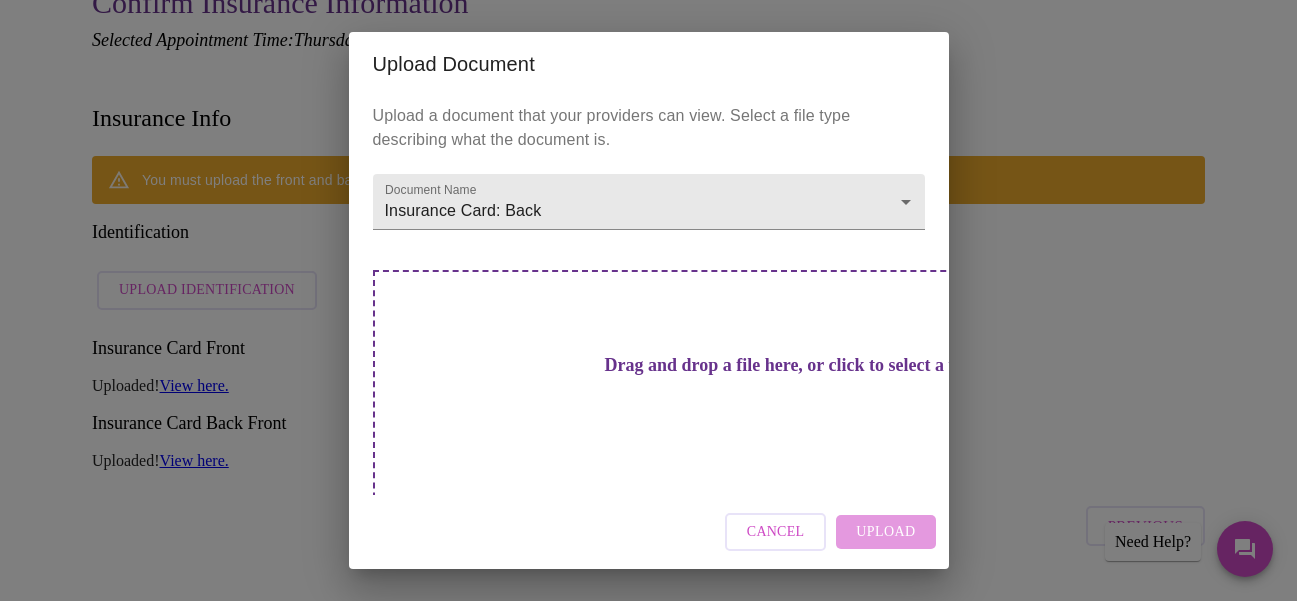 click on "Drag and drop a file here, or click to select a file" at bounding box center (789, 365) 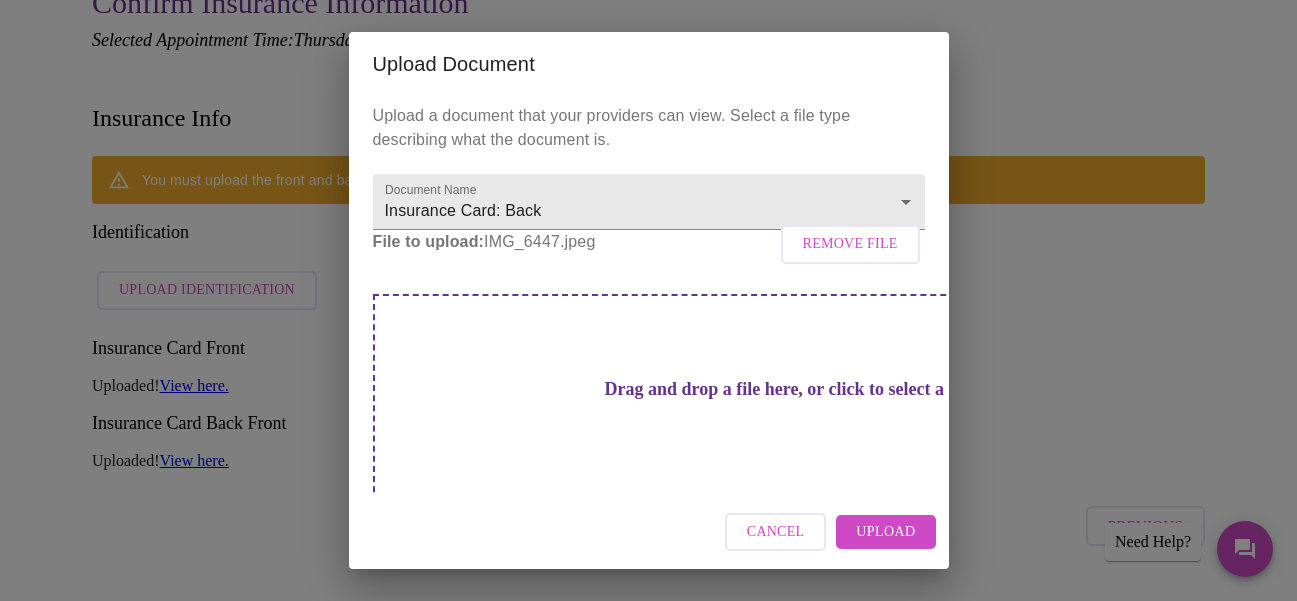 click on "Upload" at bounding box center [885, 532] 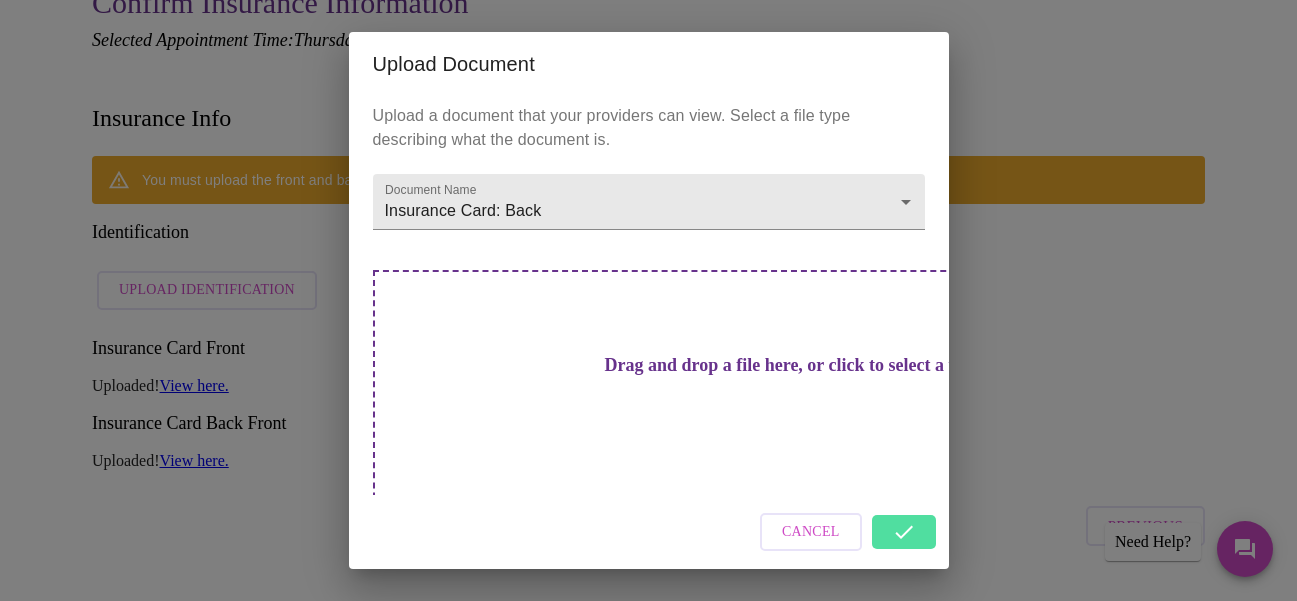 click on "Upload Document Upload a document that your providers can view. Select a file type describing what the document is. Document Name Insurance Card: Back Insurance Card: Back Drag and drop a file here, or click to select a file Cancel" at bounding box center (648, 300) 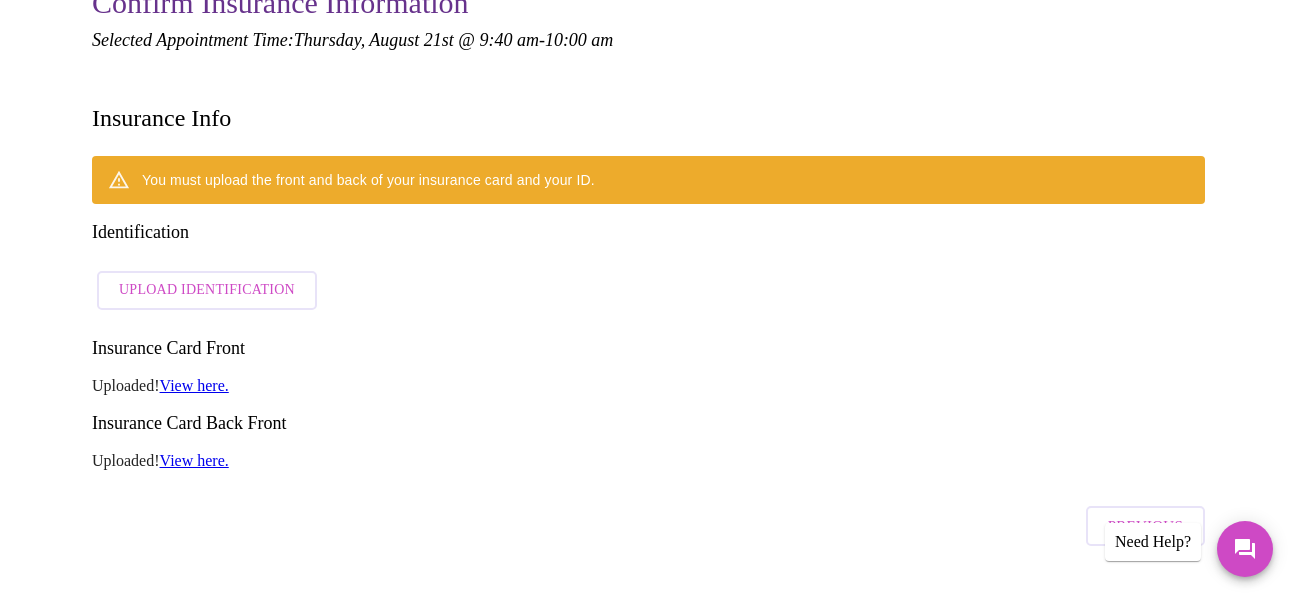 click on "View here." at bounding box center [194, 460] 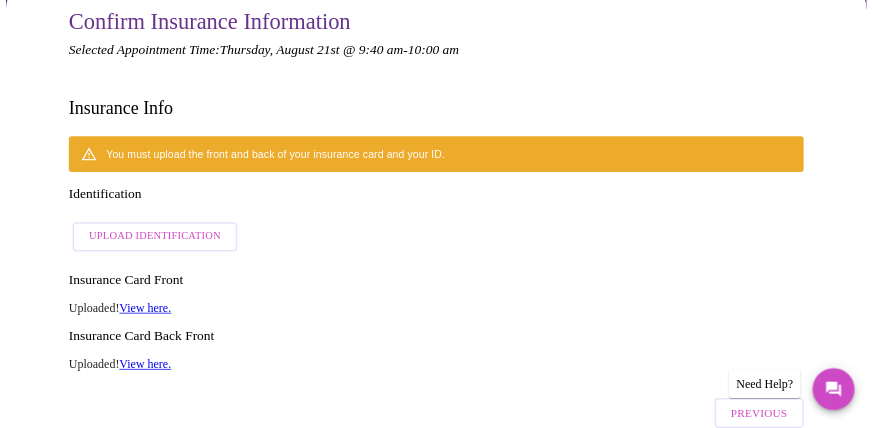 scroll, scrollTop: 209, scrollLeft: 0, axis: vertical 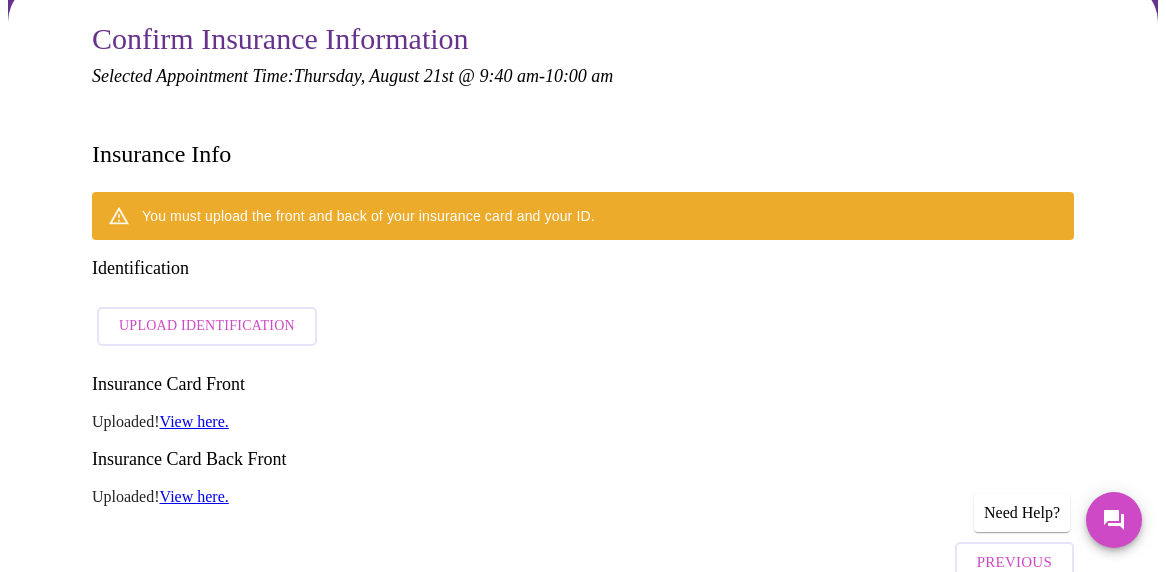 click on "Upload Identification" at bounding box center (207, 326) 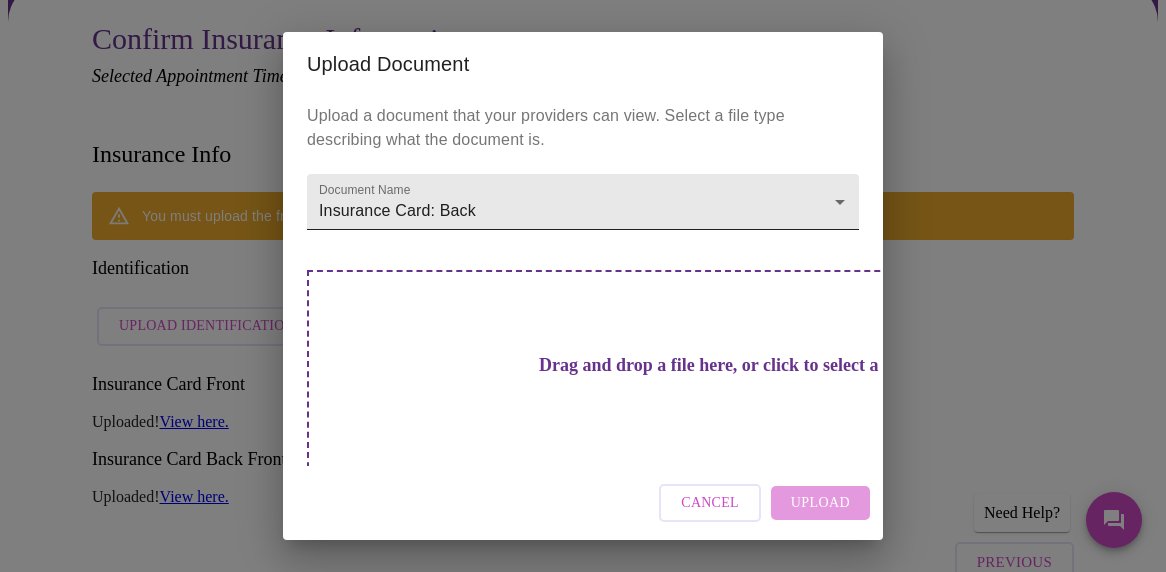 click on "Hi [FIRST]   Payment 1 2 3 4 5 PAYMENT Confirm Insurance Information Selected Appointment Time:  Thursday, August 21st @ 9:40 am  -  10:00 am Insurance Info You must upload the front and back of your insurance card and your ID. Identification Upload Identification Insurance Card Front Uploaded!  View here. Insurance Card Back Front Uploaded!  View here. Previous Finish and Book Now!   Patient Reviews "   Maria It was nice to speak to a physician who actually spent the time to explain and answer my questions. Dr Hanna made me feel very comfortable during this first visit. This was much better than any the doctor's office. "   Khalilah "   Kimberly "   Jenne "   Linda "   Terra "   Michelle "   Deb "   Alissa "   Jill Need Help? Settings Billing Invoices Log out Upload Document Upload a document that your providers can view. Select a file type describing what the document is. Document Name Insurance Card: Back Cancel Upload" at bounding box center [583, 1429] 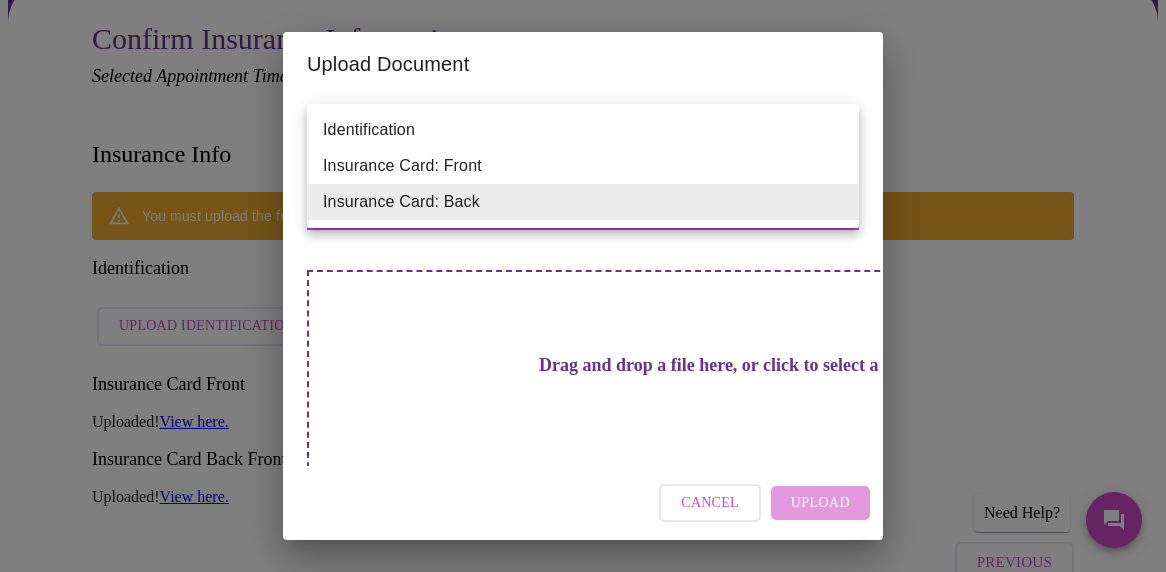 click on "Identification" at bounding box center [583, 130] 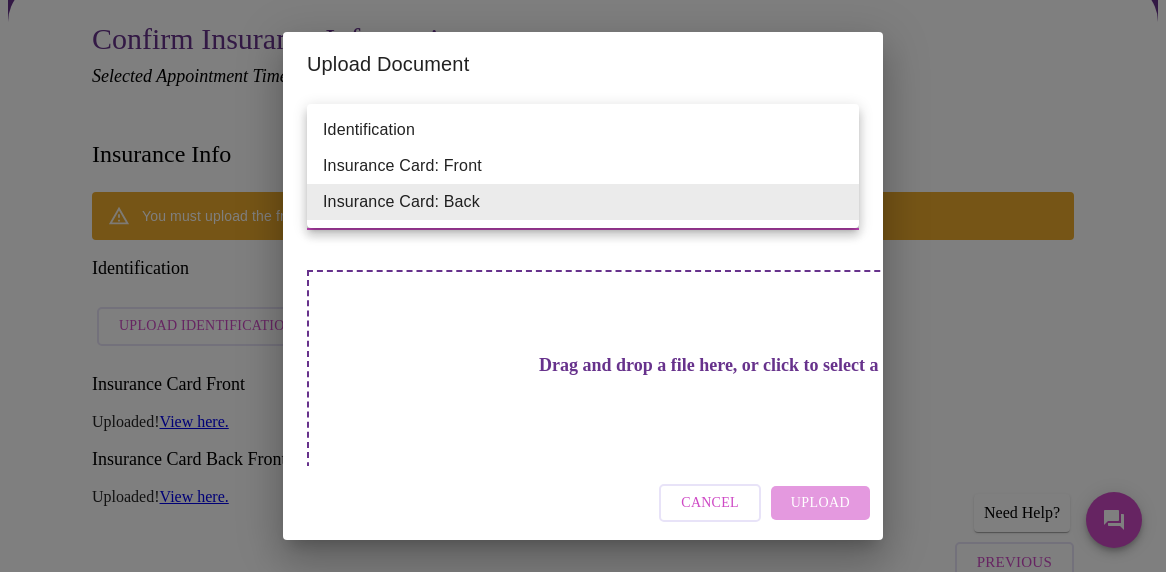 type on "Identification" 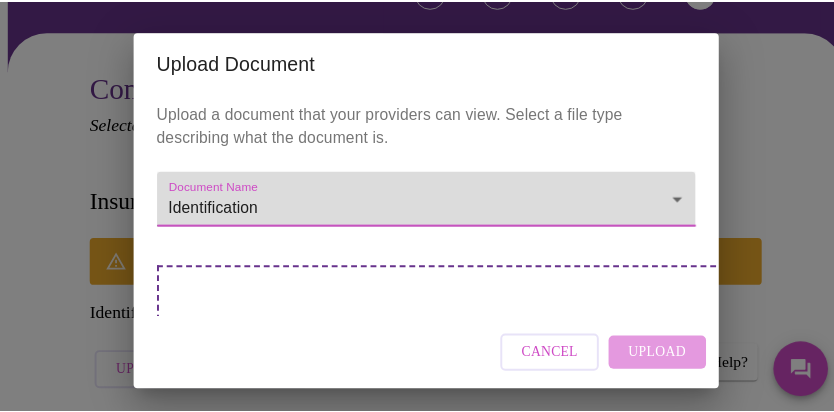 scroll, scrollTop: 259, scrollLeft: 0, axis: vertical 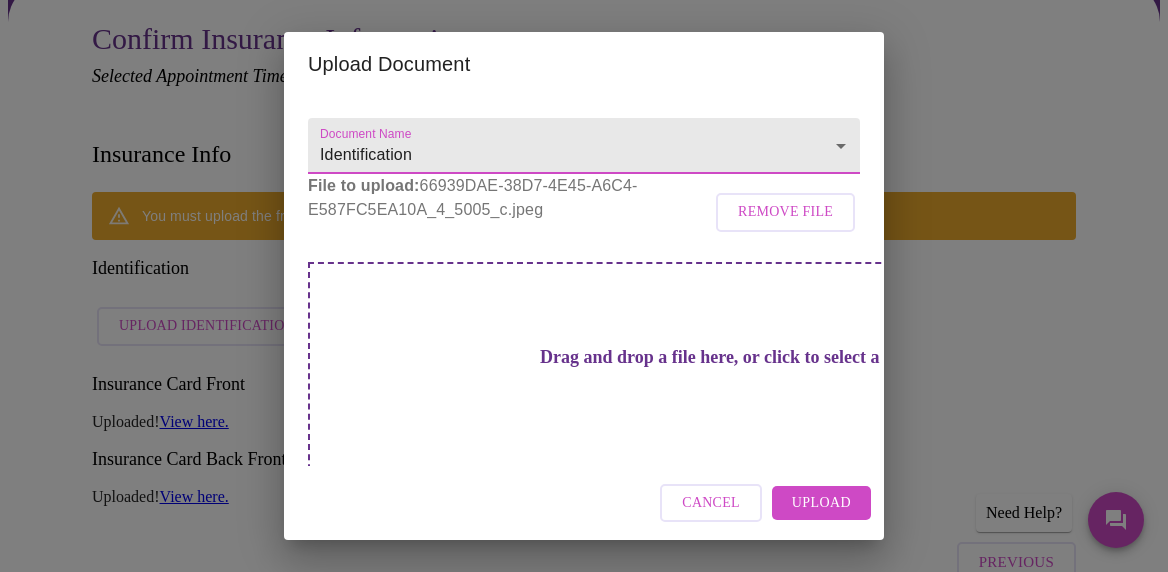 click on "Upload" at bounding box center (821, 503) 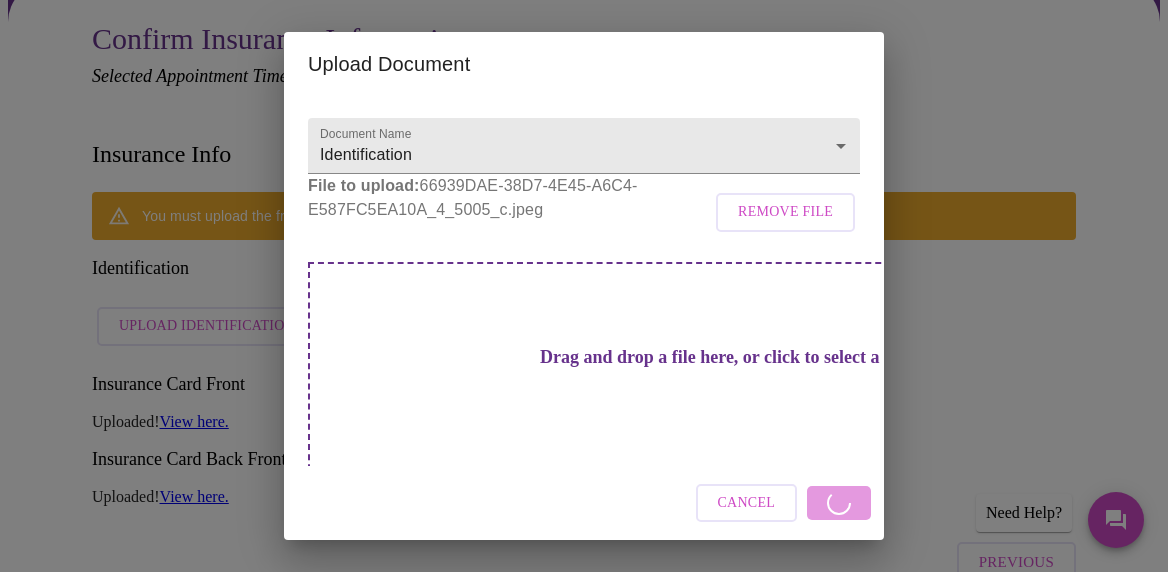 scroll, scrollTop: 12, scrollLeft: 0, axis: vertical 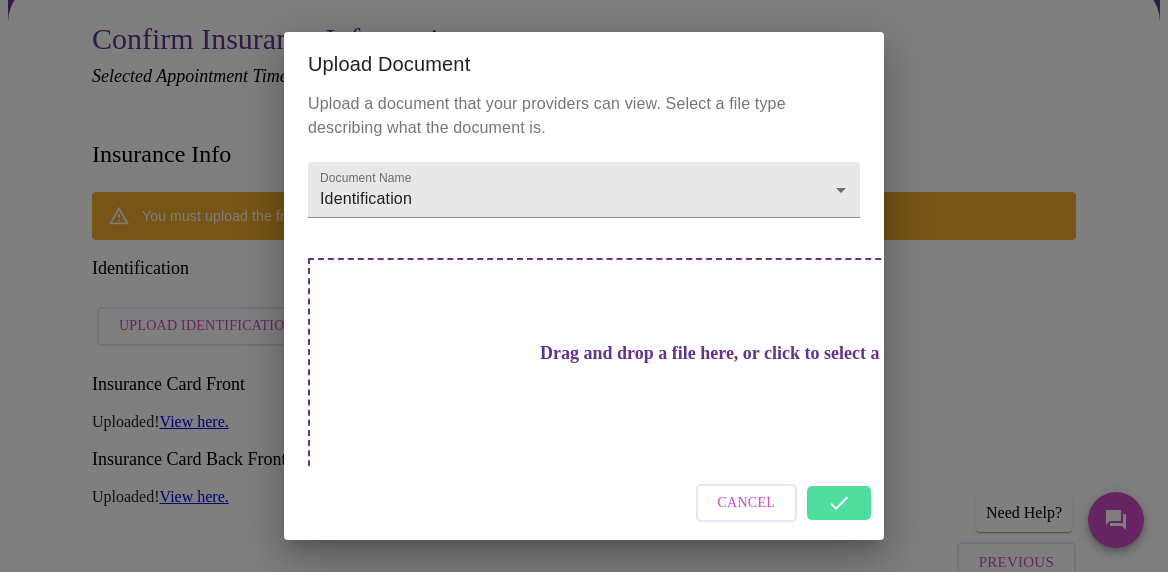 click on "Upload Document Upload a document that your providers can view. Select a file type describing what the document is. Document Name Identification Identification Drag and drop a file here, or click to select a file Cancel" at bounding box center (584, 286) 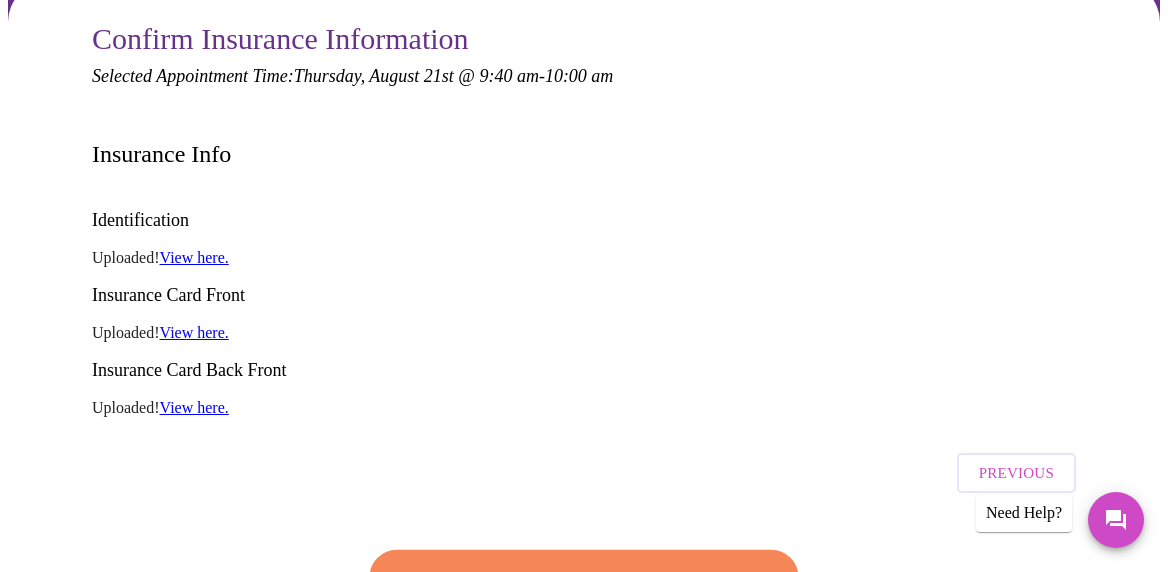 click on "Finish and Book Now!" at bounding box center (584, 585) 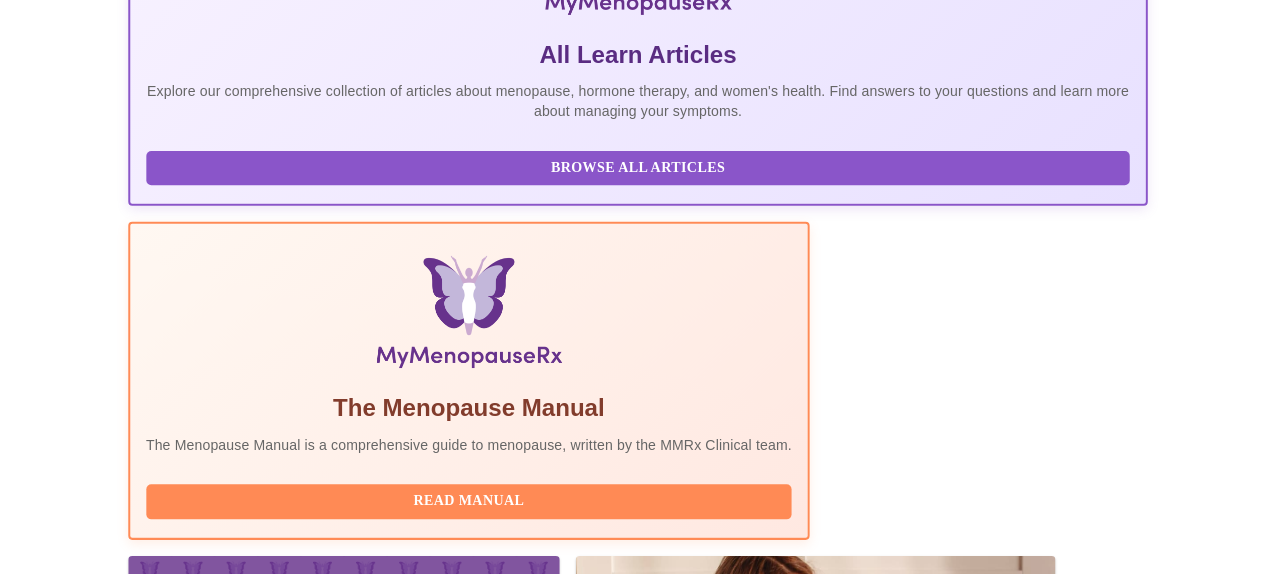 scroll, scrollTop: 454, scrollLeft: 0, axis: vertical 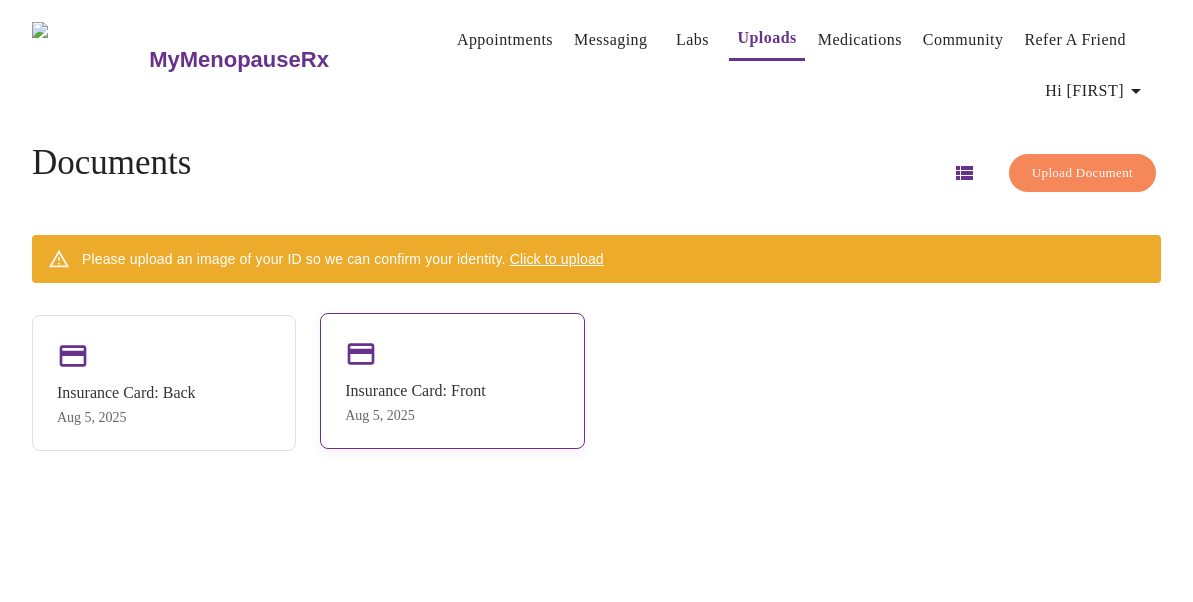 click on "Insurance Card: Front" at bounding box center (415, 391) 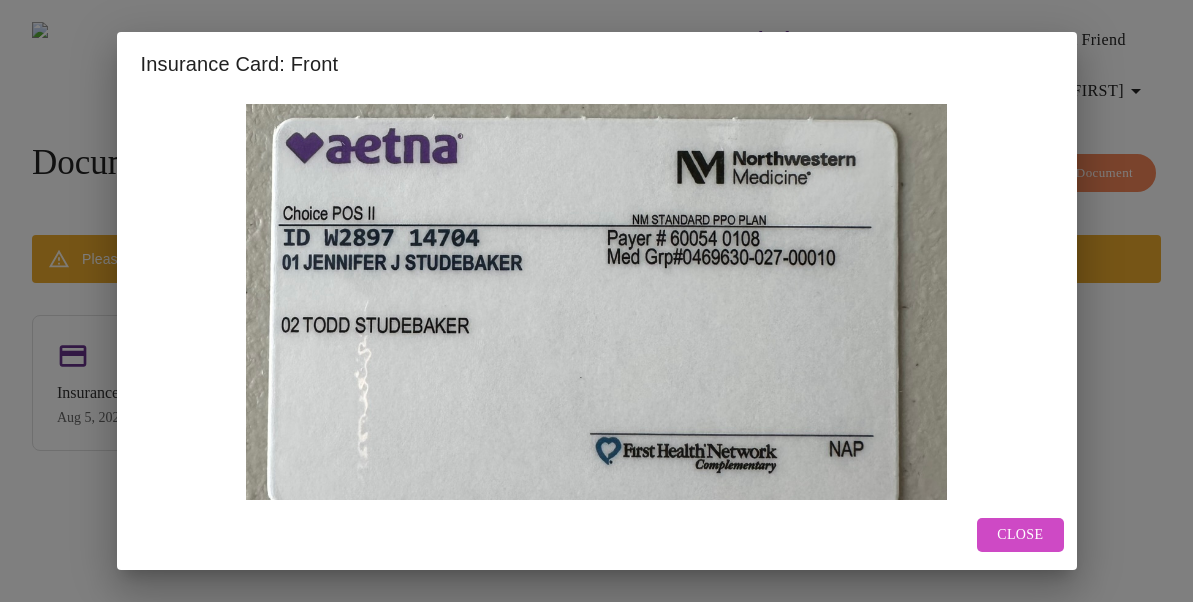 click on "Close" at bounding box center (1020, 535) 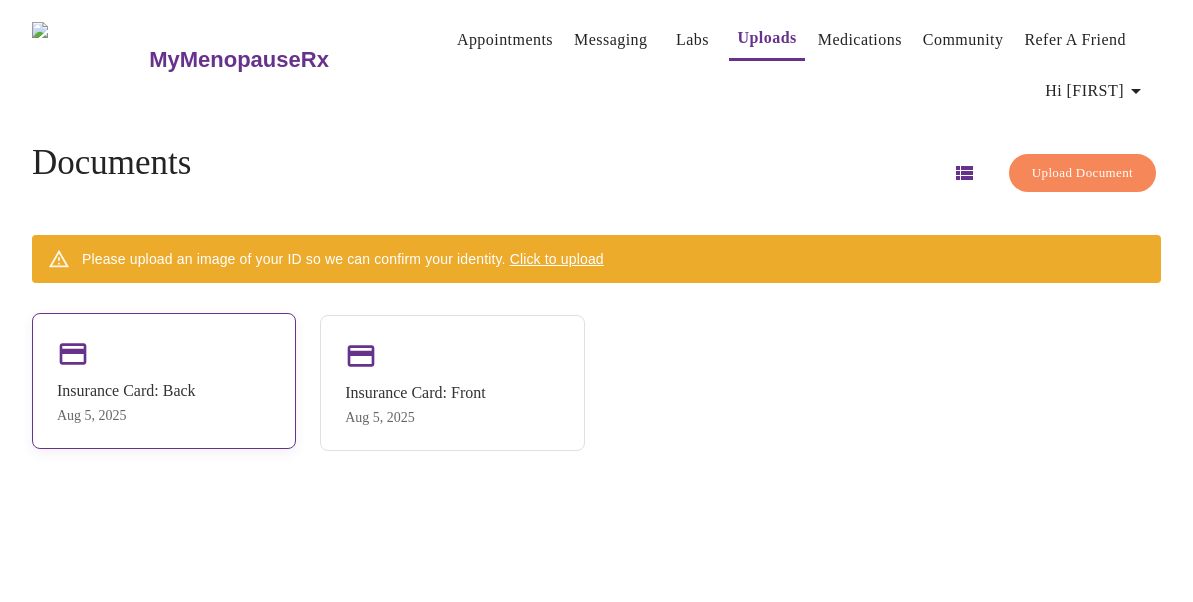 click on "Insurance Card: Back Aug 5, 2025" at bounding box center (126, 403) 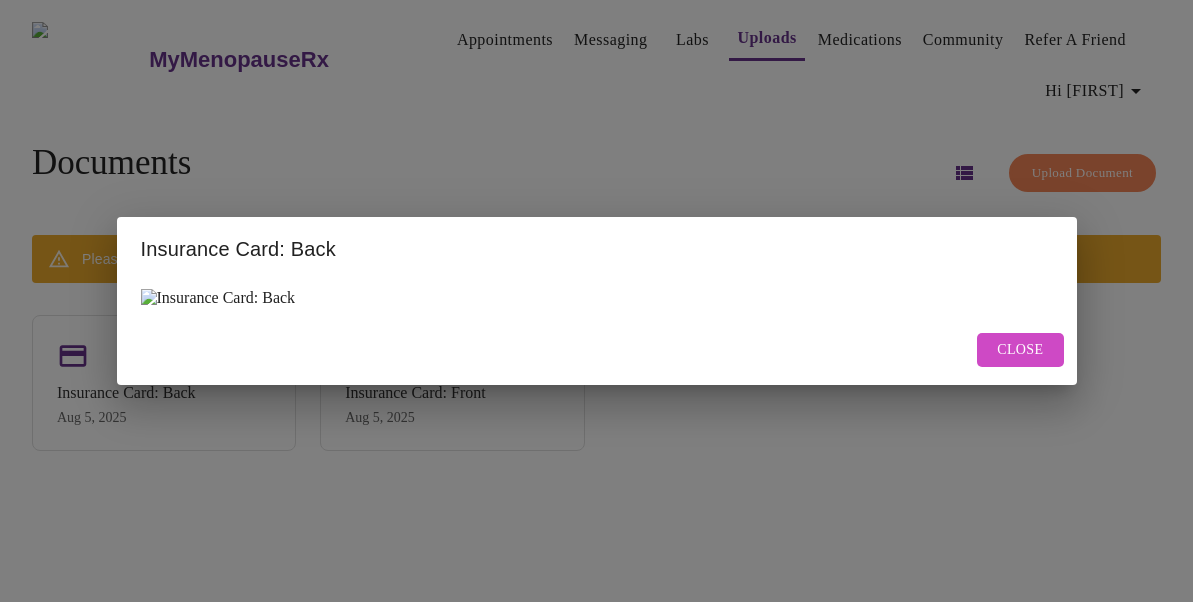 click on "Close" at bounding box center [1020, 350] 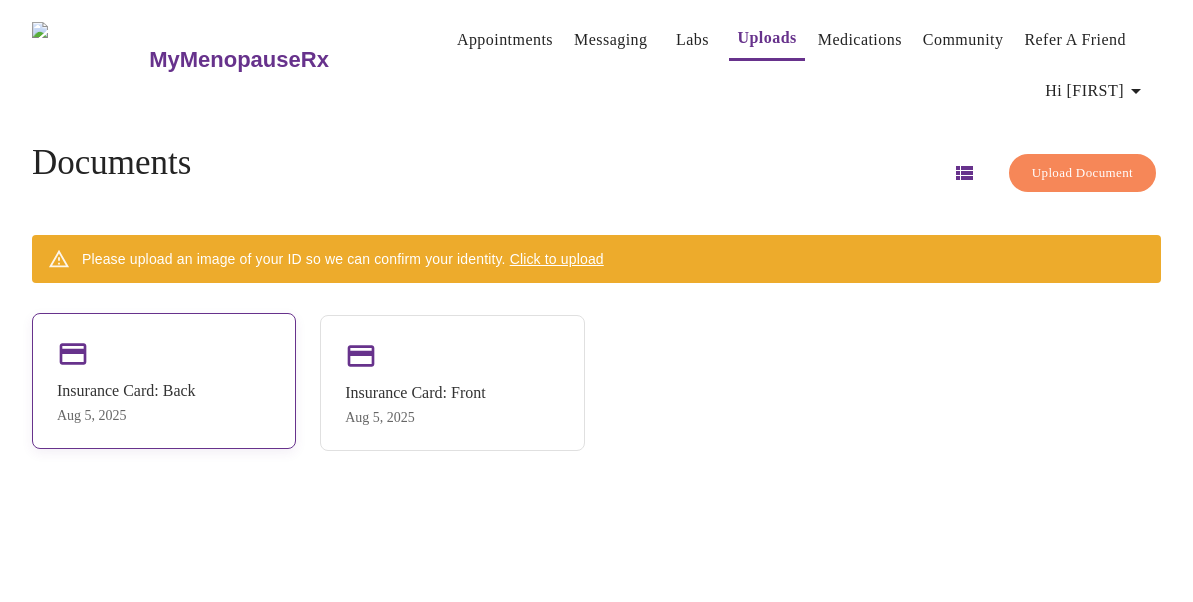 click on "Insurance Card: Back Aug 5, 2025" at bounding box center [164, 381] 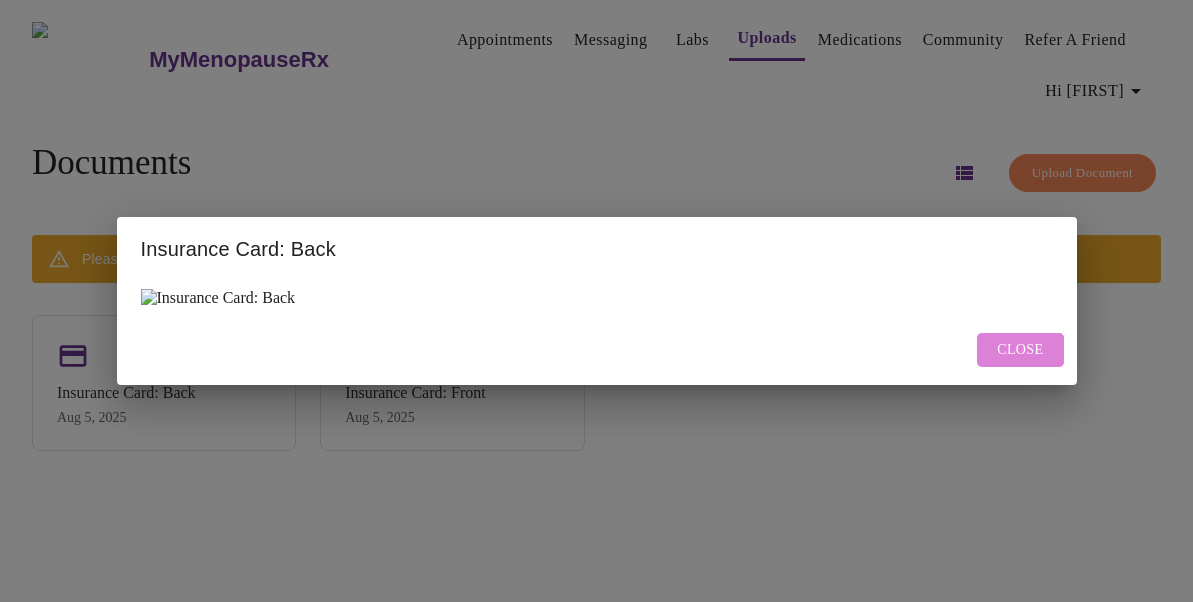 click on "Close" at bounding box center (1020, 350) 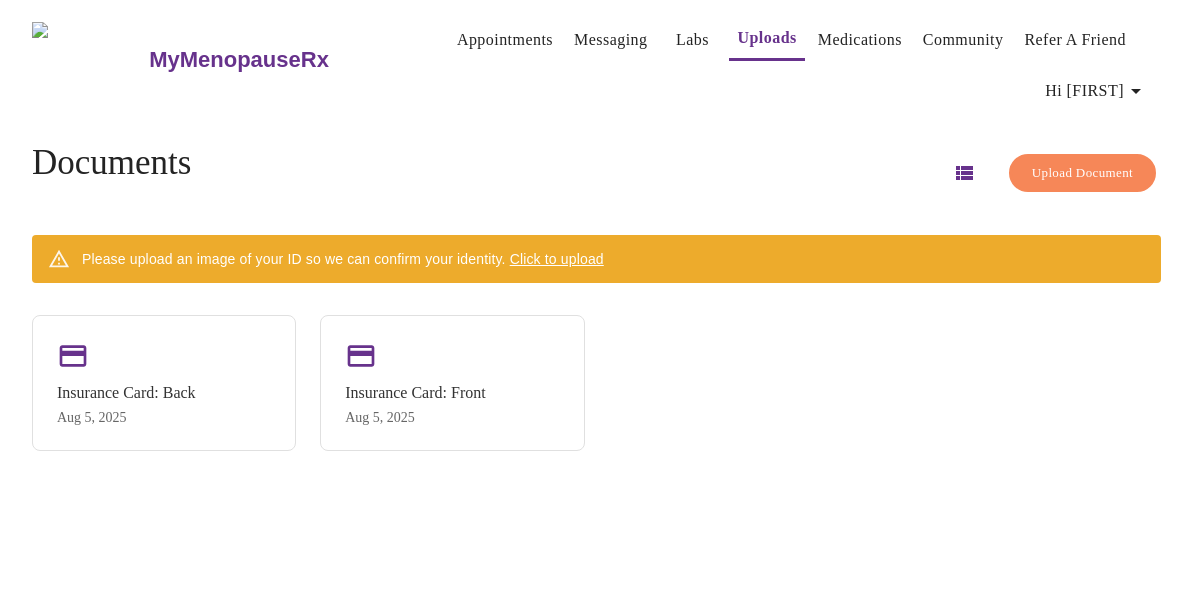 click on "Upload Document" at bounding box center (1082, 173) 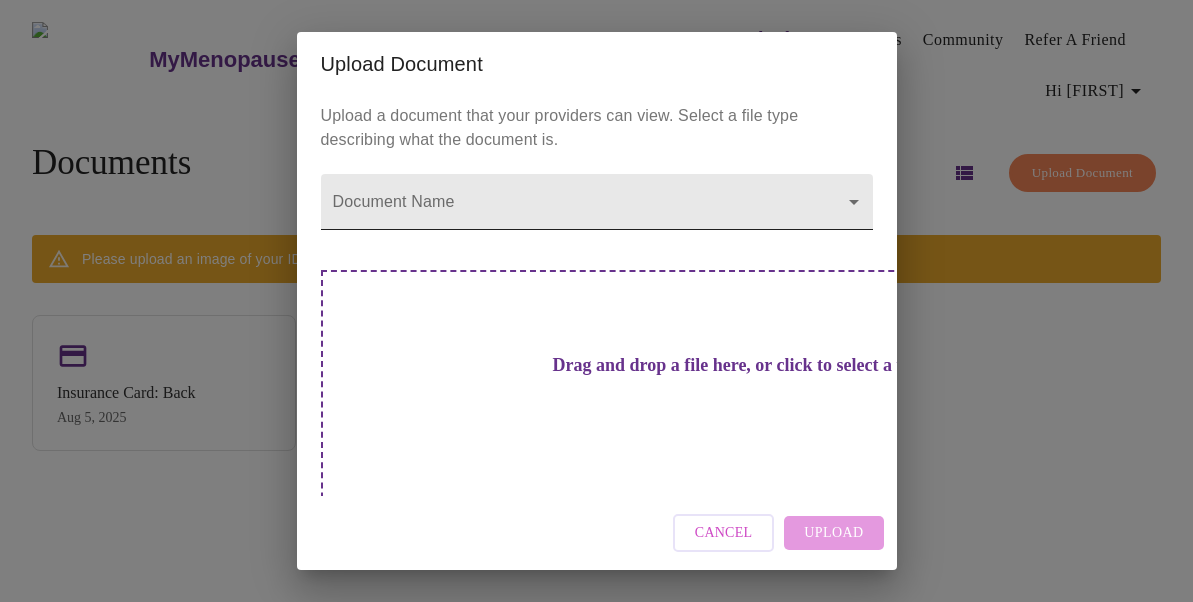 click on "MyMenopauseRx Appointments Messaging Labs Uploads Medications Community Refer a Friend Hi Jennifer   Documents Upload Document Please upload an image of your ID so we can confirm your identity.   Click to upload Insurance Card: Back Aug 5, 2025 Insurance Card: Front Aug 5, 2025 Settings Billing Invoices Log out Upload Document Upload a document that your providers can view. Select a file type describing what the document is. Document Name ​ Drag and drop a file here, or click to select a file Cancel Upload" at bounding box center [596, 309] 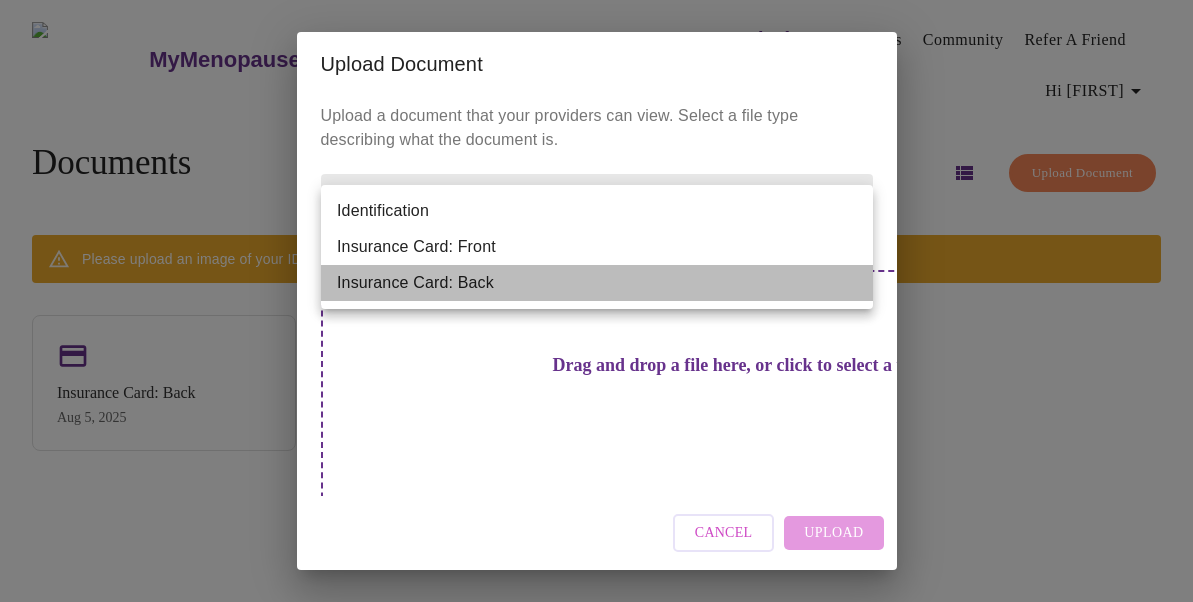 click on "Insurance Card: Back" at bounding box center [597, 283] 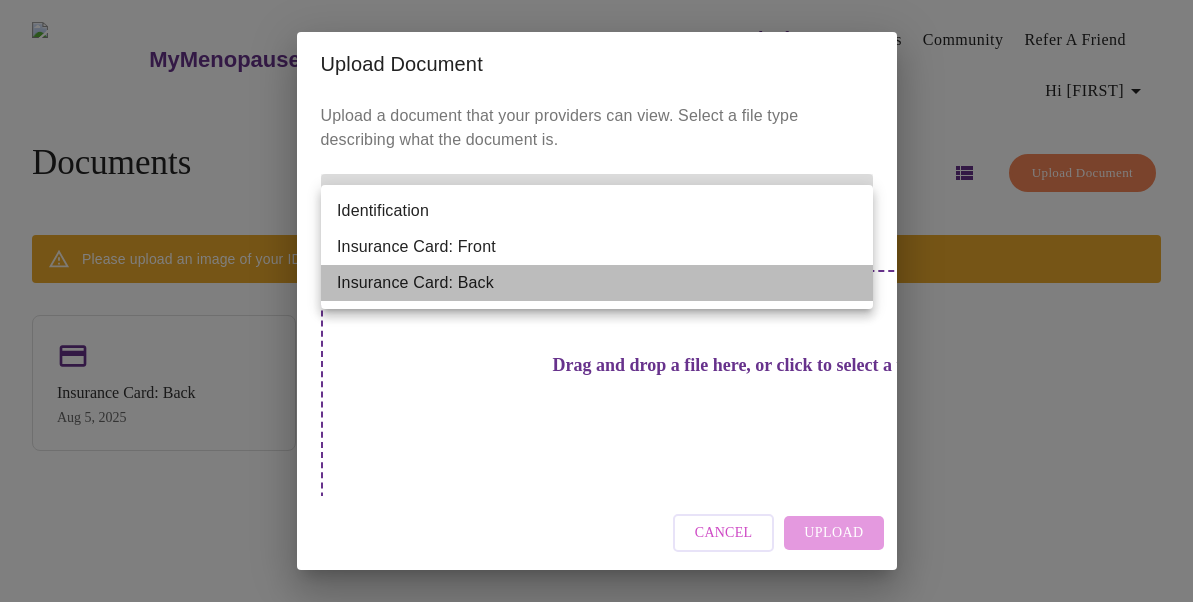 type on "Insurance Card: Back" 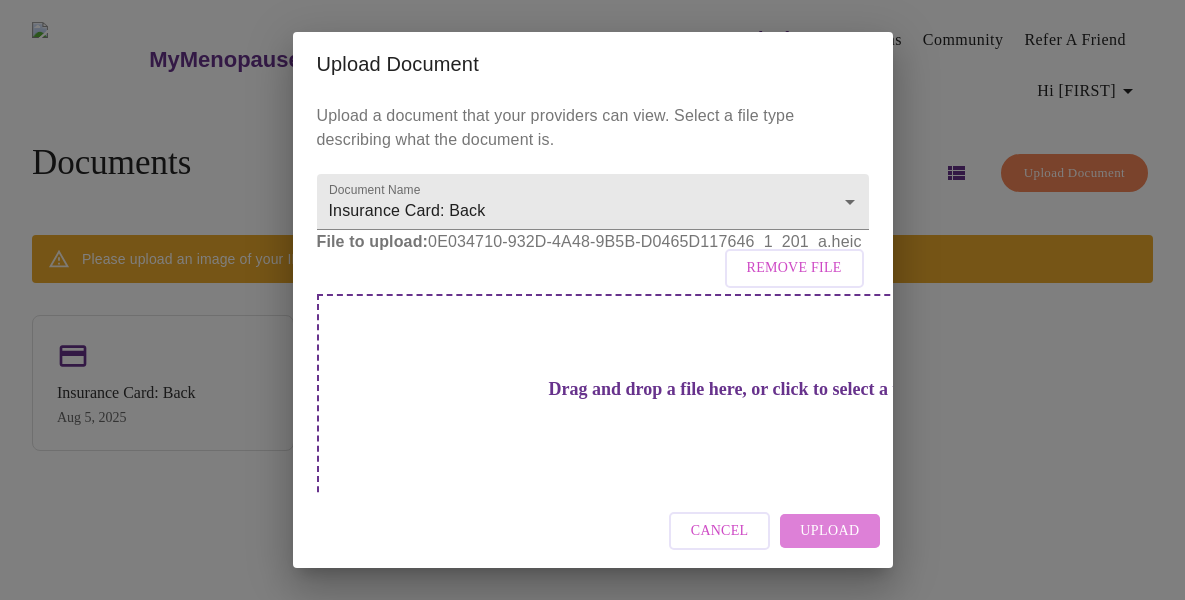 click on "Upload" at bounding box center (829, 531) 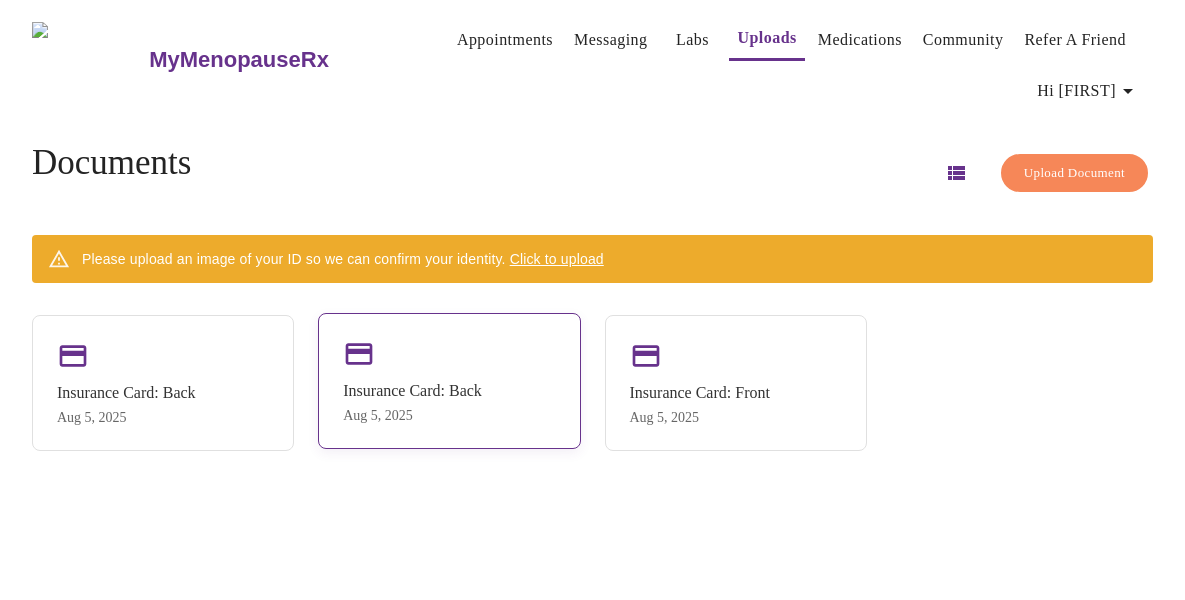 click on "Aug 5, 2025" at bounding box center (412, 416) 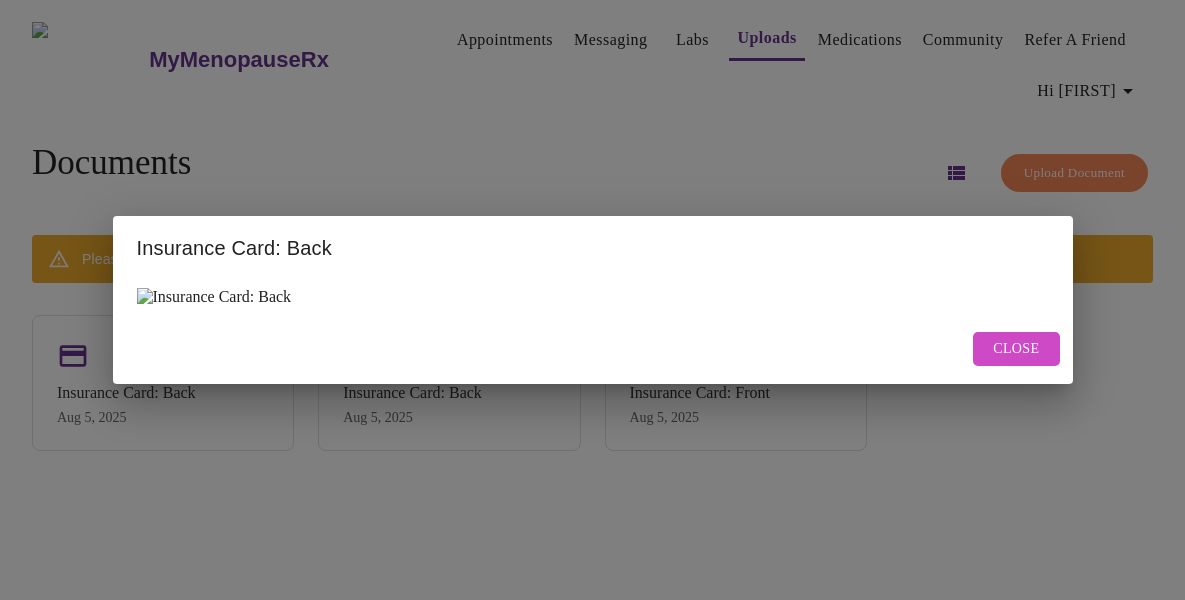 click on "Close" at bounding box center [1016, 349] 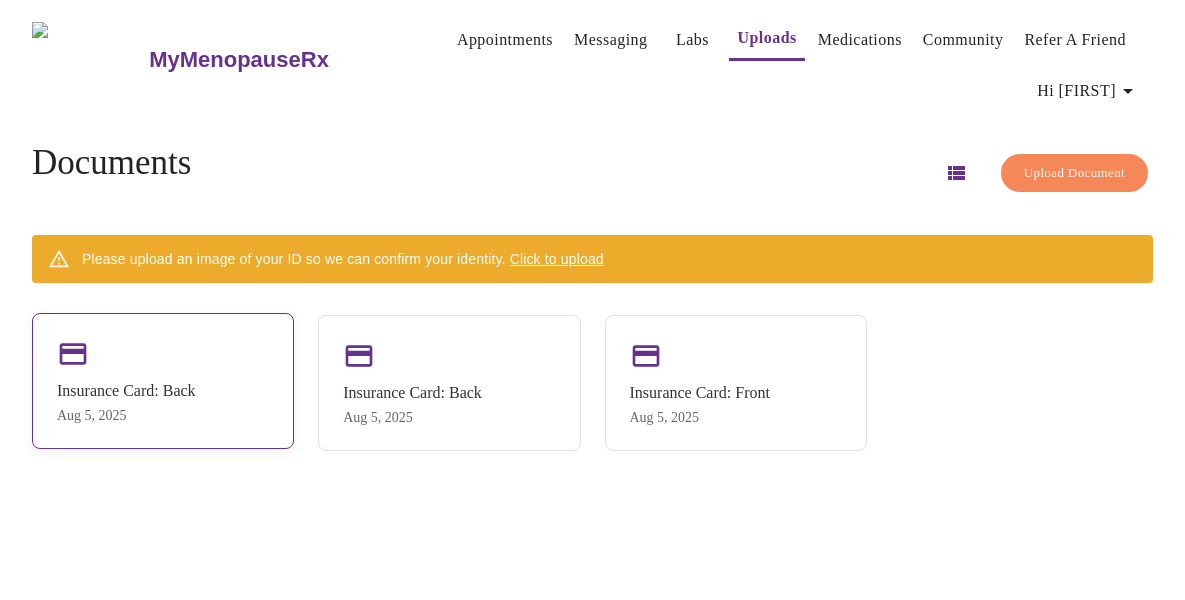 click on "Insurance Card: Back" at bounding box center [126, 391] 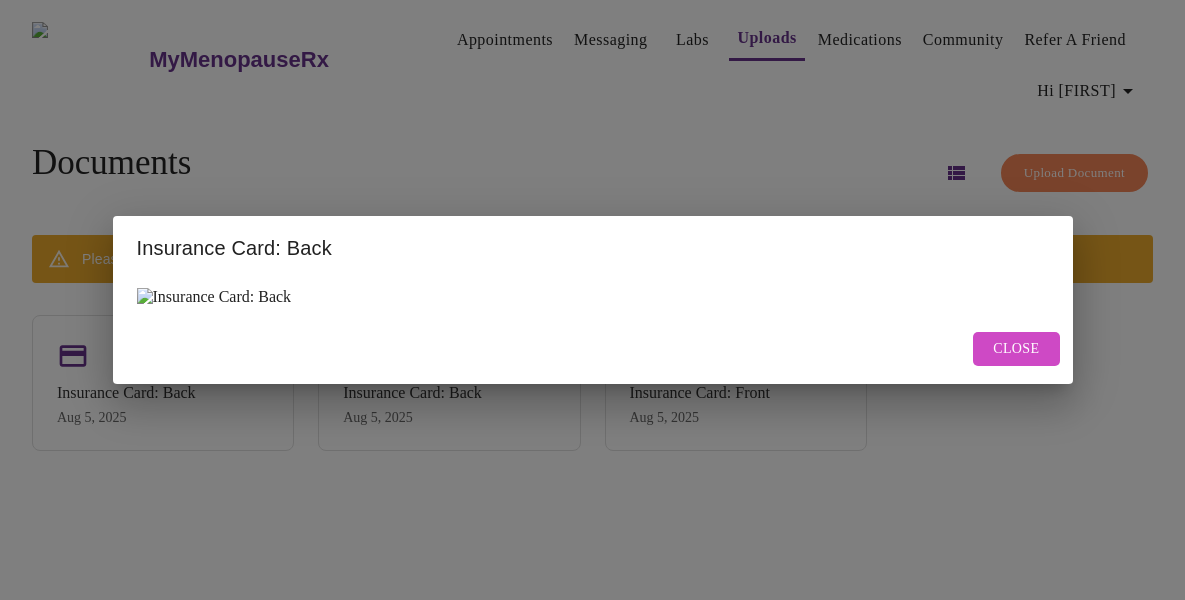 click at bounding box center (214, 297) 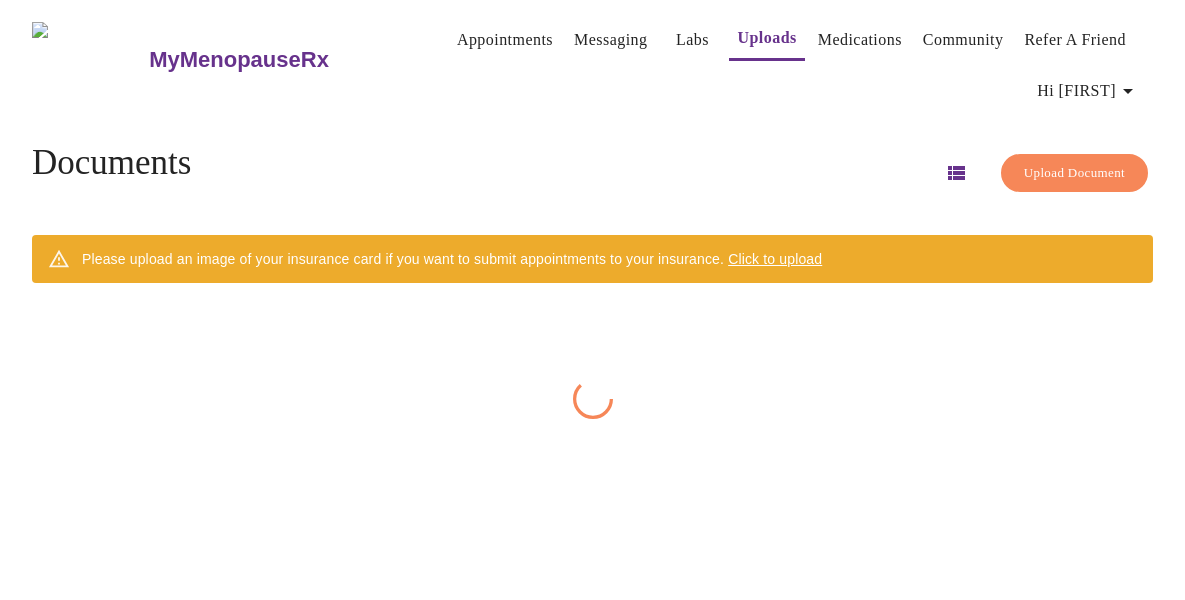 scroll, scrollTop: 0, scrollLeft: 0, axis: both 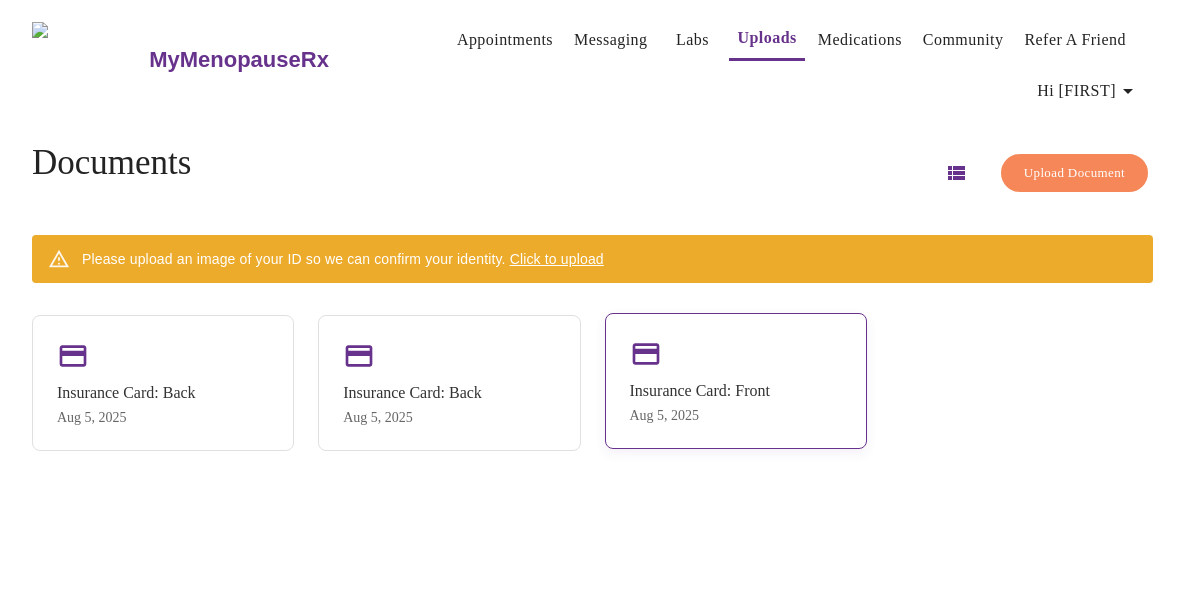 click on "Insurance Card: Front" at bounding box center [700, 391] 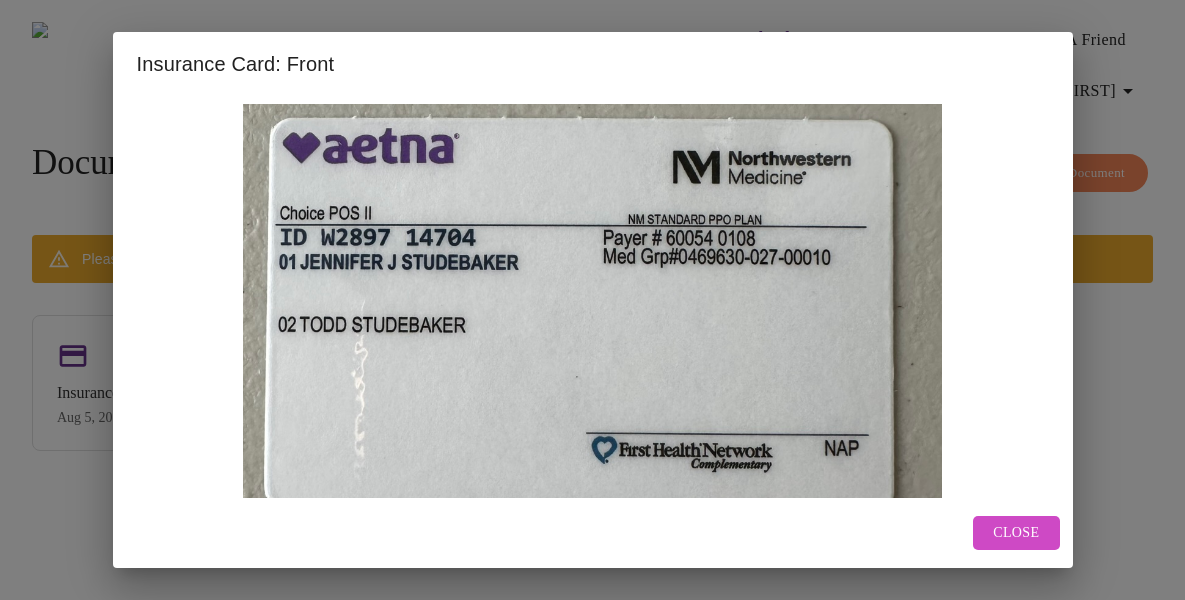 click on "Close" at bounding box center (1016, 533) 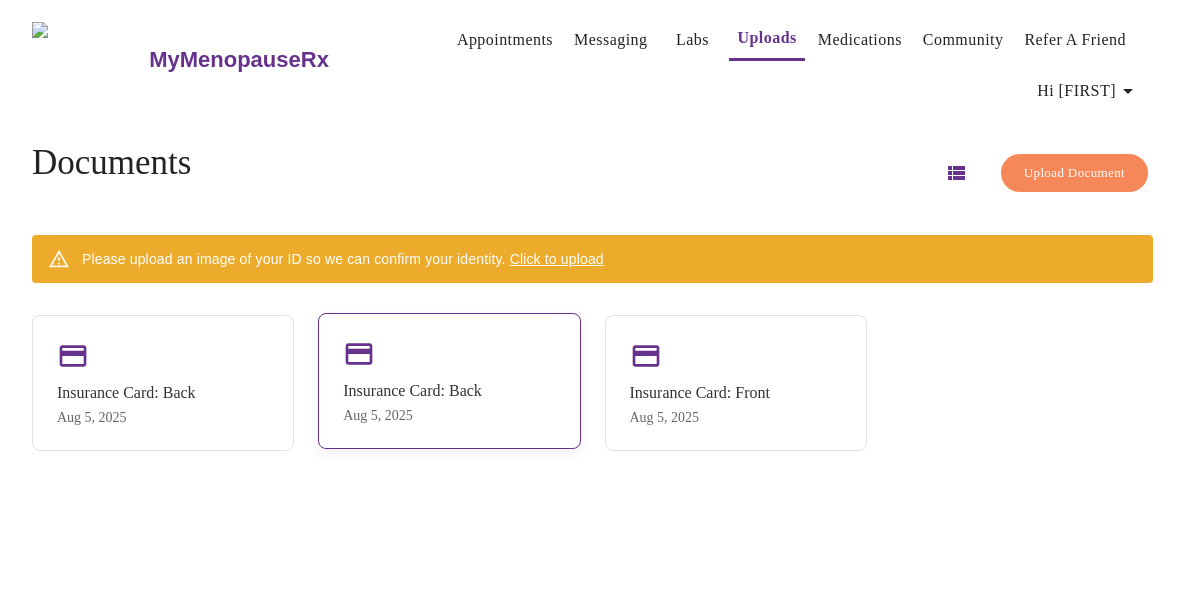 click on "Insurance Card: Back" at bounding box center [412, 391] 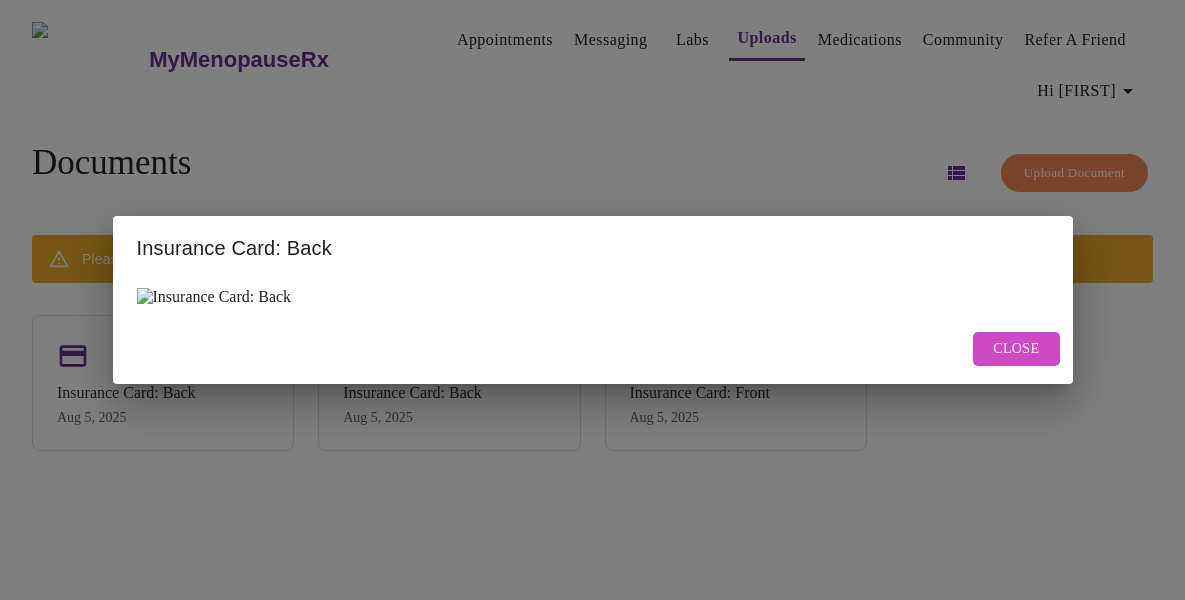 click at bounding box center (214, 297) 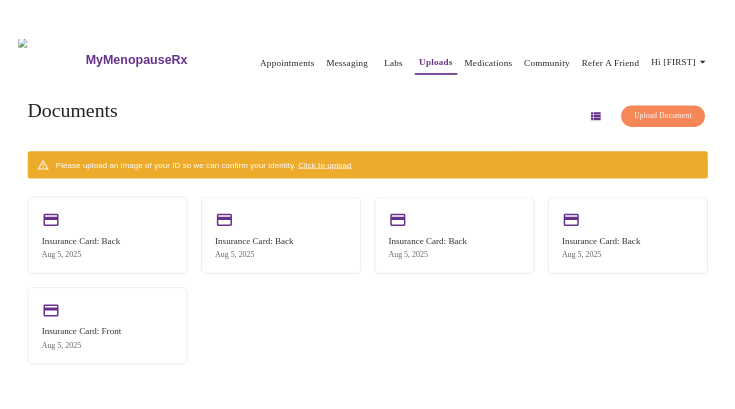 scroll, scrollTop: 30, scrollLeft: 0, axis: vertical 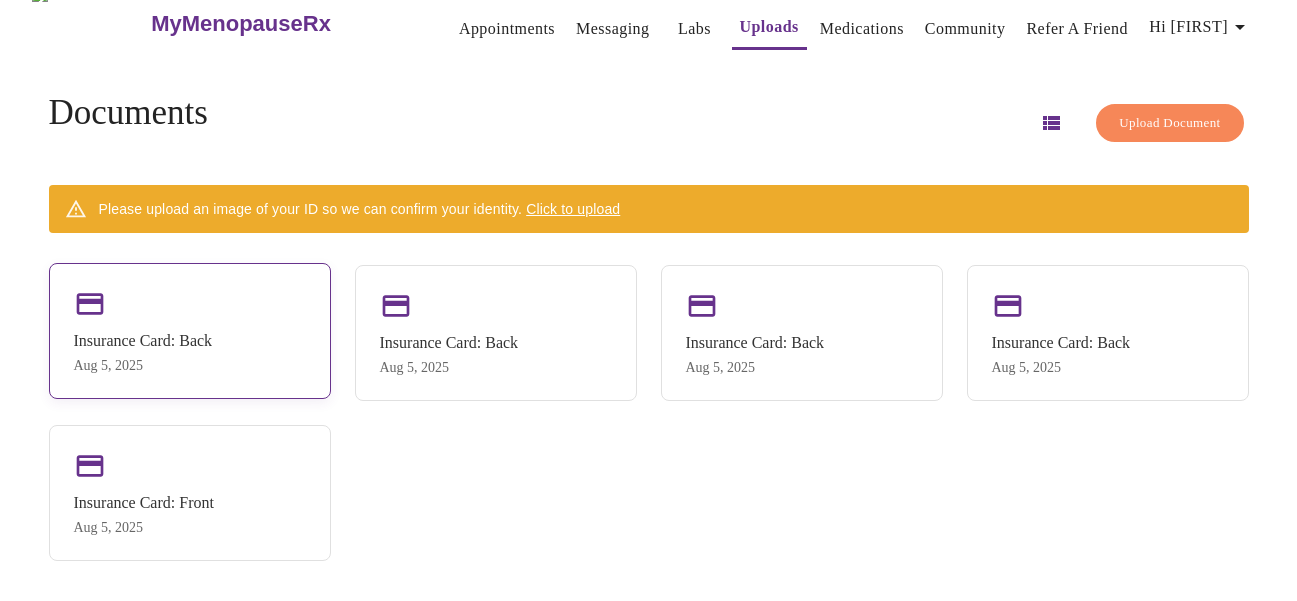 click on "Insurance Card: Back Aug 5, 2025" at bounding box center [190, 331] 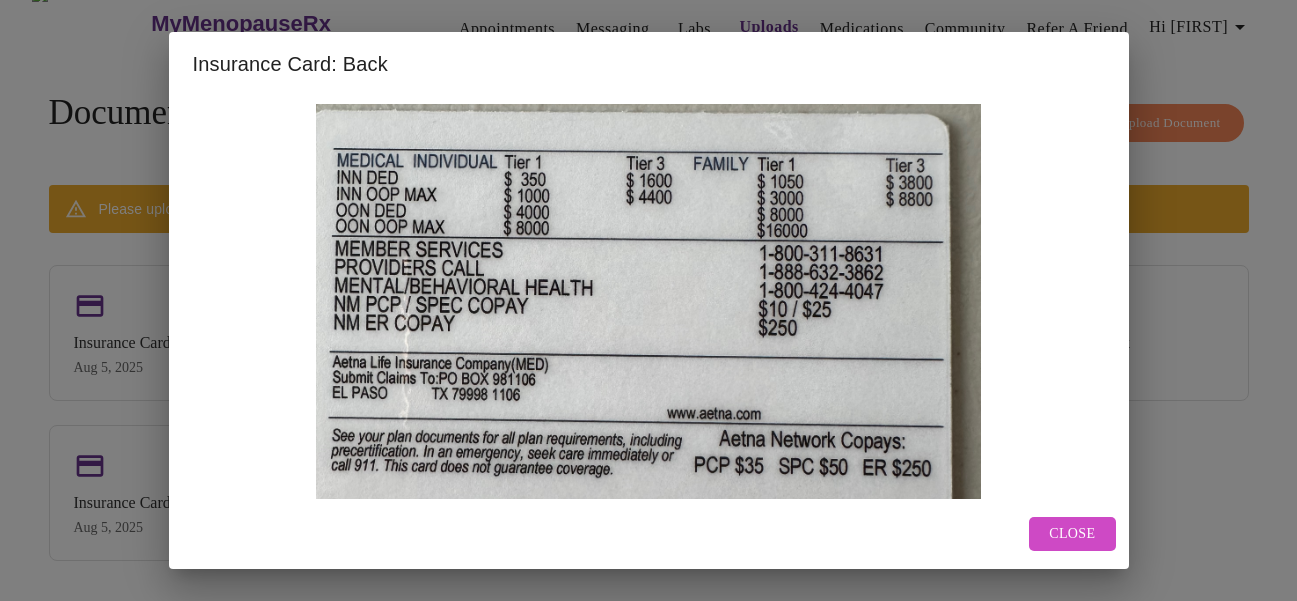 click on "Close" at bounding box center [1072, 534] 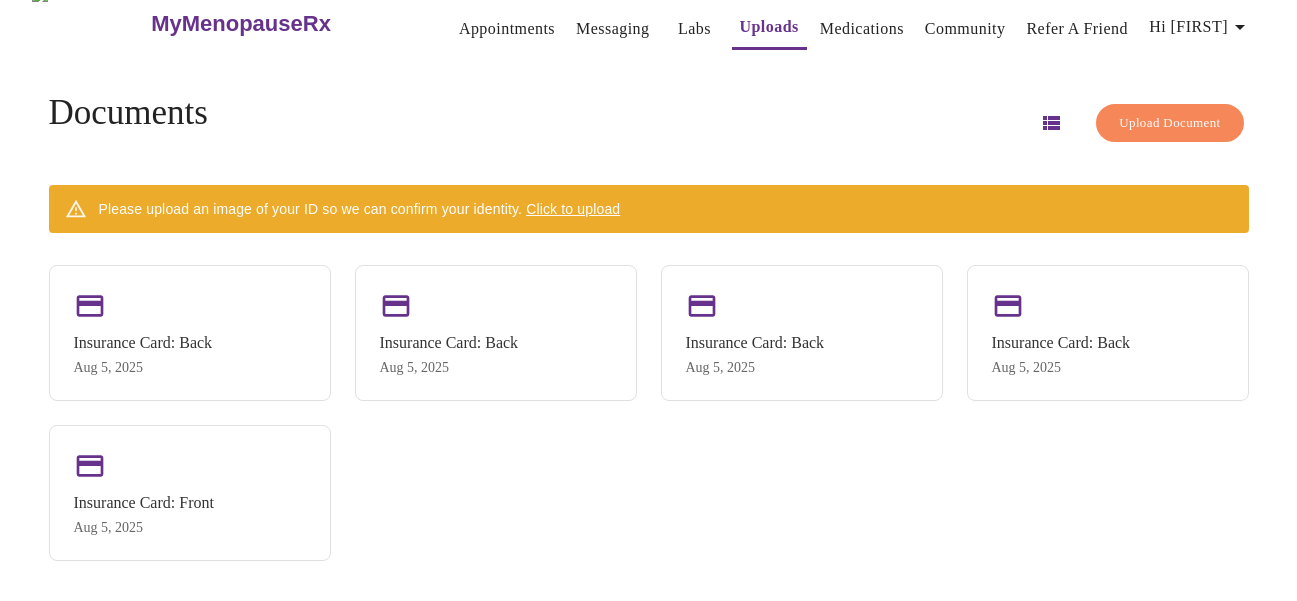 click on "Click to upload" at bounding box center (573, 209) 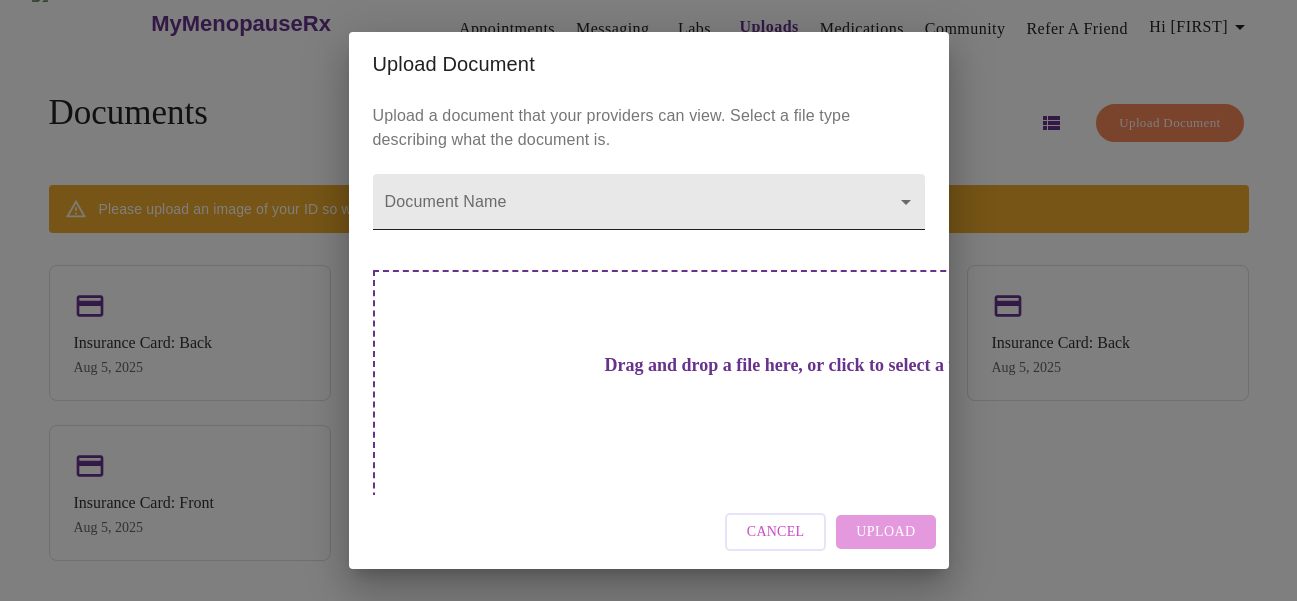 click on "MyMenopauseRx Appointments Messaging Labs Uploads Medications Community Refer a Friend Hi Jennifer   Documents Upload Document Please upload an image of your ID so we can confirm your identity.   Click to upload Insurance Card: Back Aug 5, 2025 Insurance Card: Back Aug 5, 2025 Insurance Card: Back Aug 5, 2025 Insurance Card: Back Aug 5, 2025 Insurance Card: Front Aug 5, 2025 Settings Billing Invoices Log out Upload Document Upload a document that your providers can view. Select a file type describing what the document is. Document Name ​ Drag and drop a file here, or click to select a file Cancel Upload" at bounding box center [648, 289] 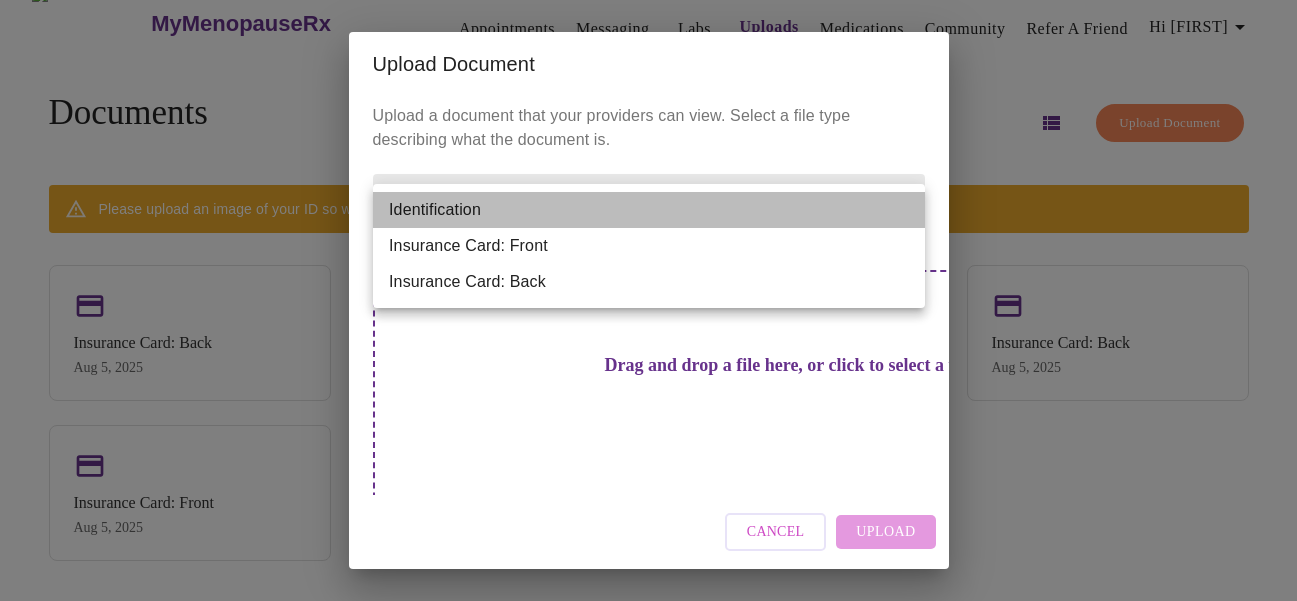 click on "Identification" at bounding box center [649, 210] 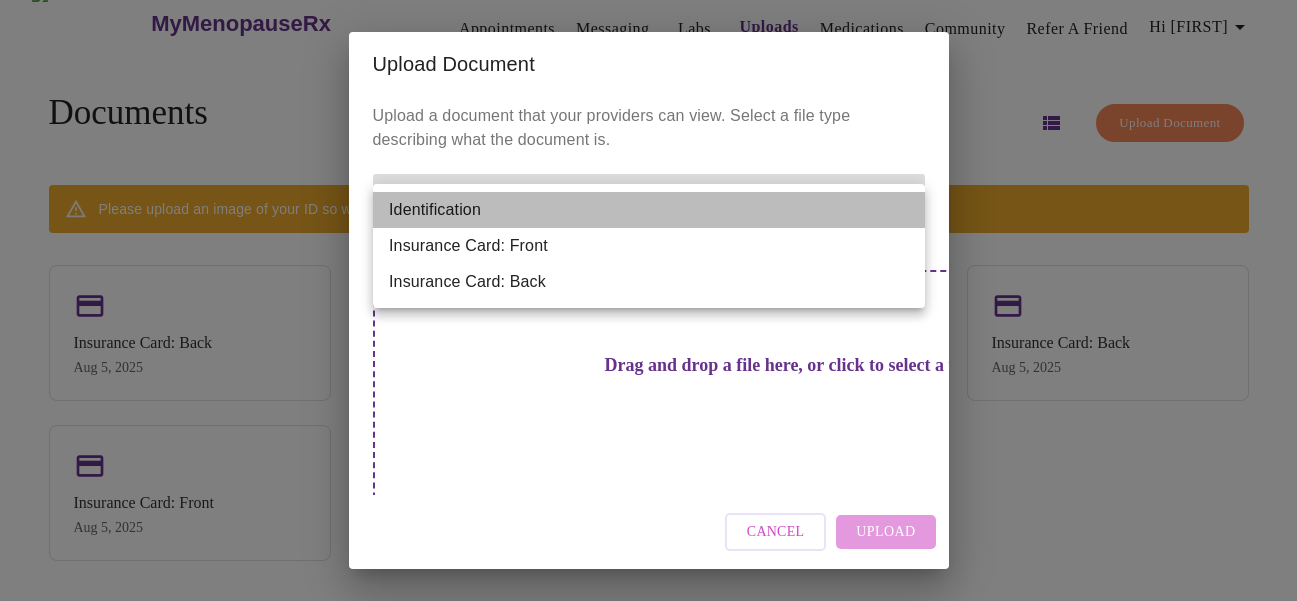 type on "Identification" 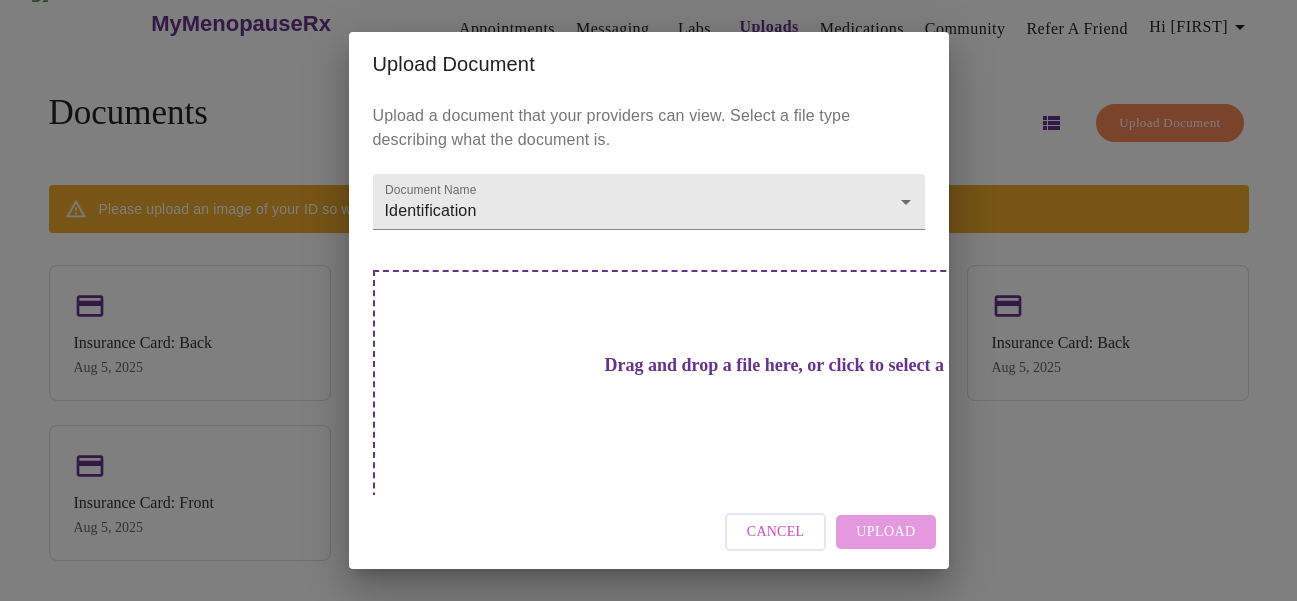 drag, startPoint x: 48, startPoint y: 539, endPoint x: 123, endPoint y: 546, distance: 75.32596 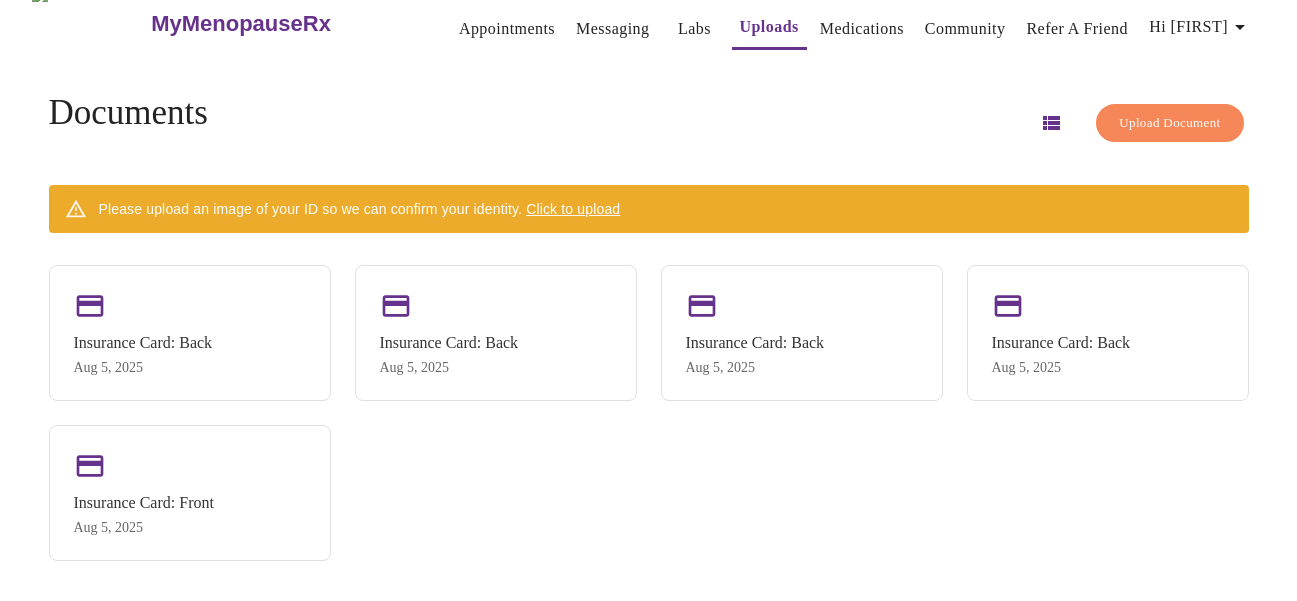 click on "Click to upload" at bounding box center [573, 209] 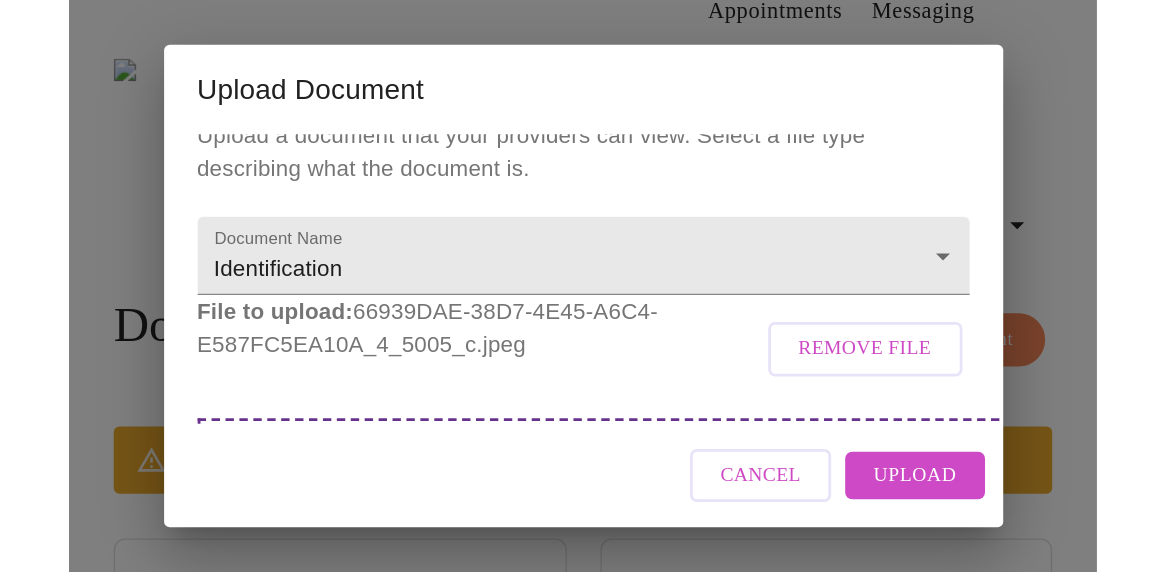 scroll, scrollTop: 0, scrollLeft: 0, axis: both 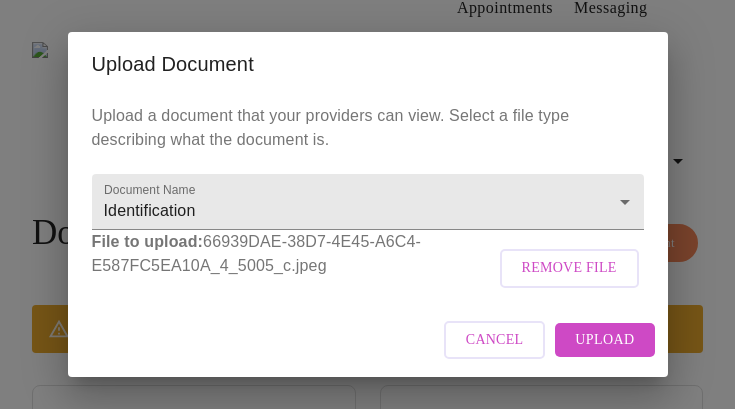 click on "Upload" at bounding box center [604, 340] 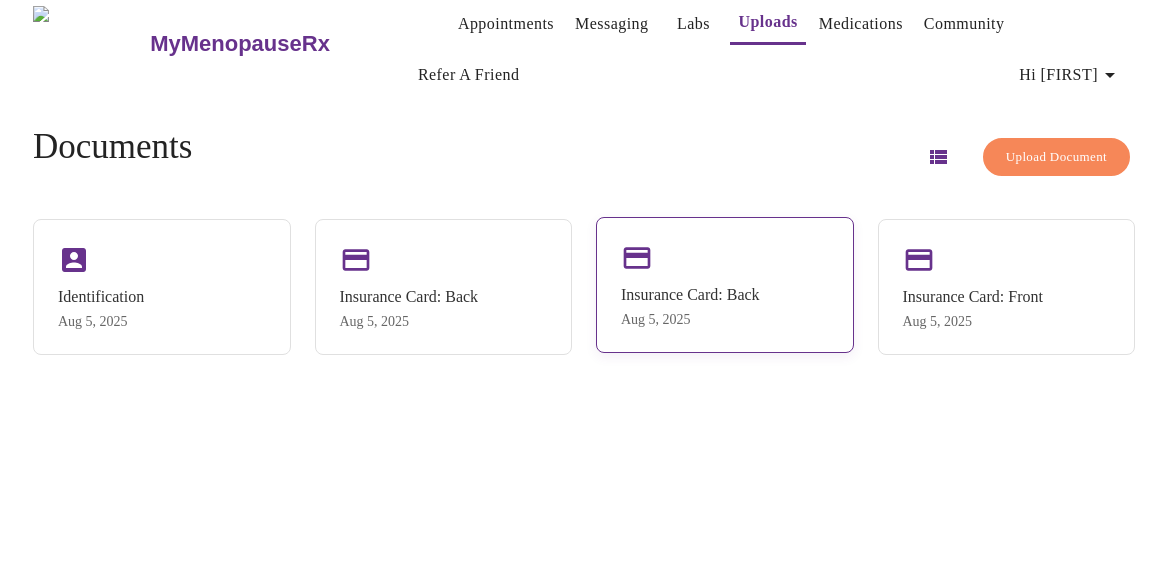 scroll, scrollTop: 0, scrollLeft: 0, axis: both 